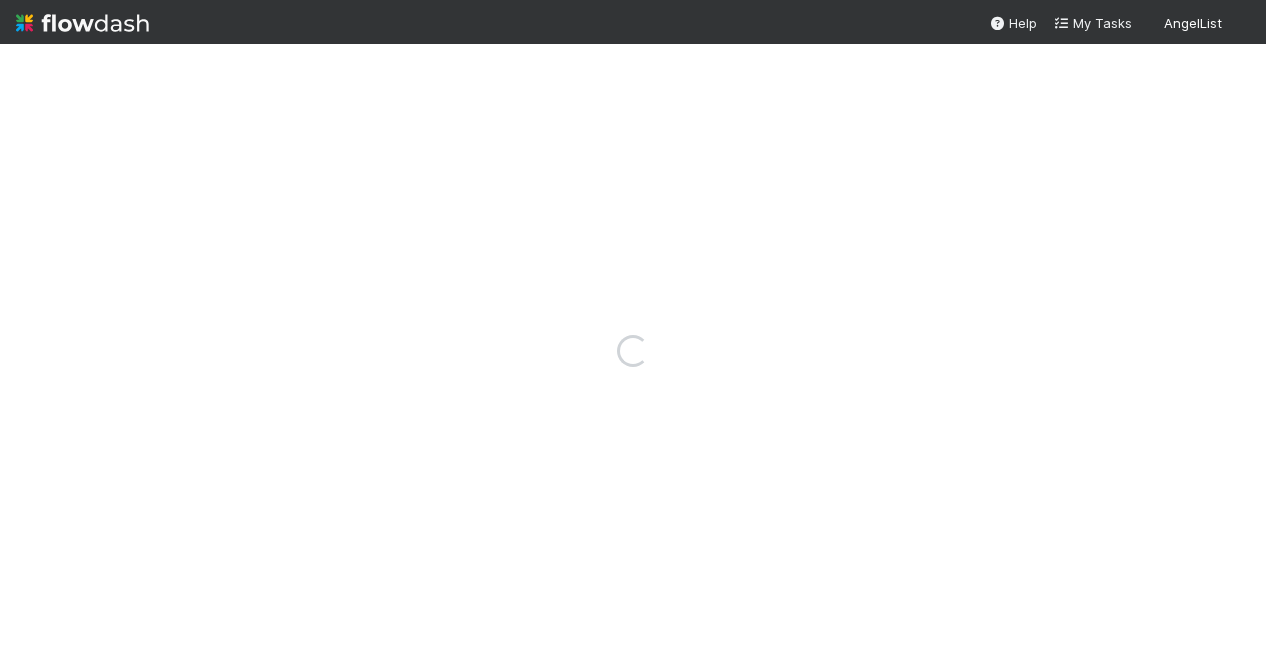 scroll, scrollTop: 0, scrollLeft: 0, axis: both 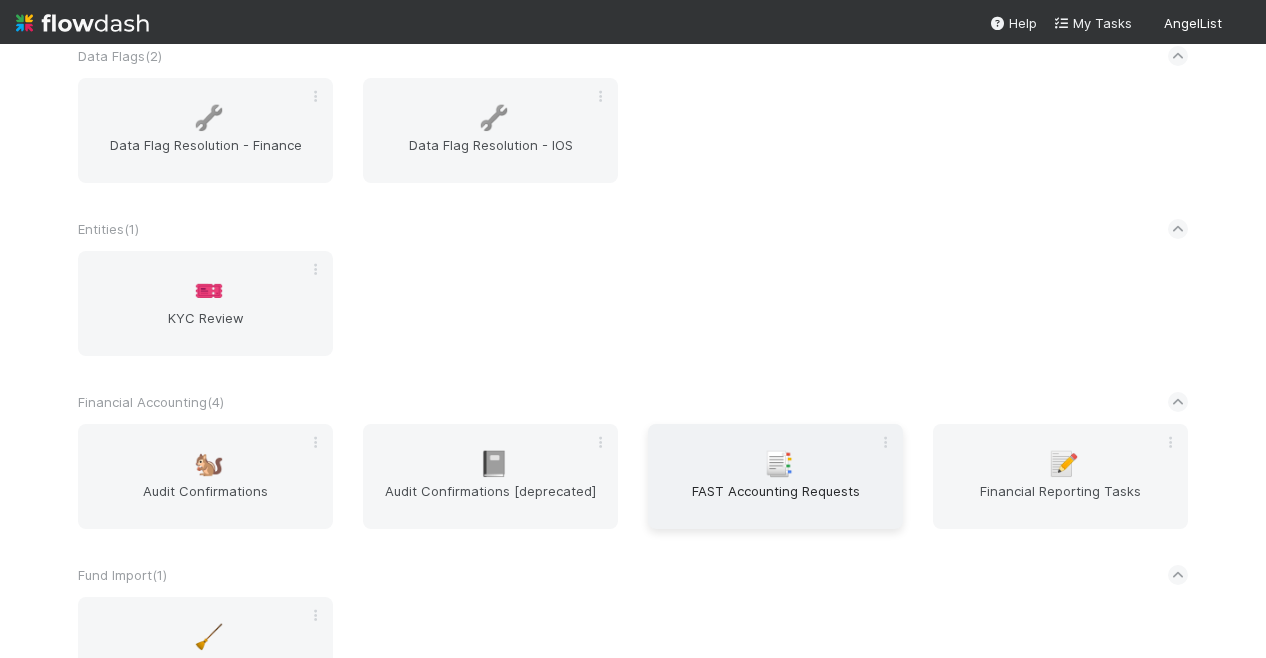 click on "📑 FAST Accounting Requests" at bounding box center (775, 476) 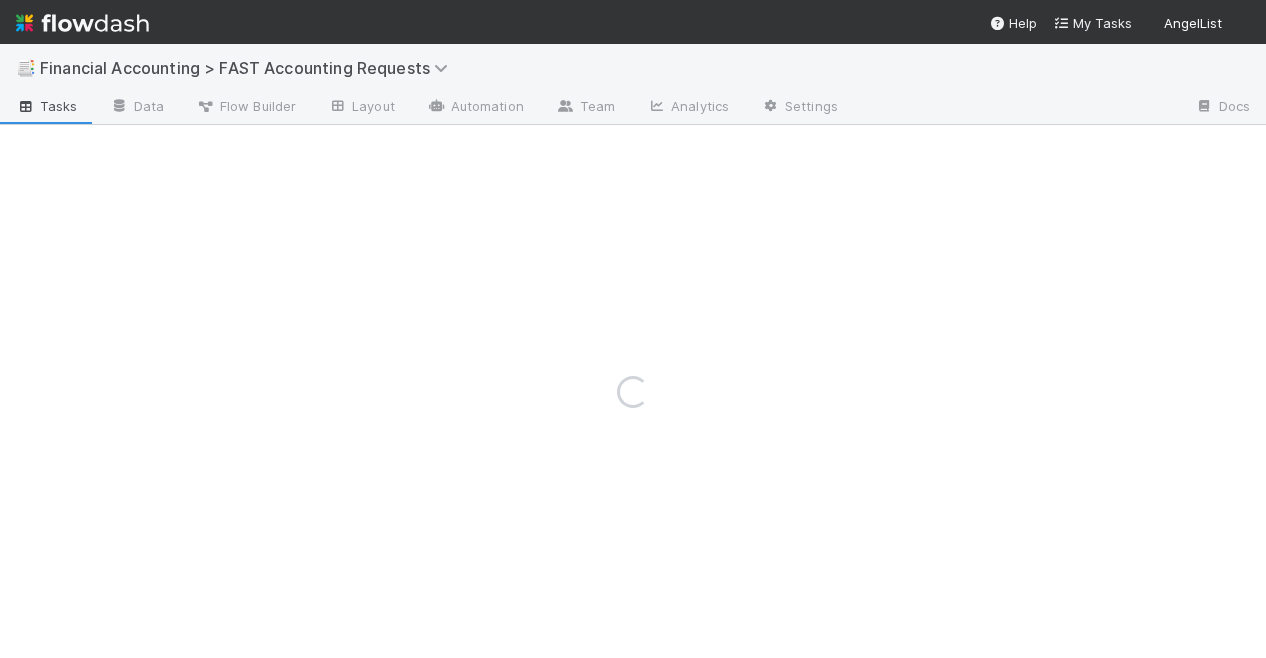 scroll, scrollTop: 0, scrollLeft: 0, axis: both 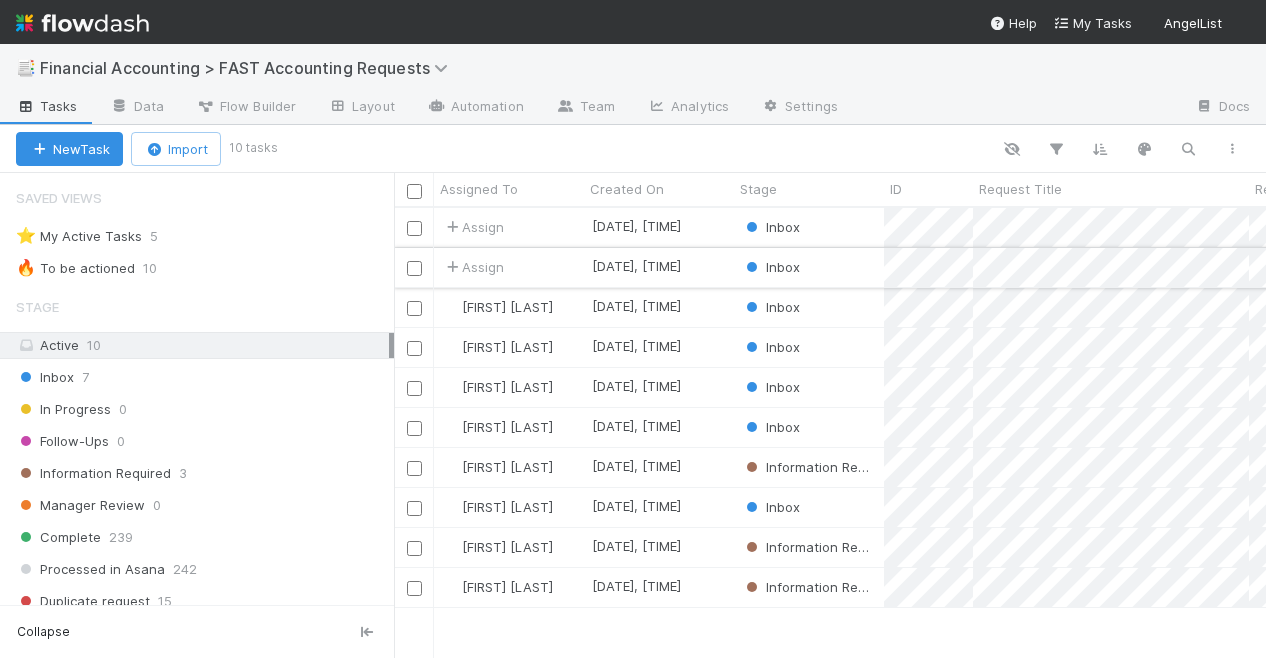 click on "Assign" at bounding box center [509, 267] 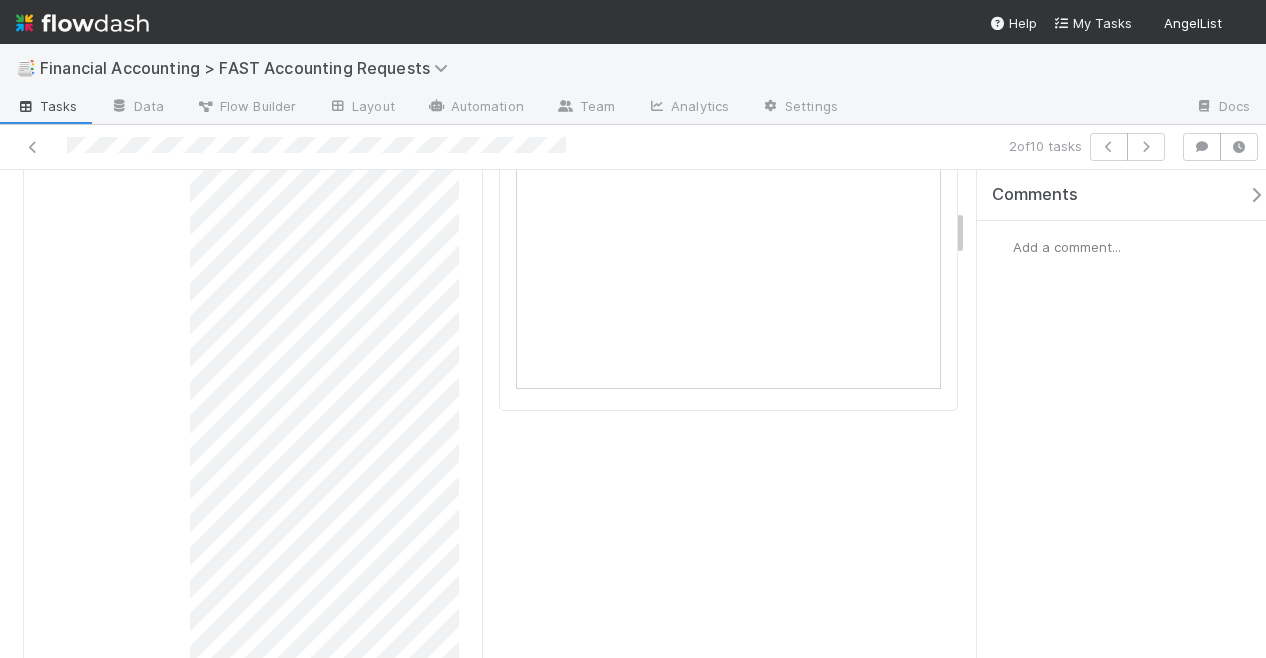 scroll, scrollTop: 0, scrollLeft: 0, axis: both 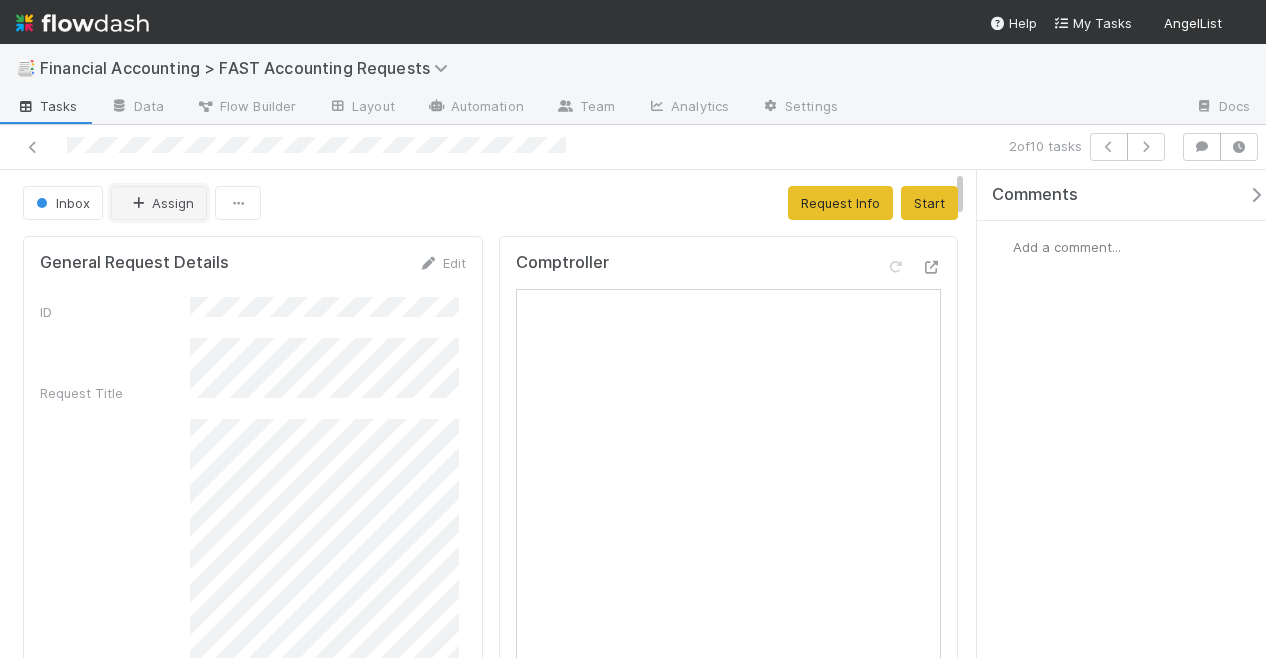 click on "Assign" at bounding box center [159, 203] 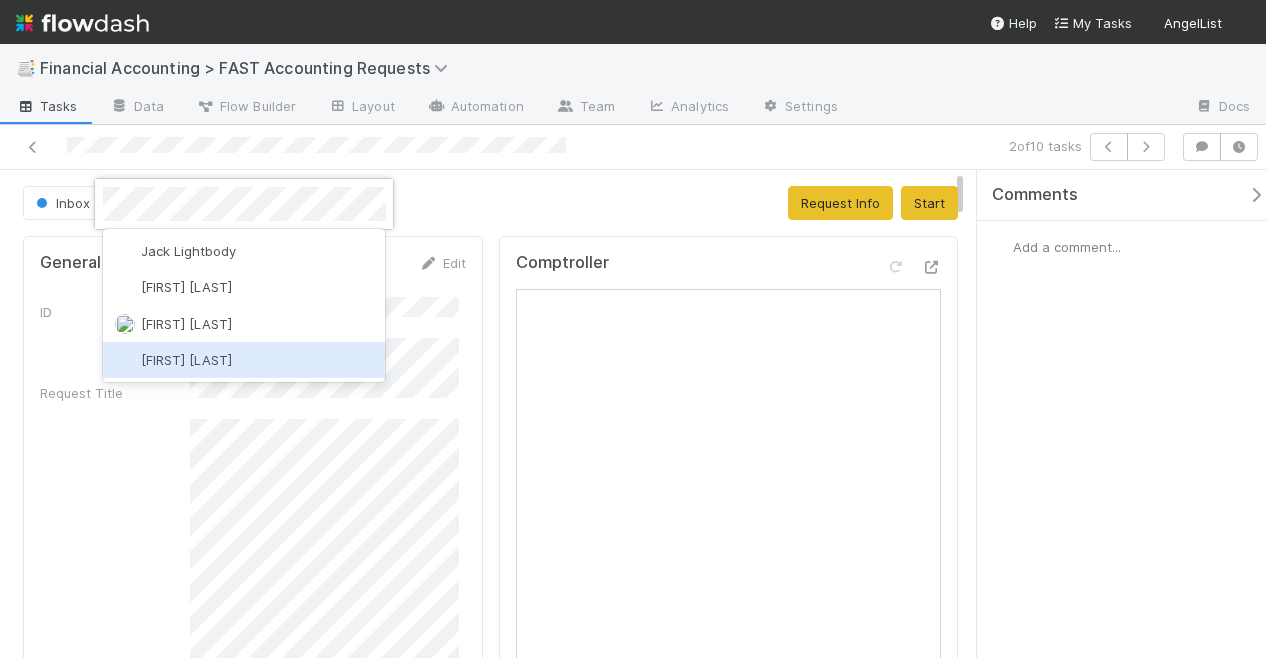 click on "[FIRST] [LAST]" at bounding box center (186, 360) 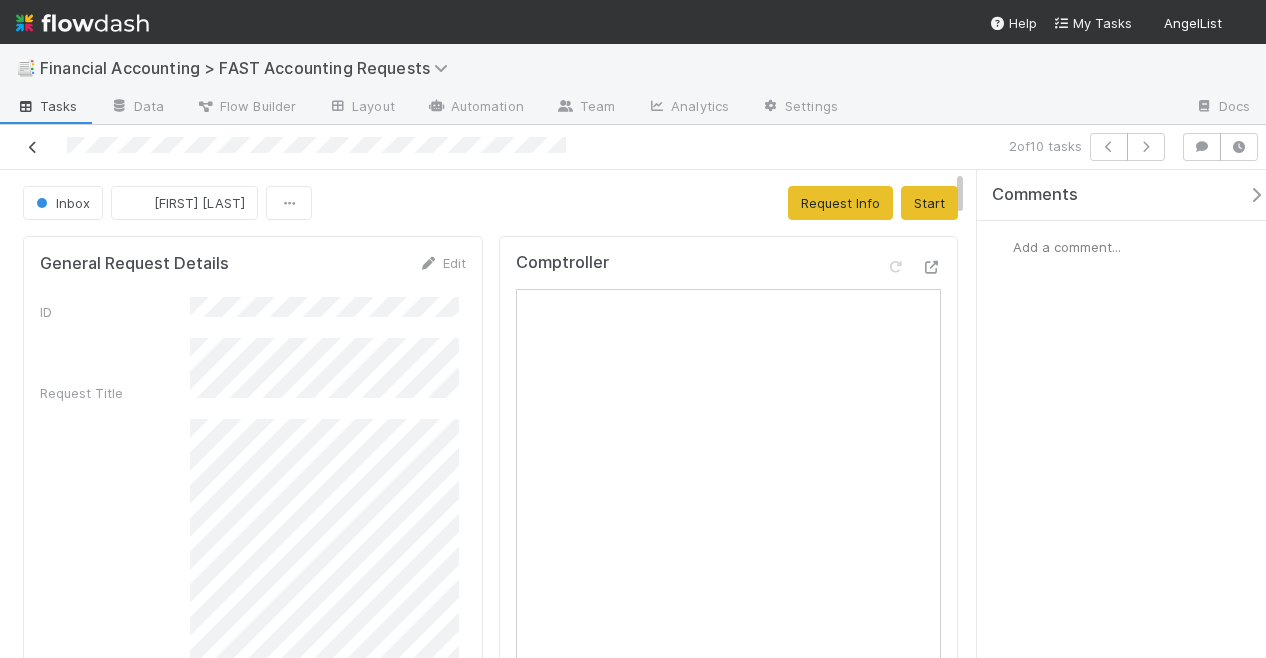 click at bounding box center [33, 147] 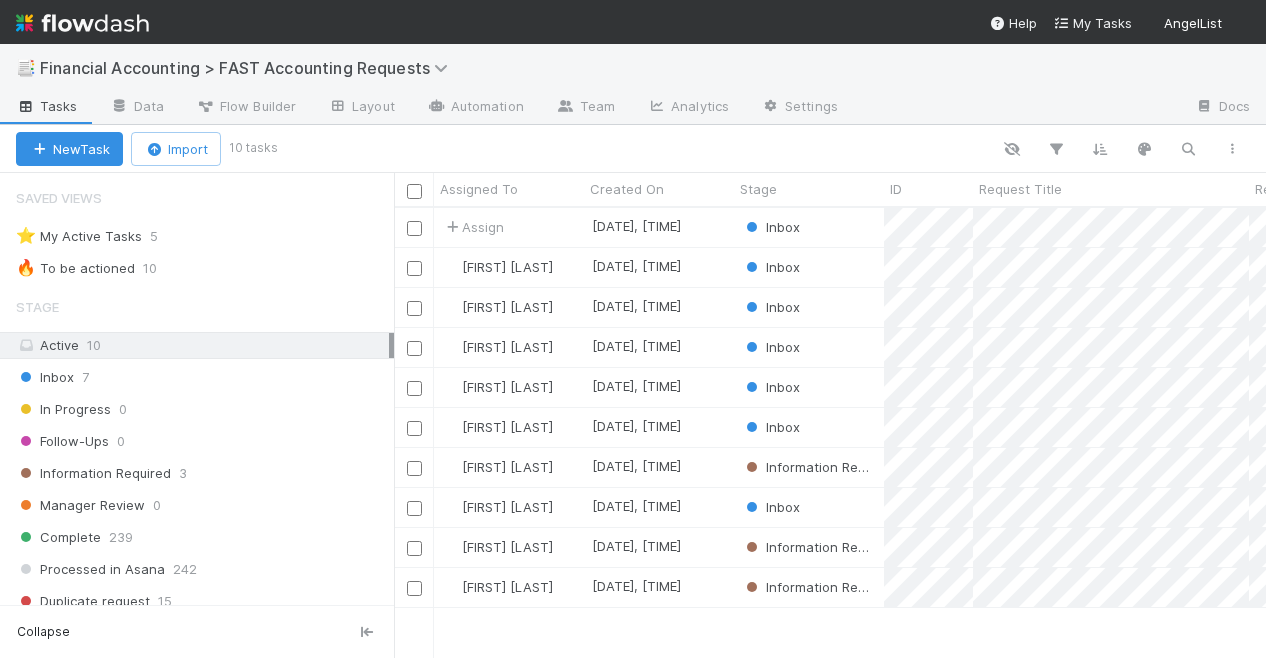 scroll, scrollTop: 16, scrollLeft: 16, axis: both 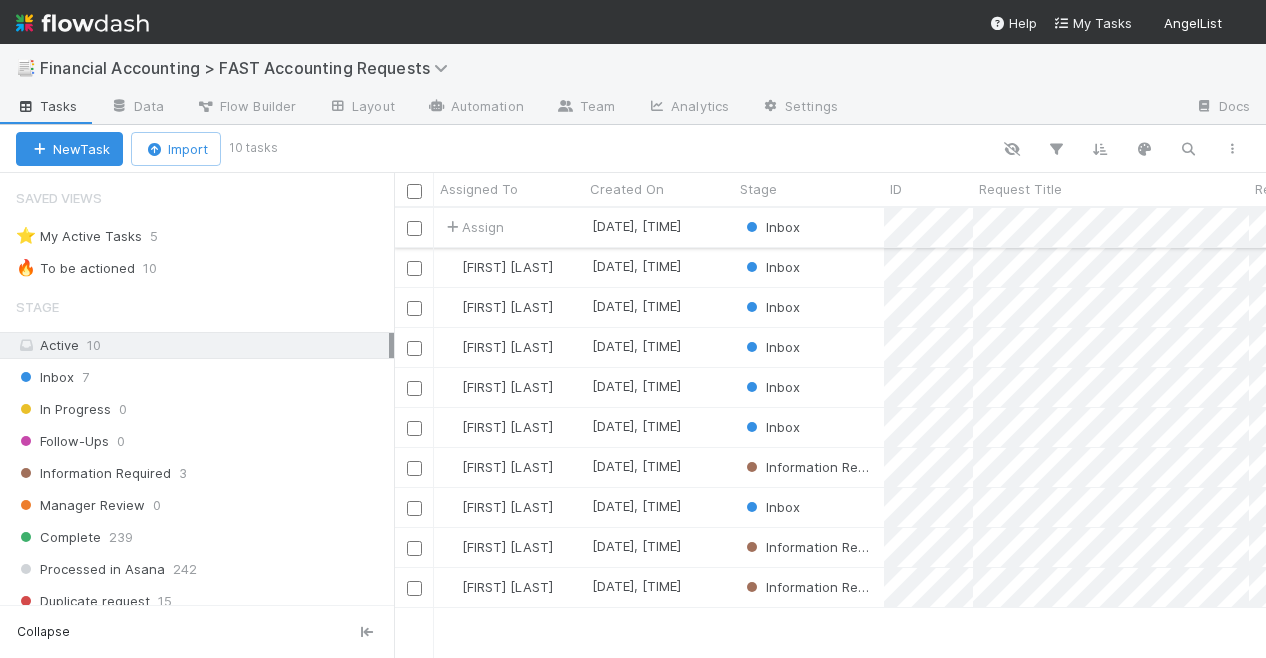click on "Assign" at bounding box center (509, 227) 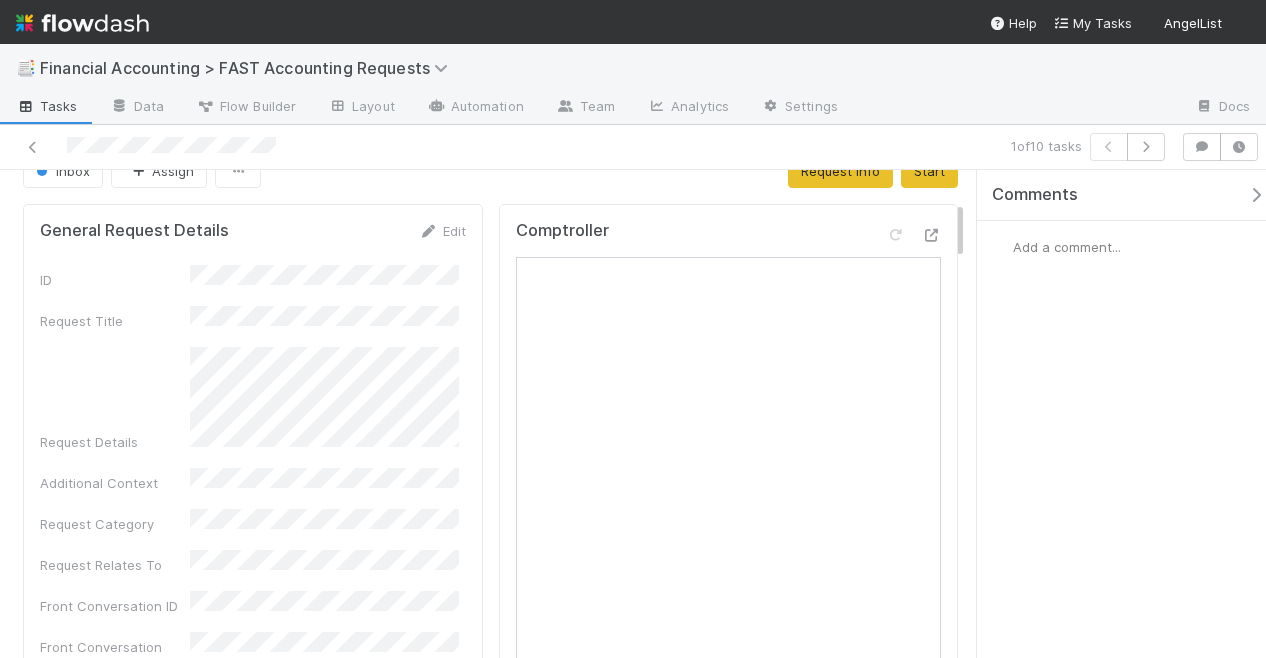 scroll, scrollTop: 0, scrollLeft: 0, axis: both 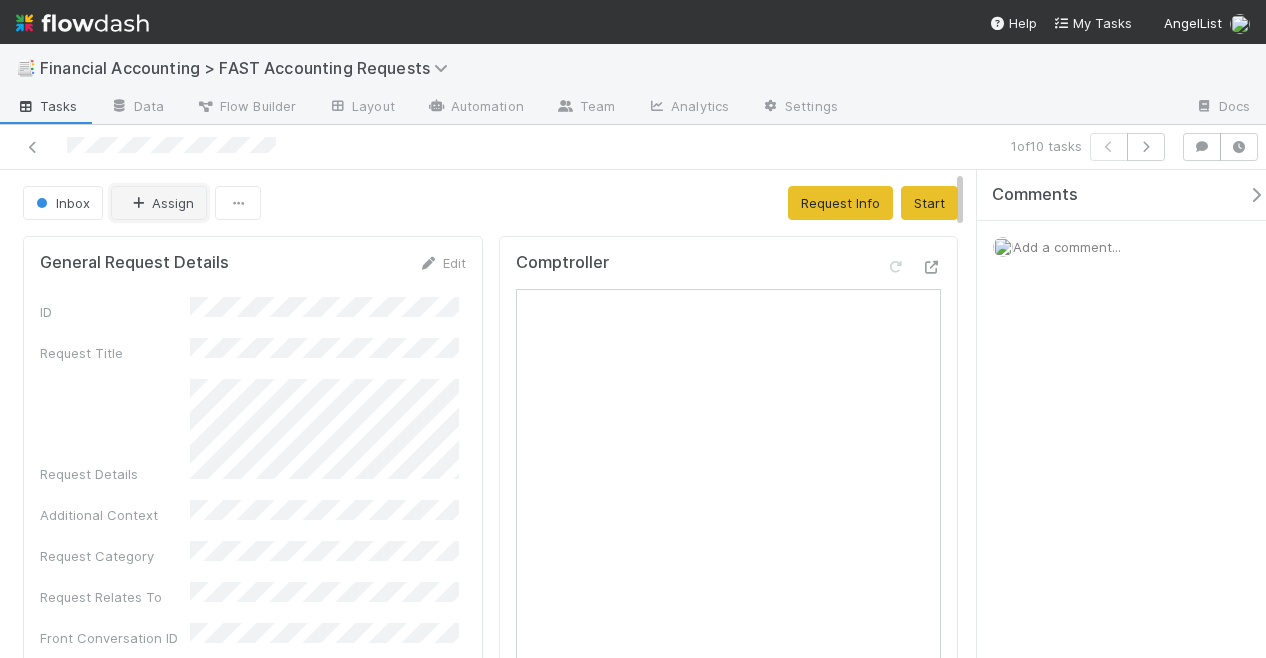 click on "Assign" at bounding box center (159, 203) 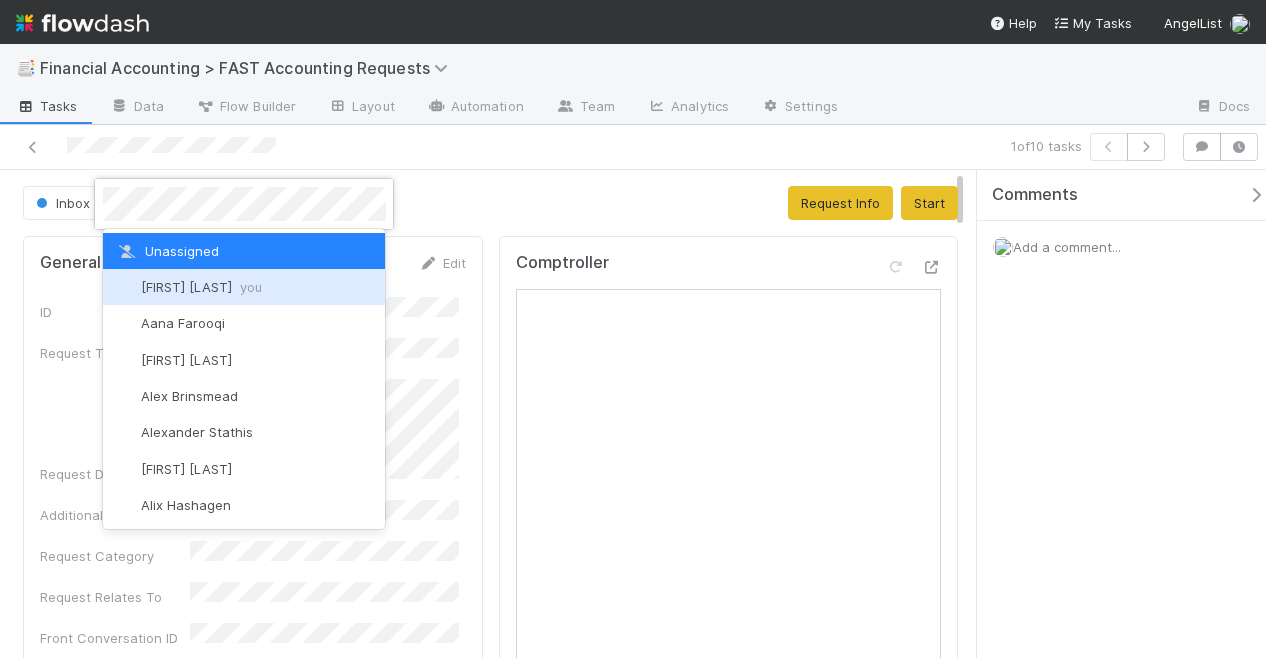 click on "[FIRST] you" at bounding box center (201, 287) 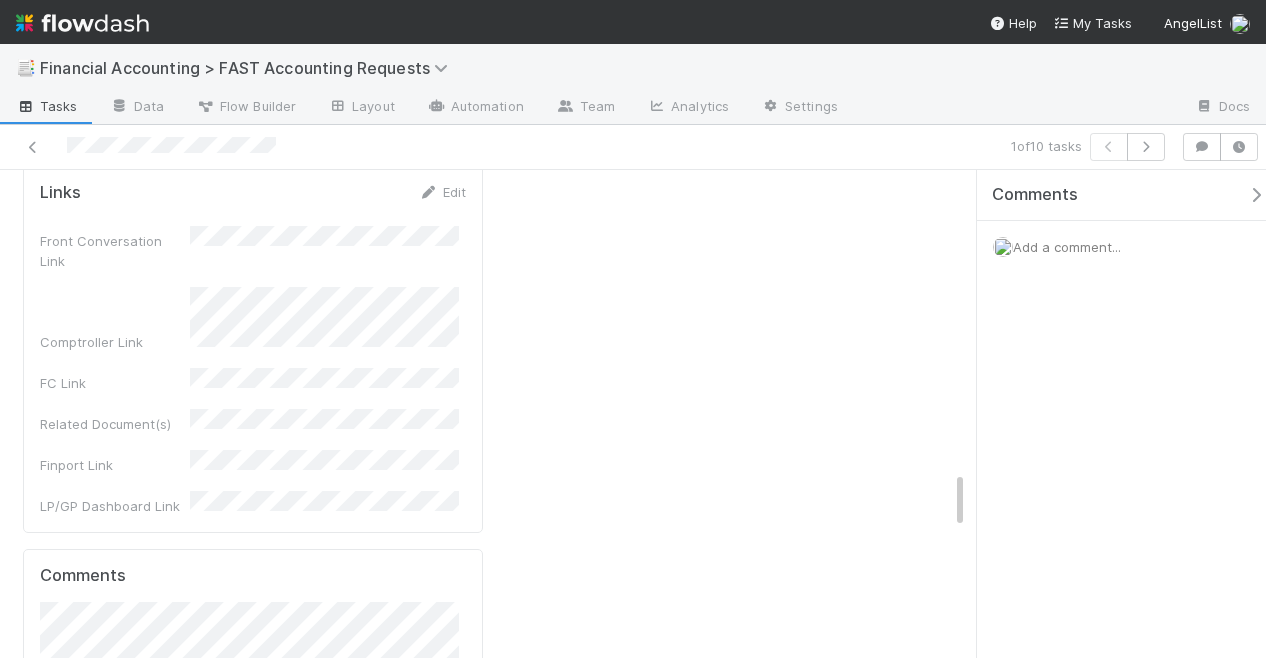 scroll, scrollTop: 2640, scrollLeft: 0, axis: vertical 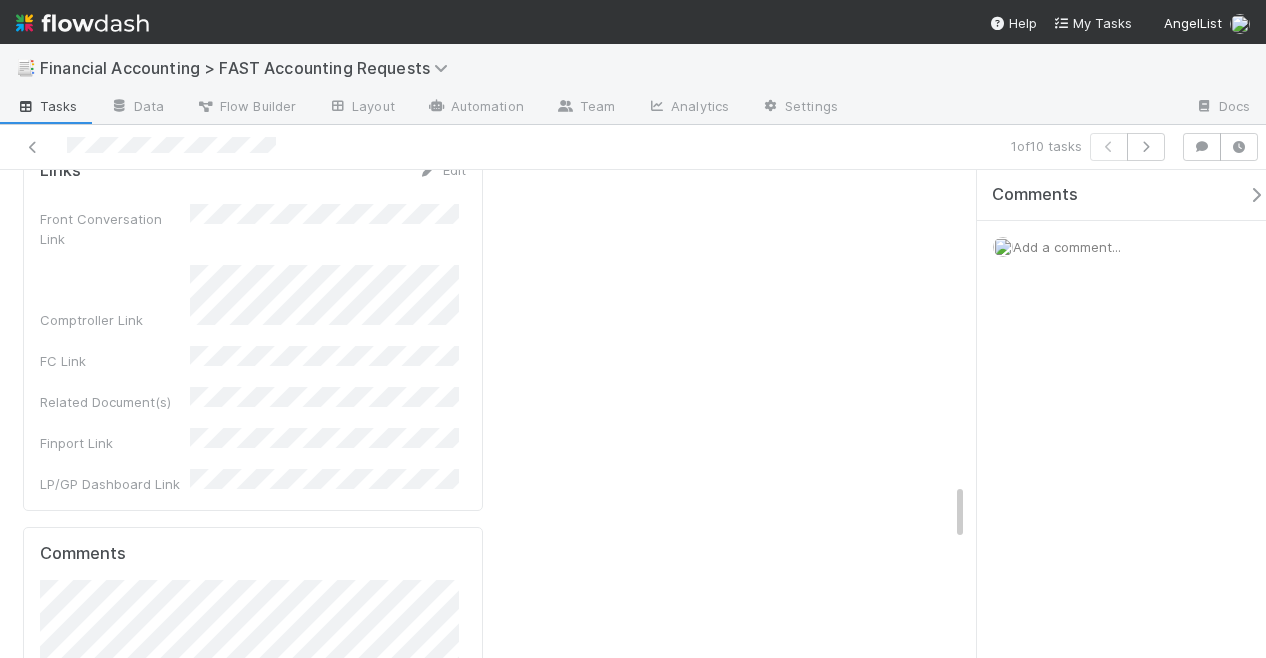 click on "Add Comment" at bounding box center (98, 862) 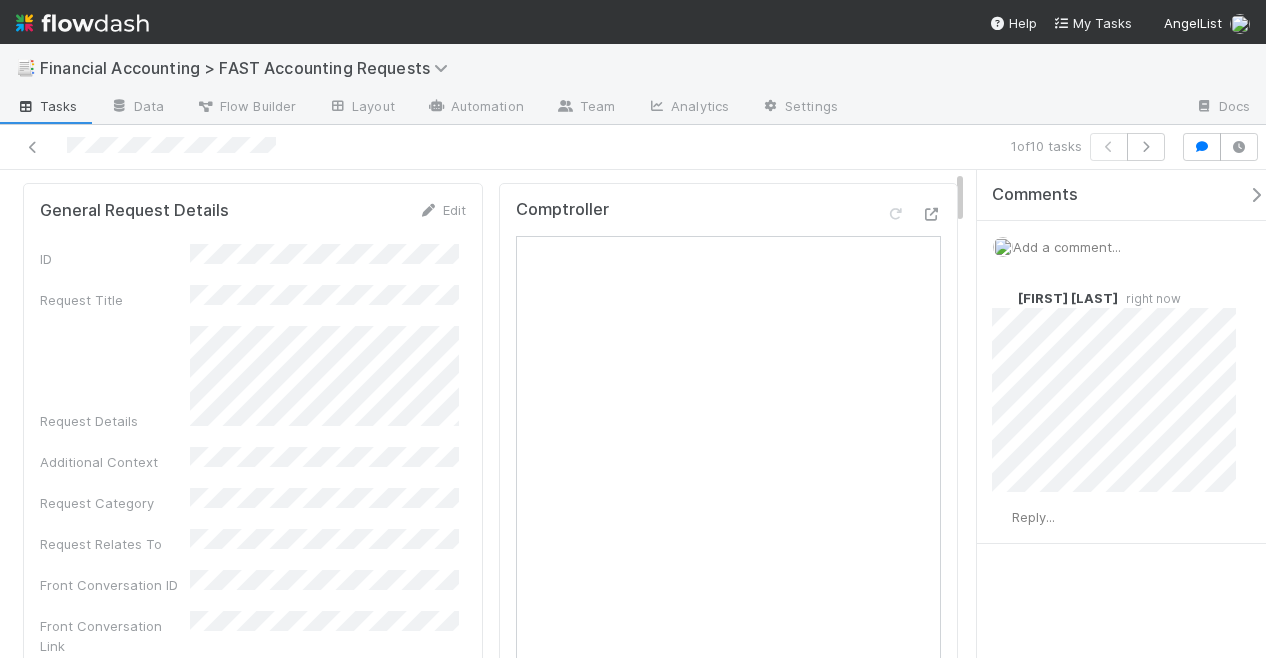 scroll, scrollTop: 0, scrollLeft: 0, axis: both 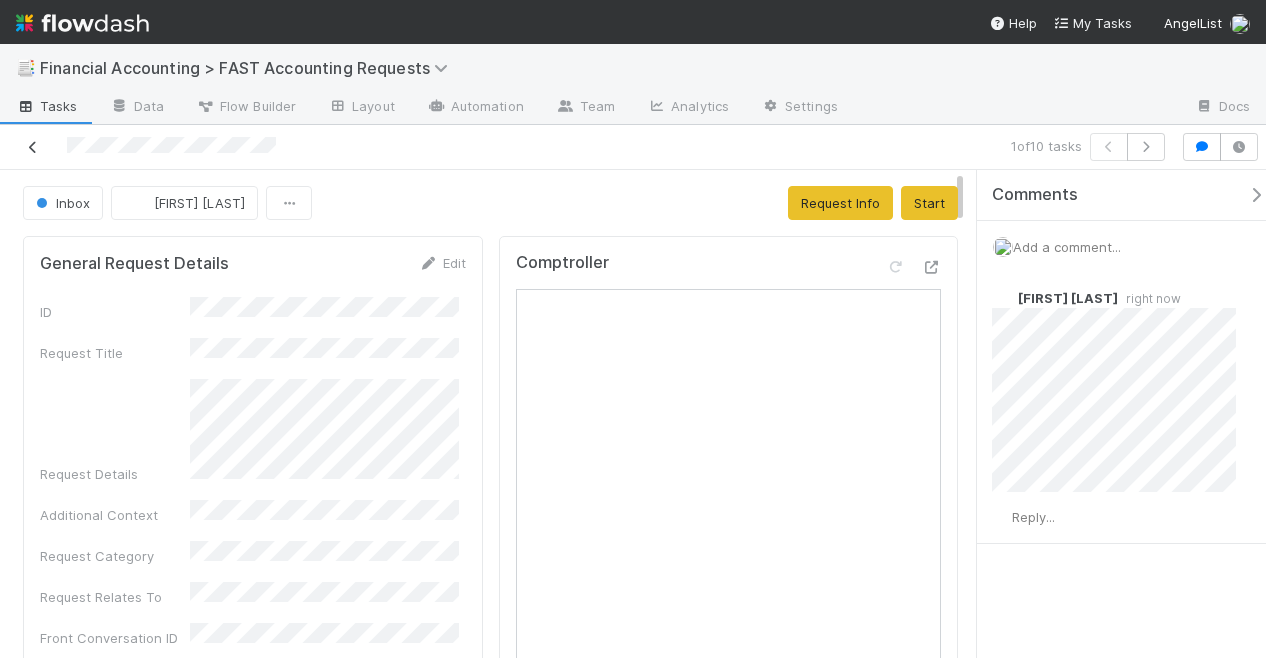 click at bounding box center [33, 147] 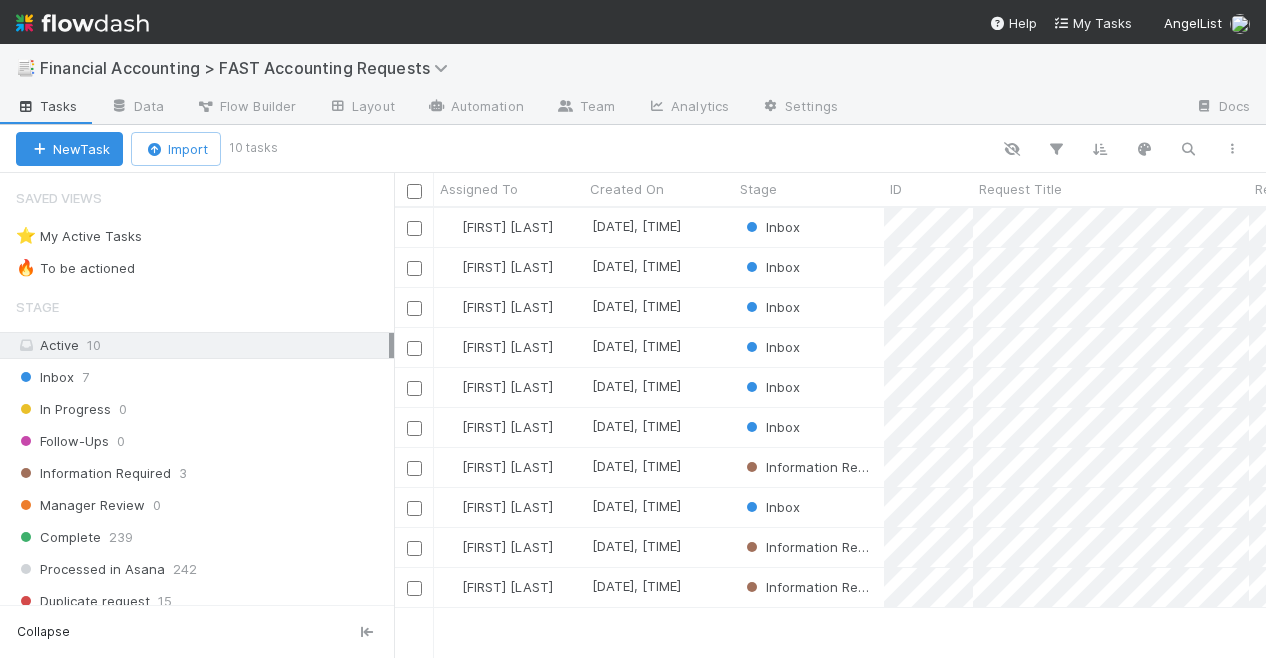 scroll, scrollTop: 16, scrollLeft: 16, axis: both 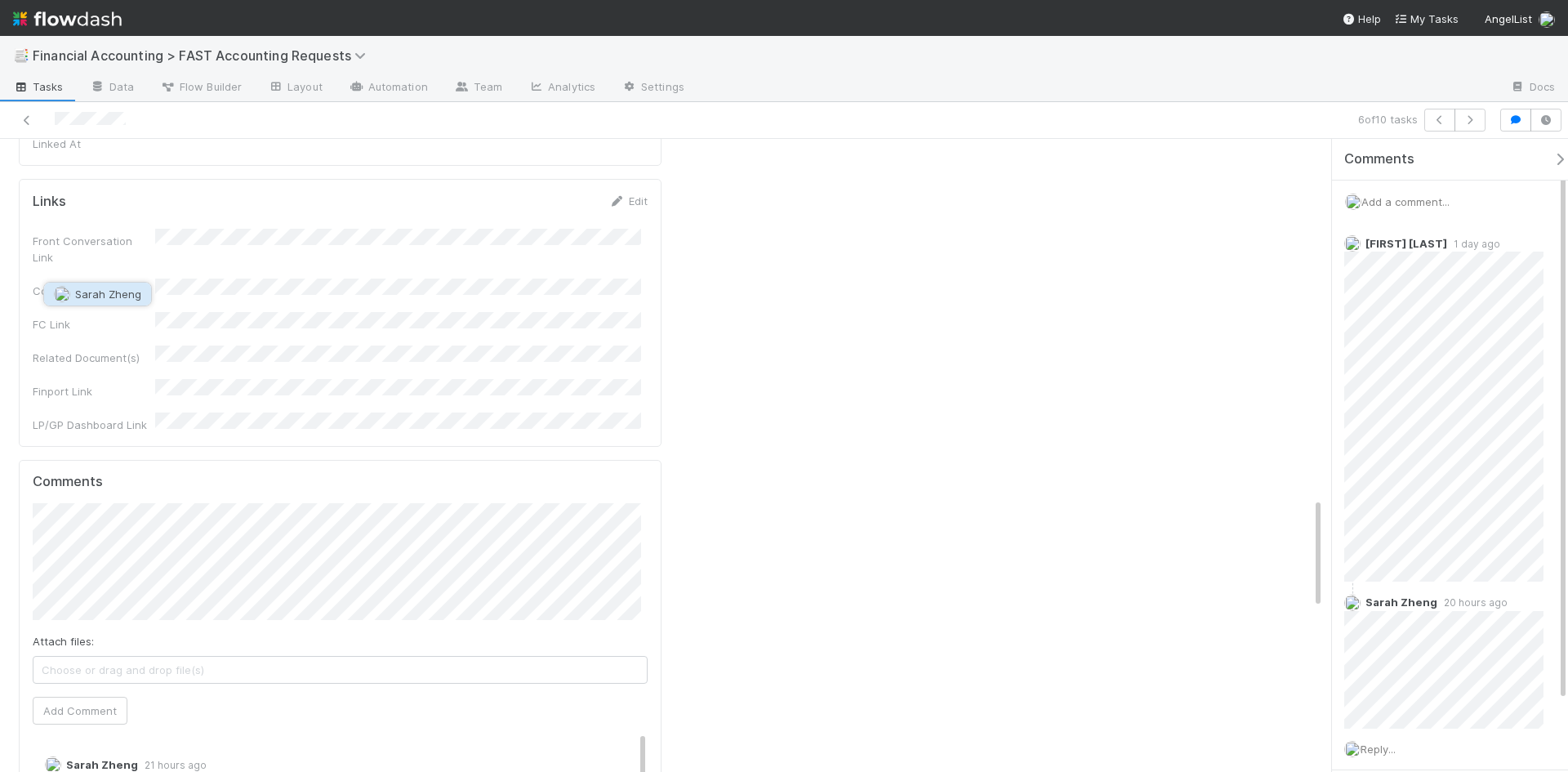 click on "Sarah Zheng" at bounding box center (97, 294) 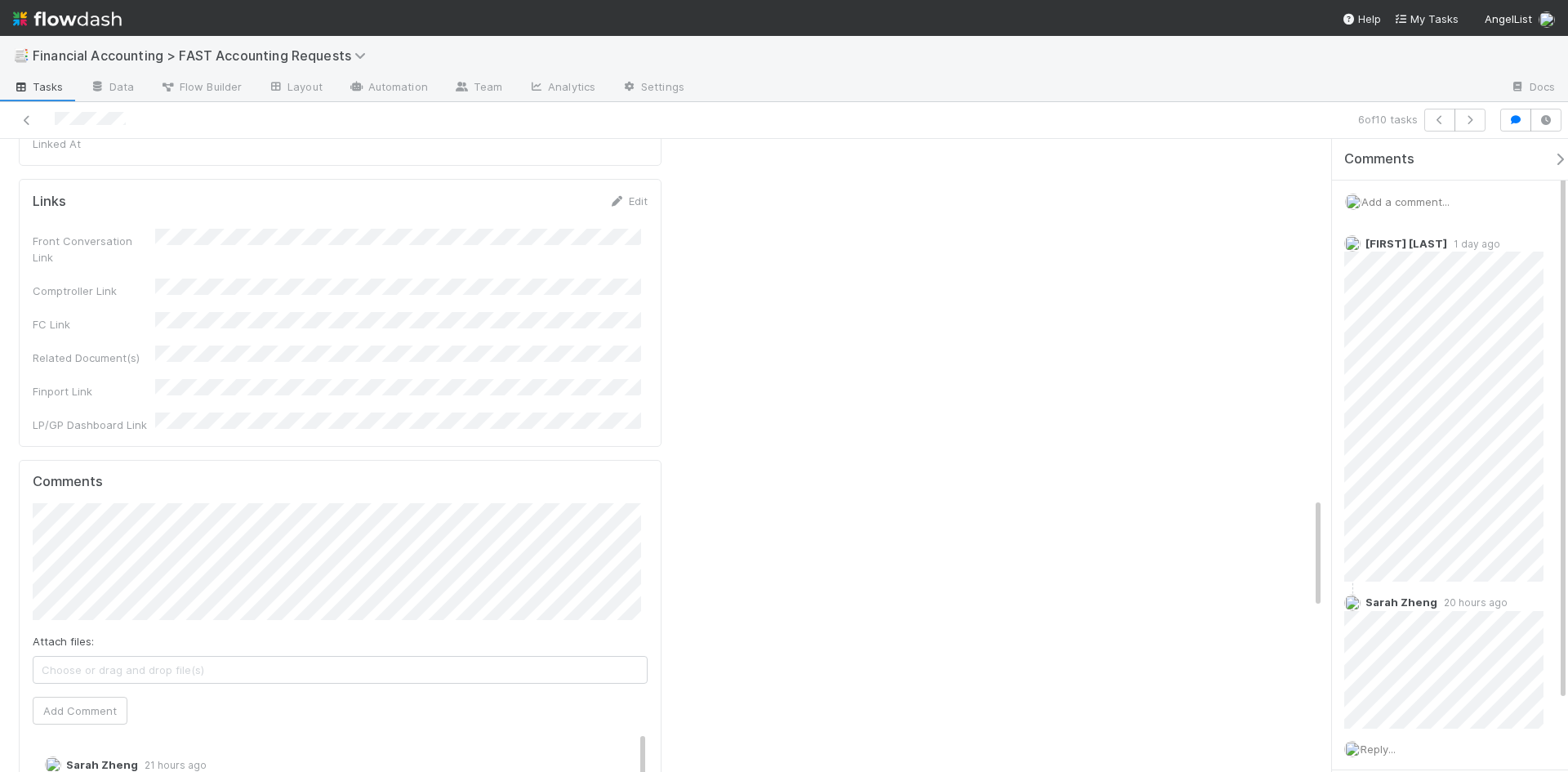 scroll, scrollTop: 2020, scrollLeft: 0, axis: vertical 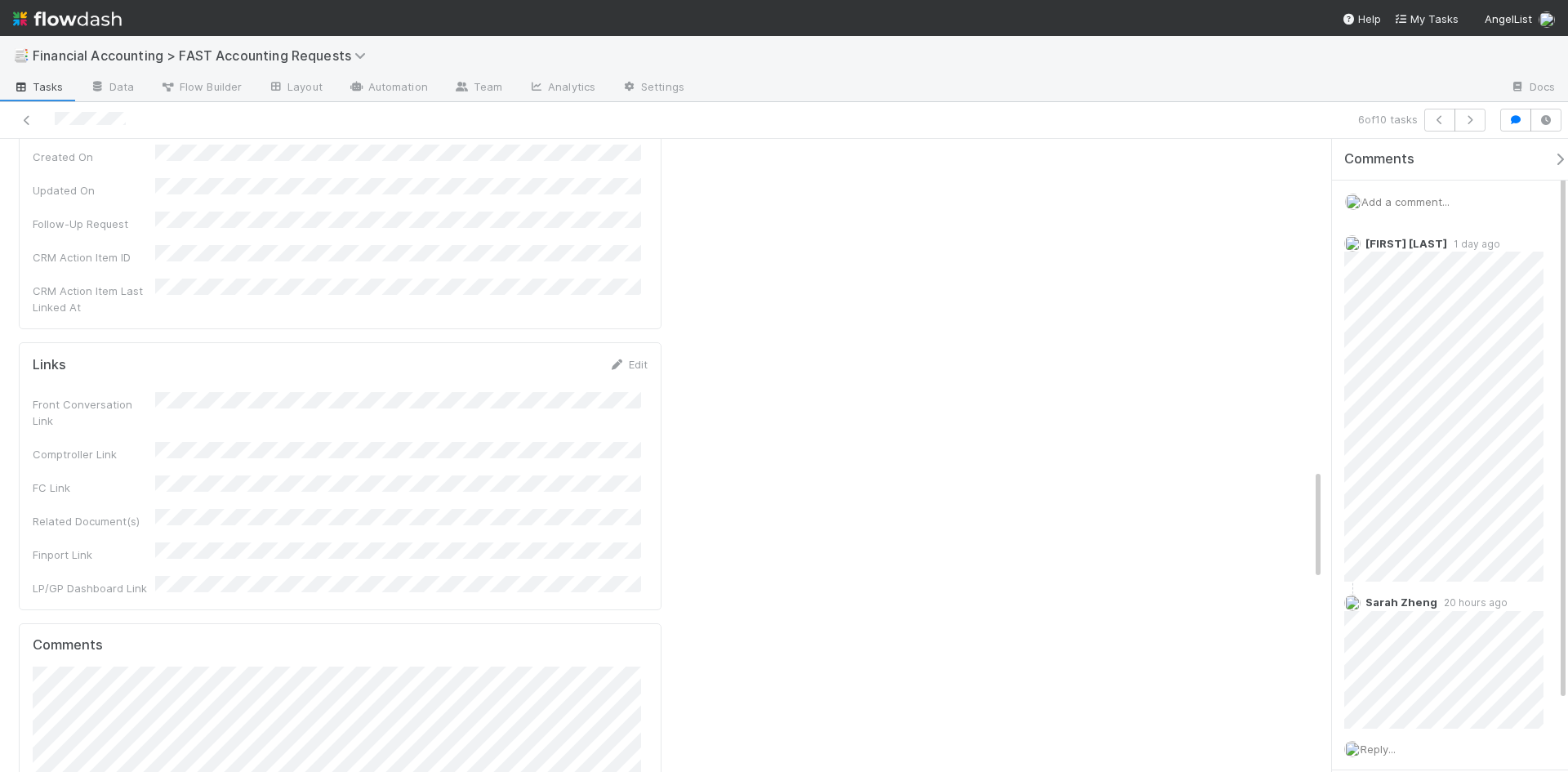 click on "Add Comment" at bounding box center [80, 874] 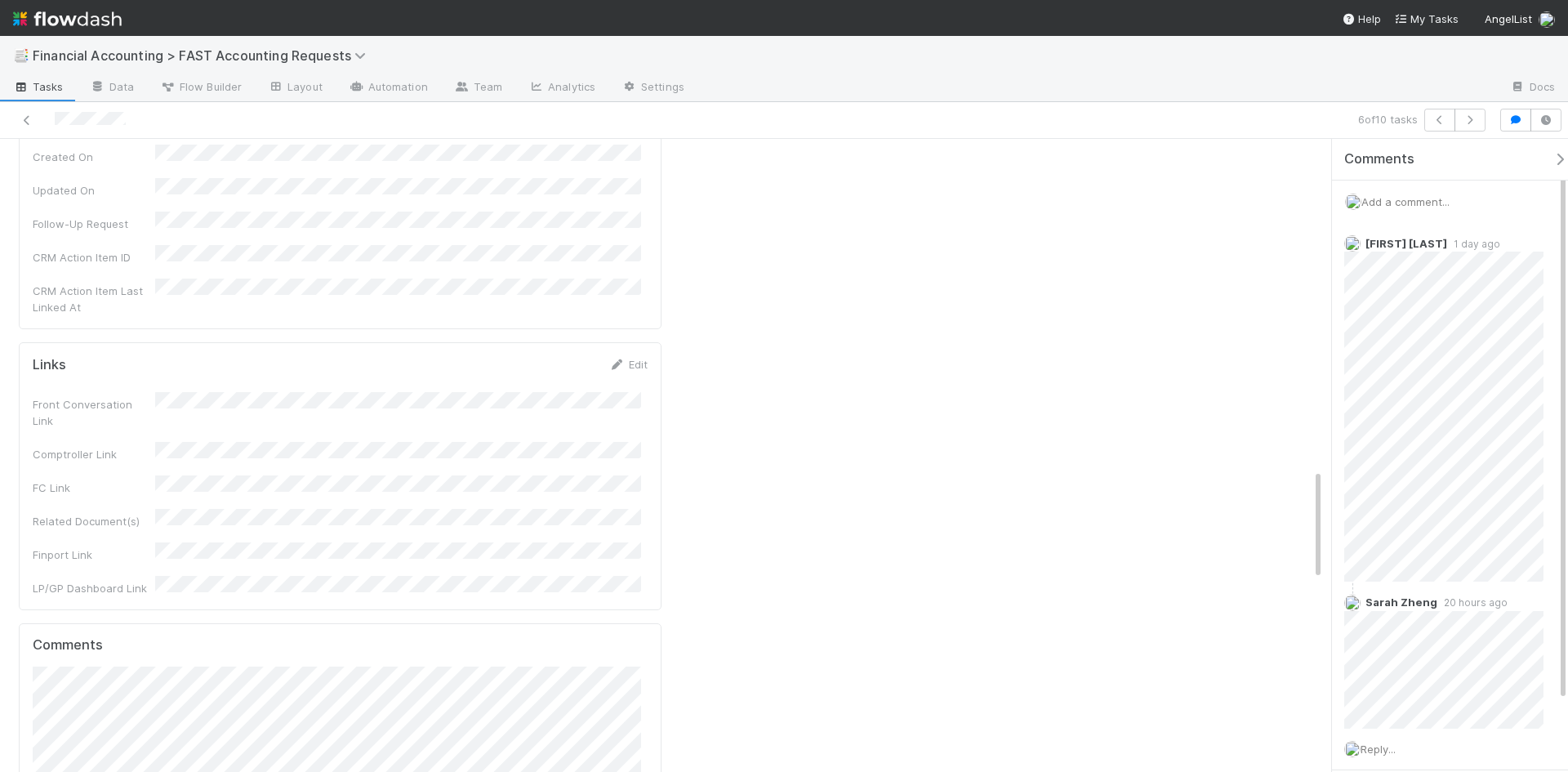 scroll, scrollTop: 280, scrollLeft: 0, axis: vertical 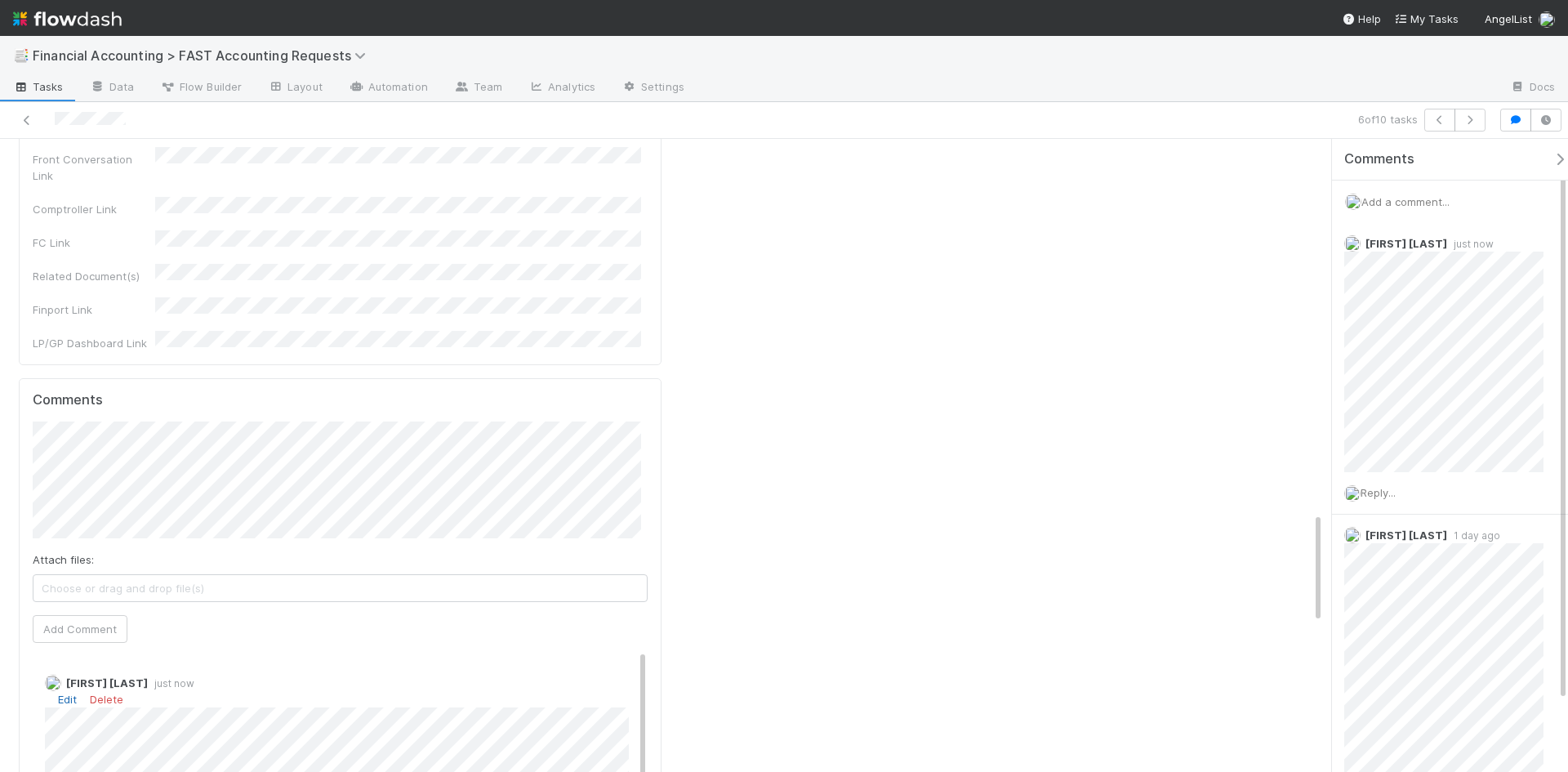 click on "Edit" at bounding box center [67, 699] 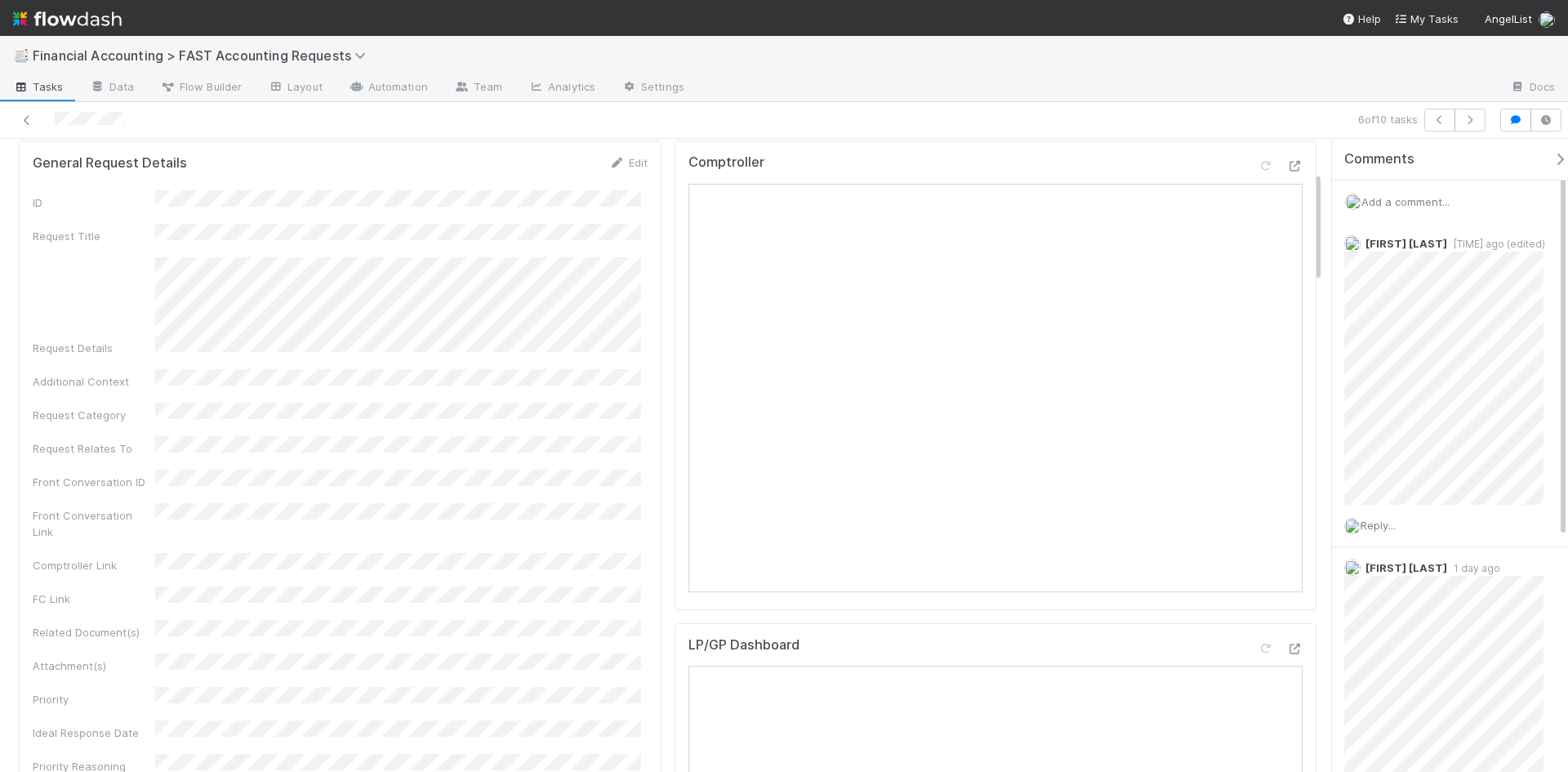 scroll, scrollTop: 0, scrollLeft: 0, axis: both 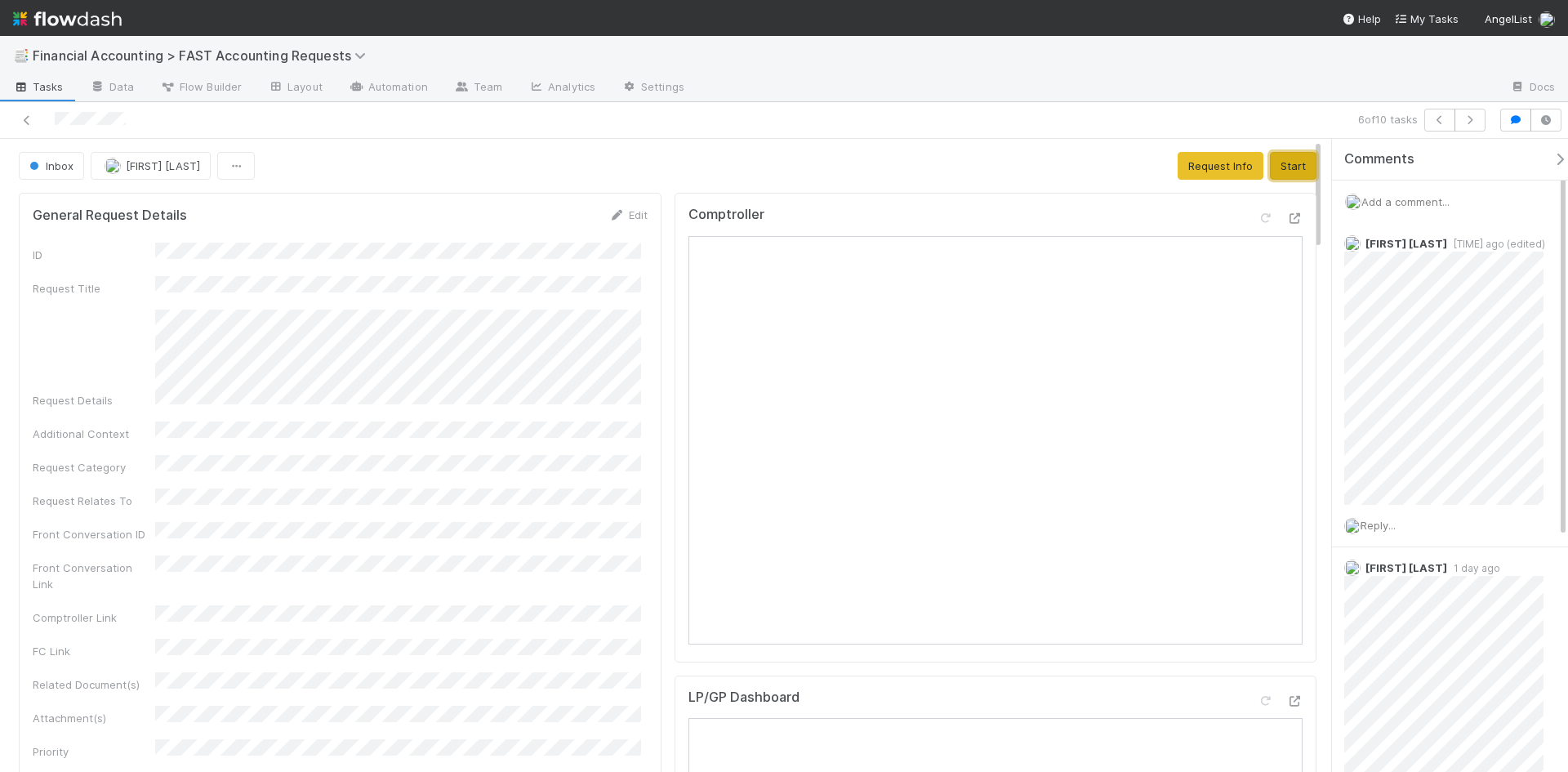 click on "Start" at bounding box center (1293, 166) 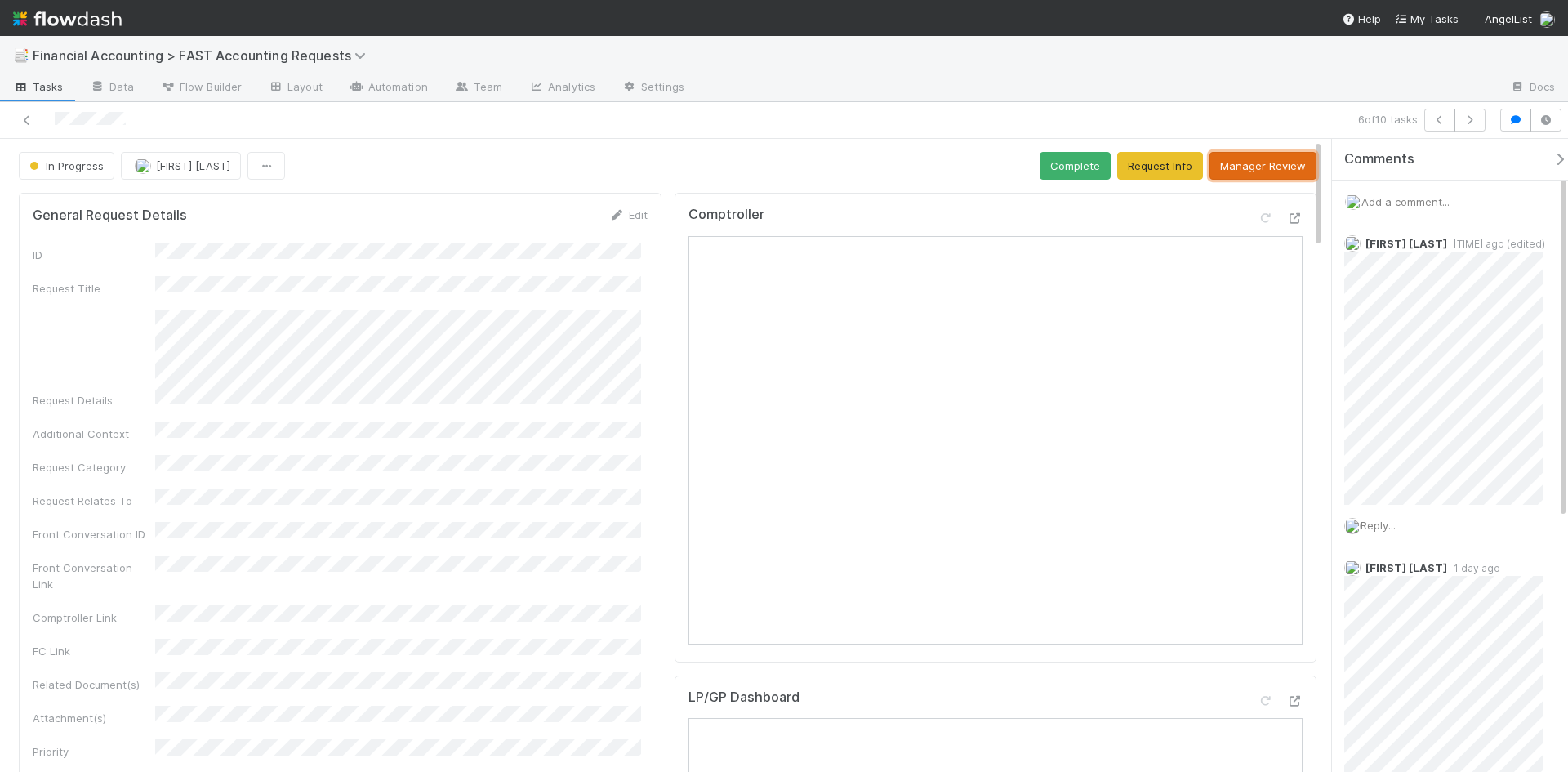 click on "Manager Review" at bounding box center [1263, 166] 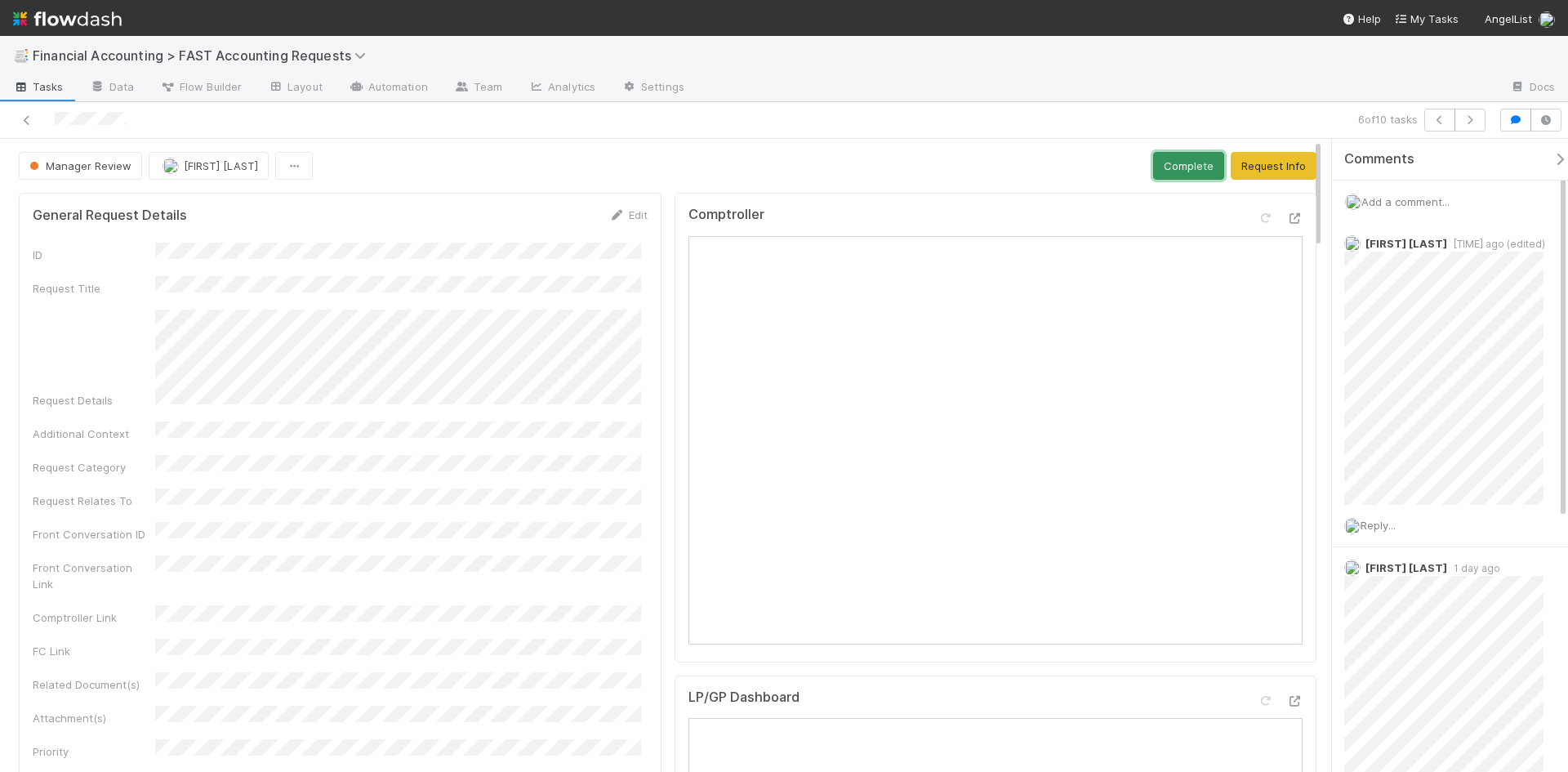 click on "Complete" at bounding box center (1188, 166) 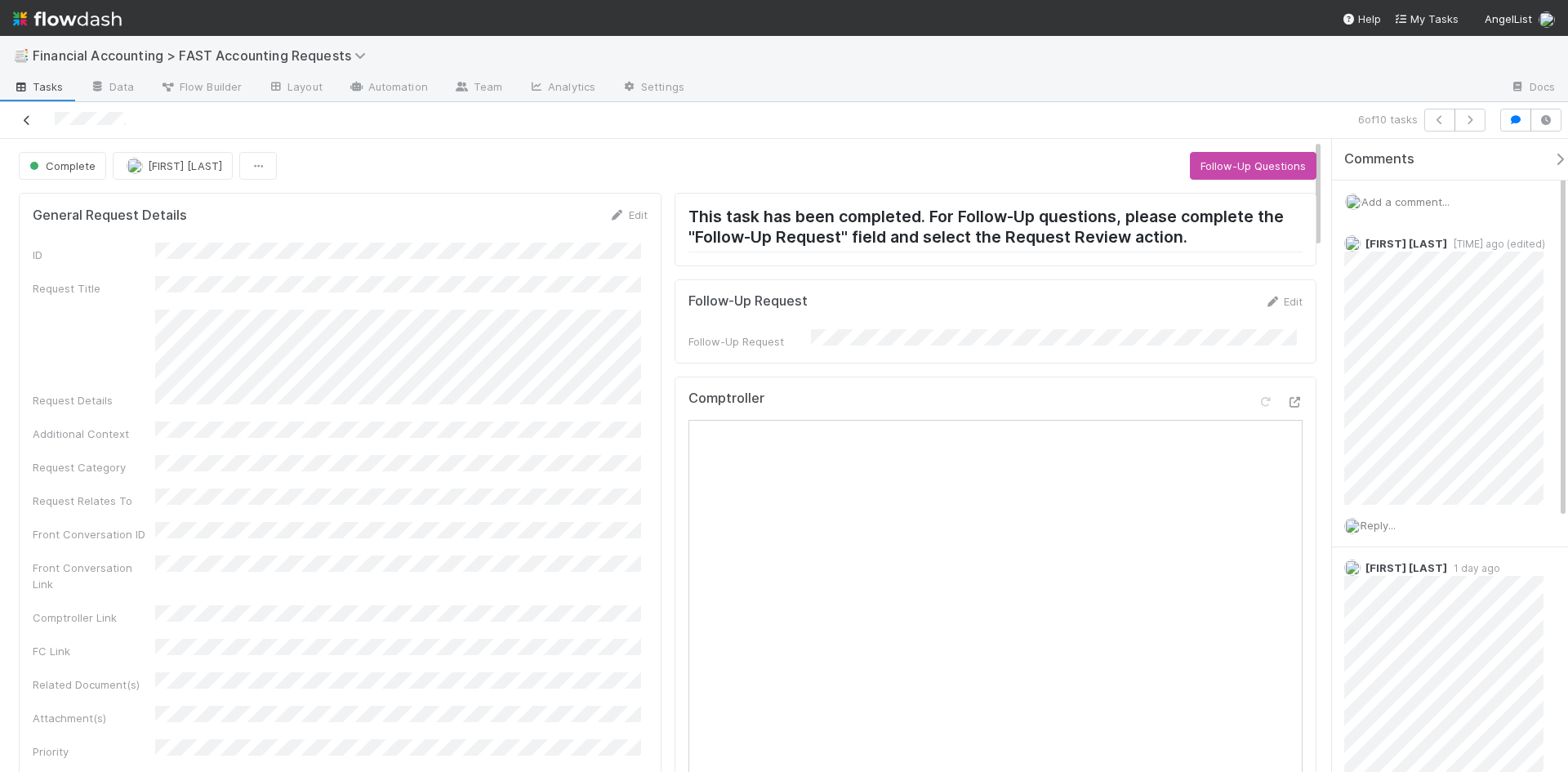 click at bounding box center [27, 120] 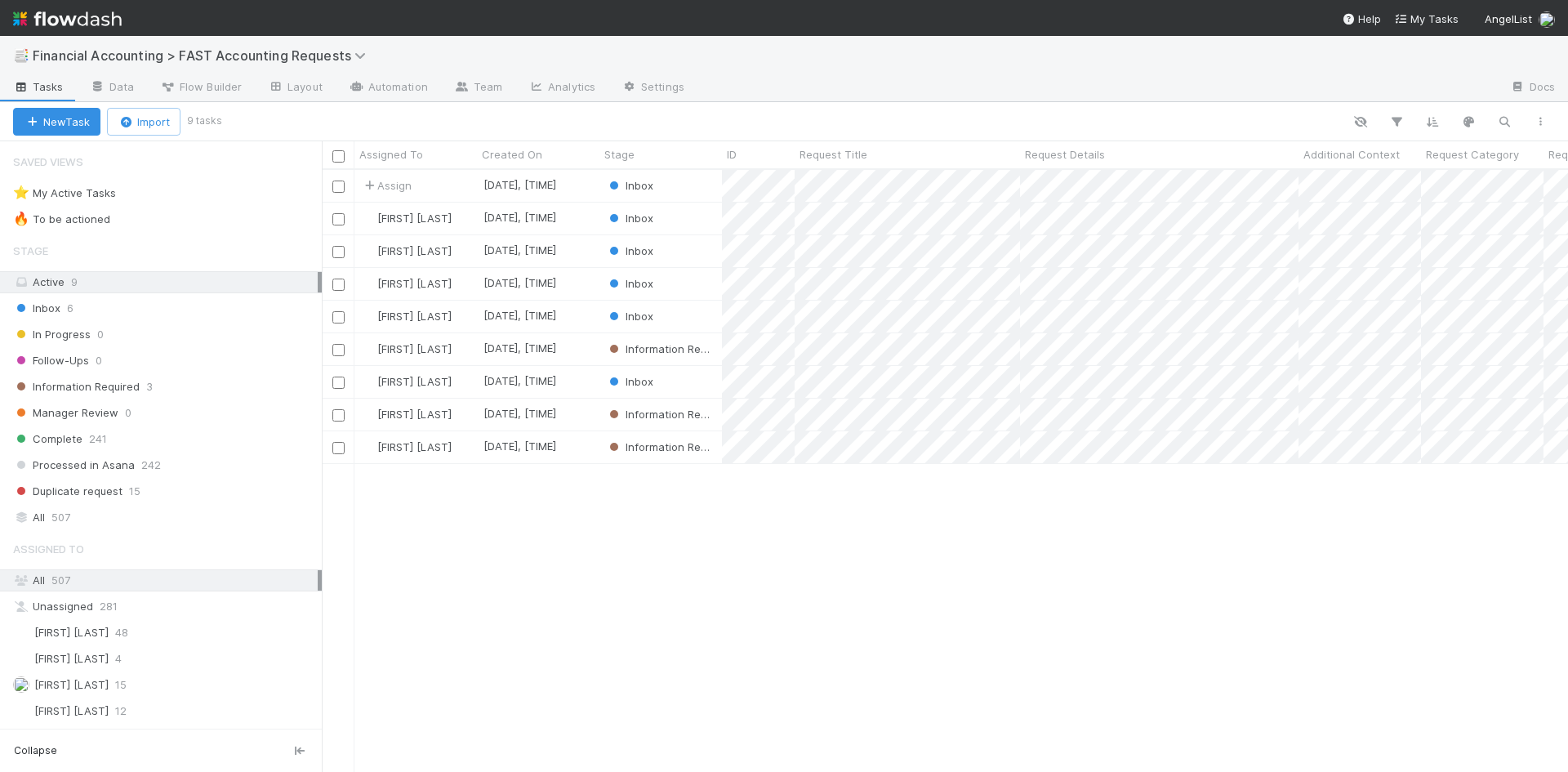 scroll, scrollTop: 13, scrollLeft: 13, axis: both 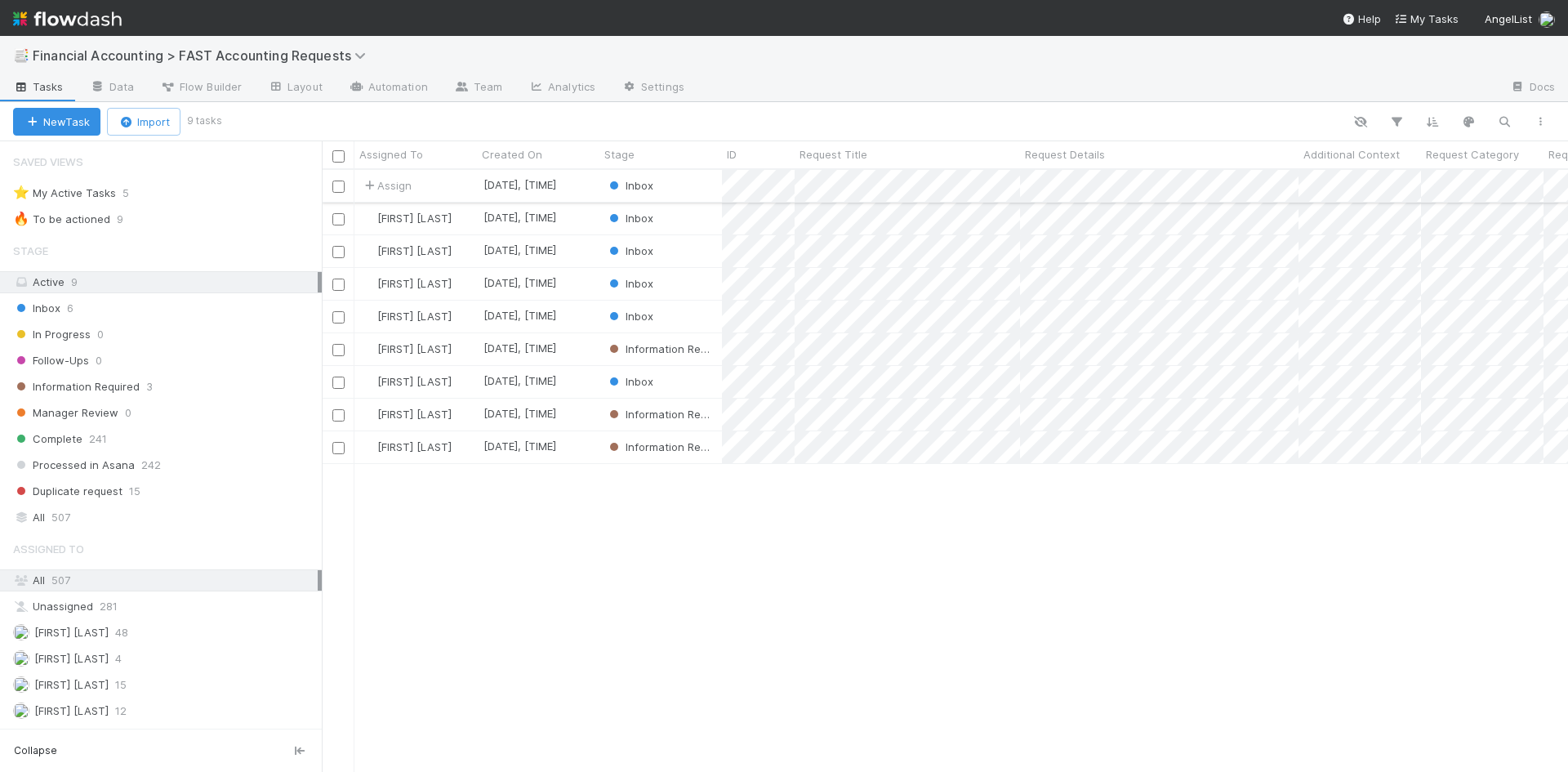 click on "Assign" at bounding box center [416, 185] 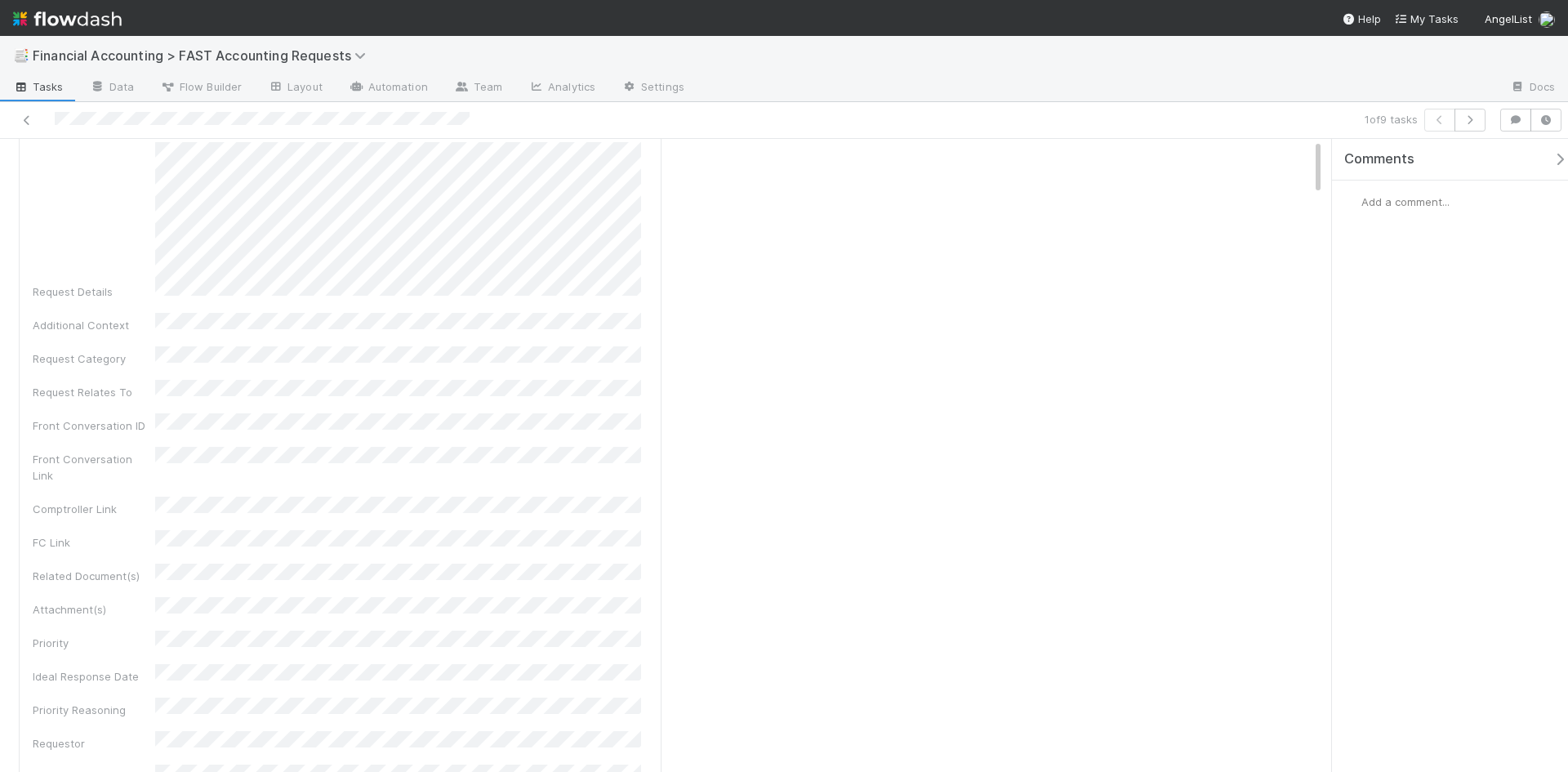 scroll, scrollTop: 0, scrollLeft: 0, axis: both 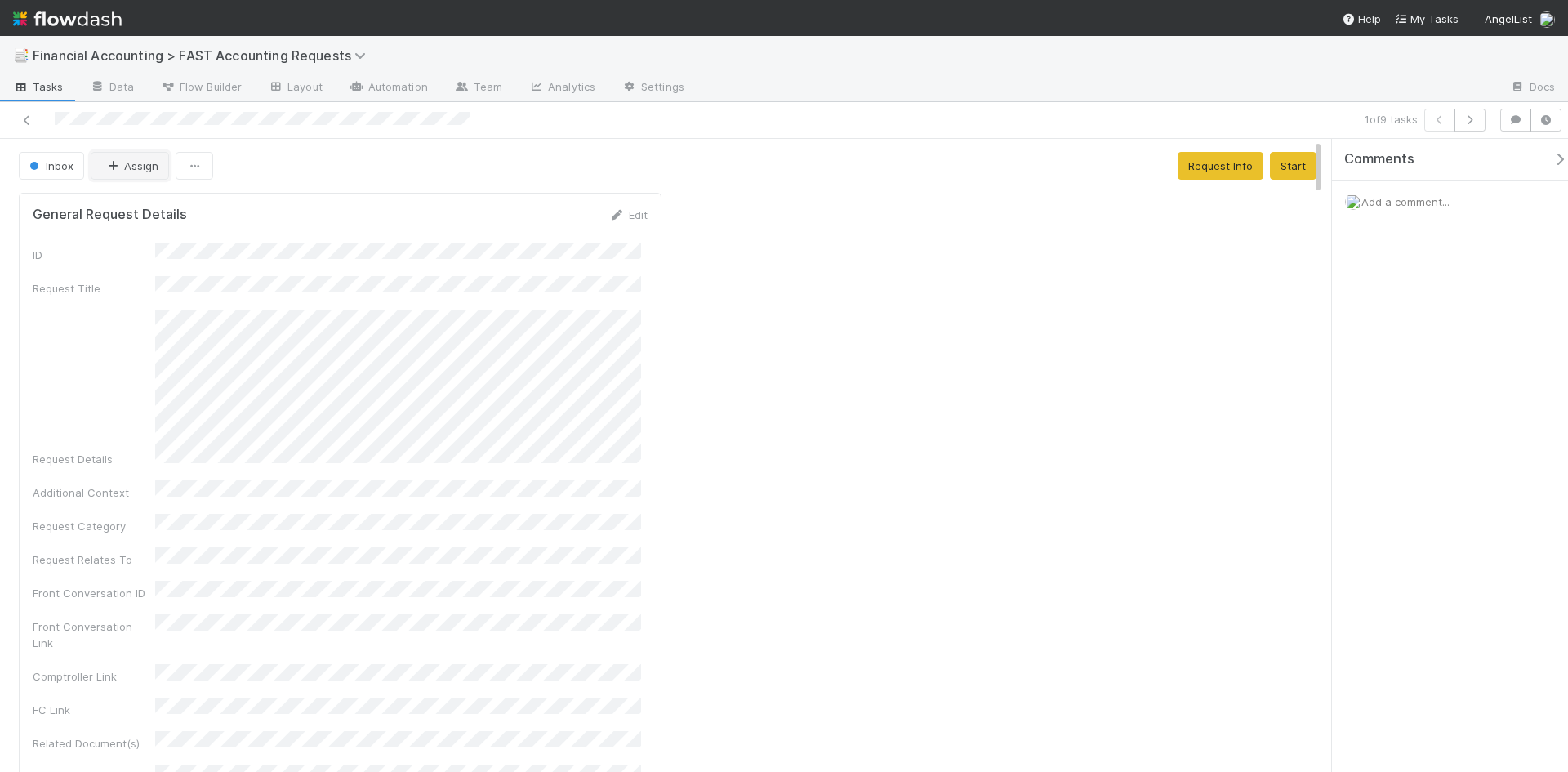 click on "Assign" at bounding box center [130, 166] 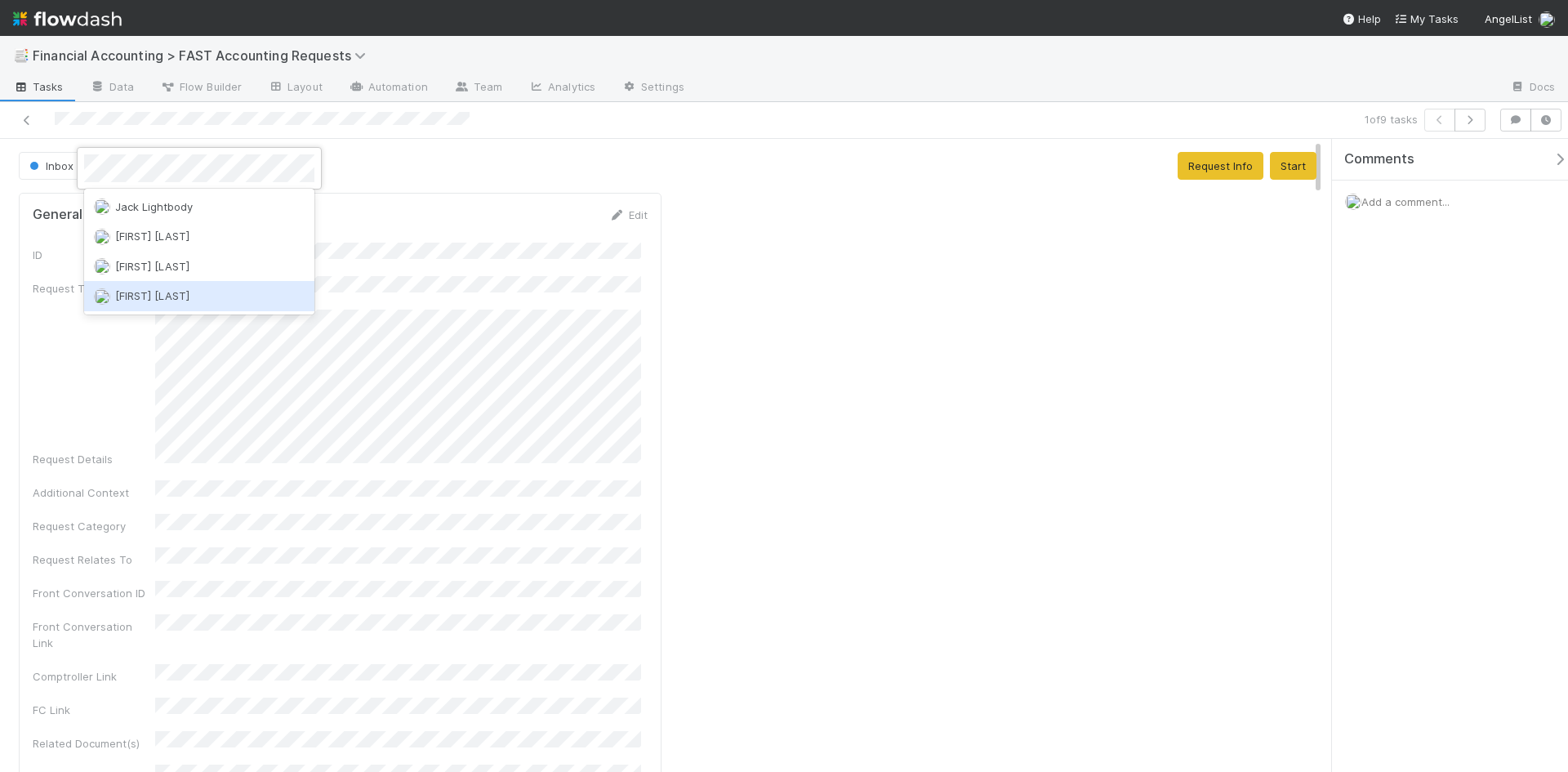 click on "[FIRST] [LAST]" at bounding box center [152, 296] 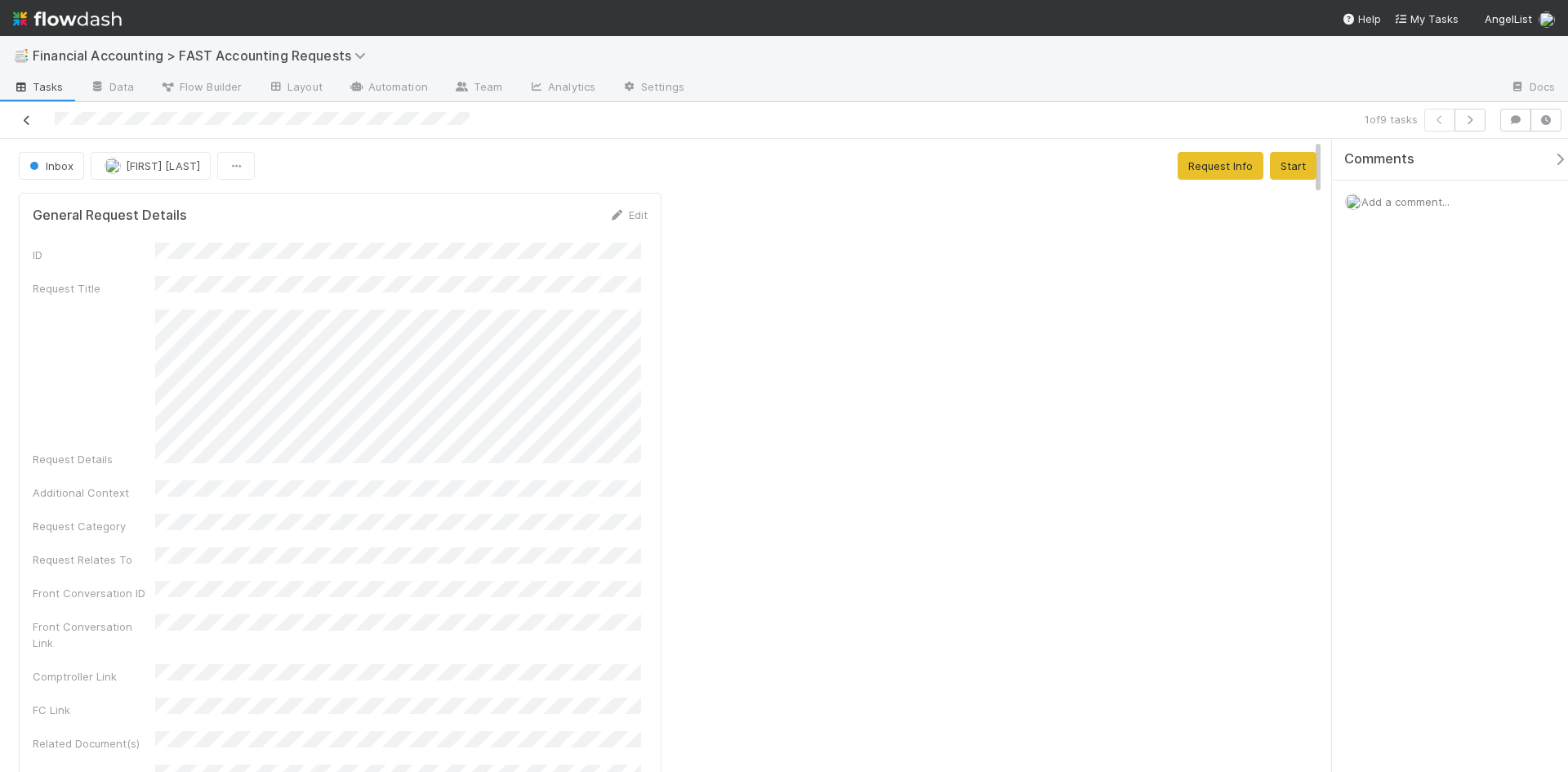 click at bounding box center [27, 120] 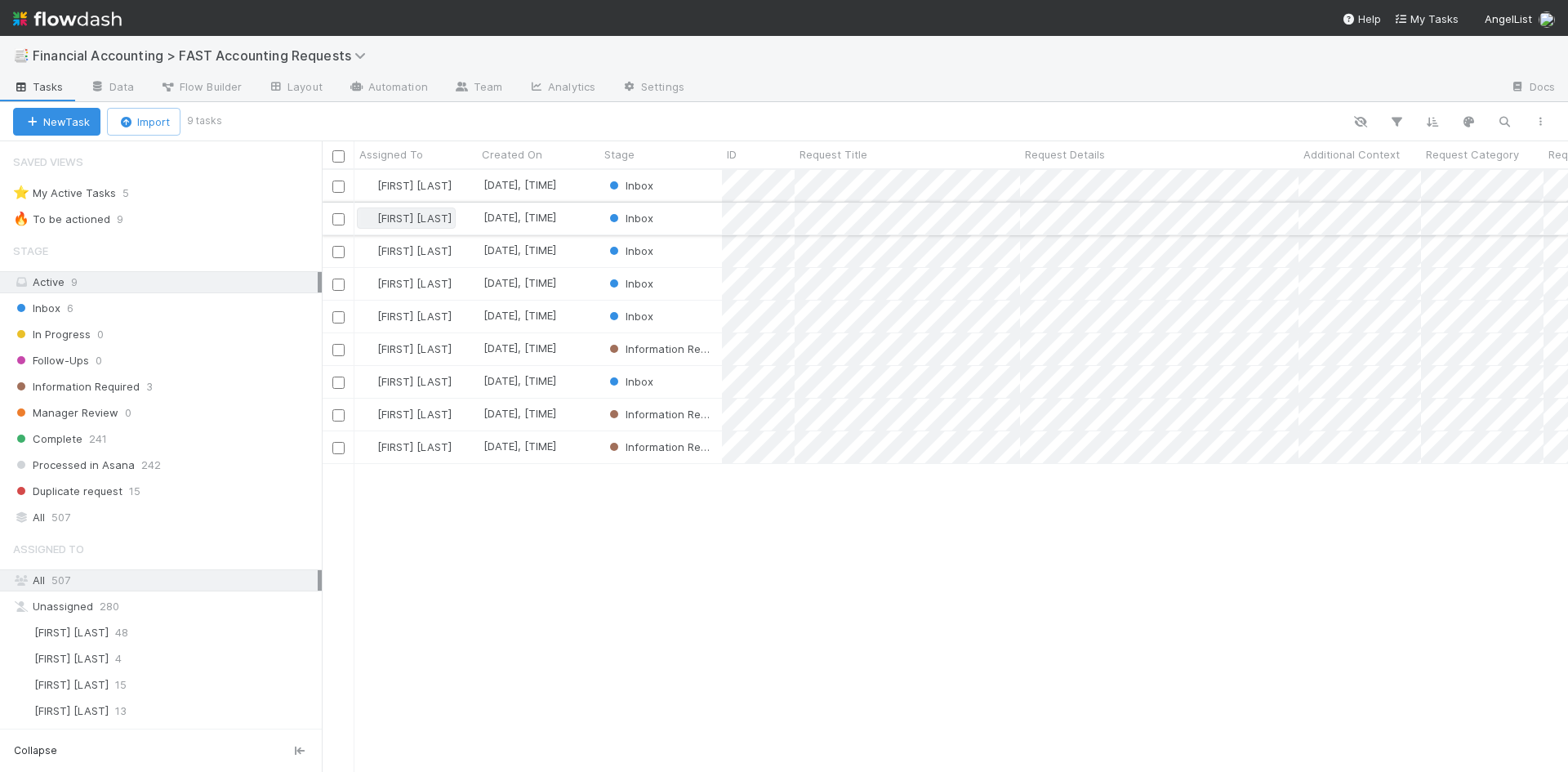 scroll, scrollTop: 13, scrollLeft: 13, axis: both 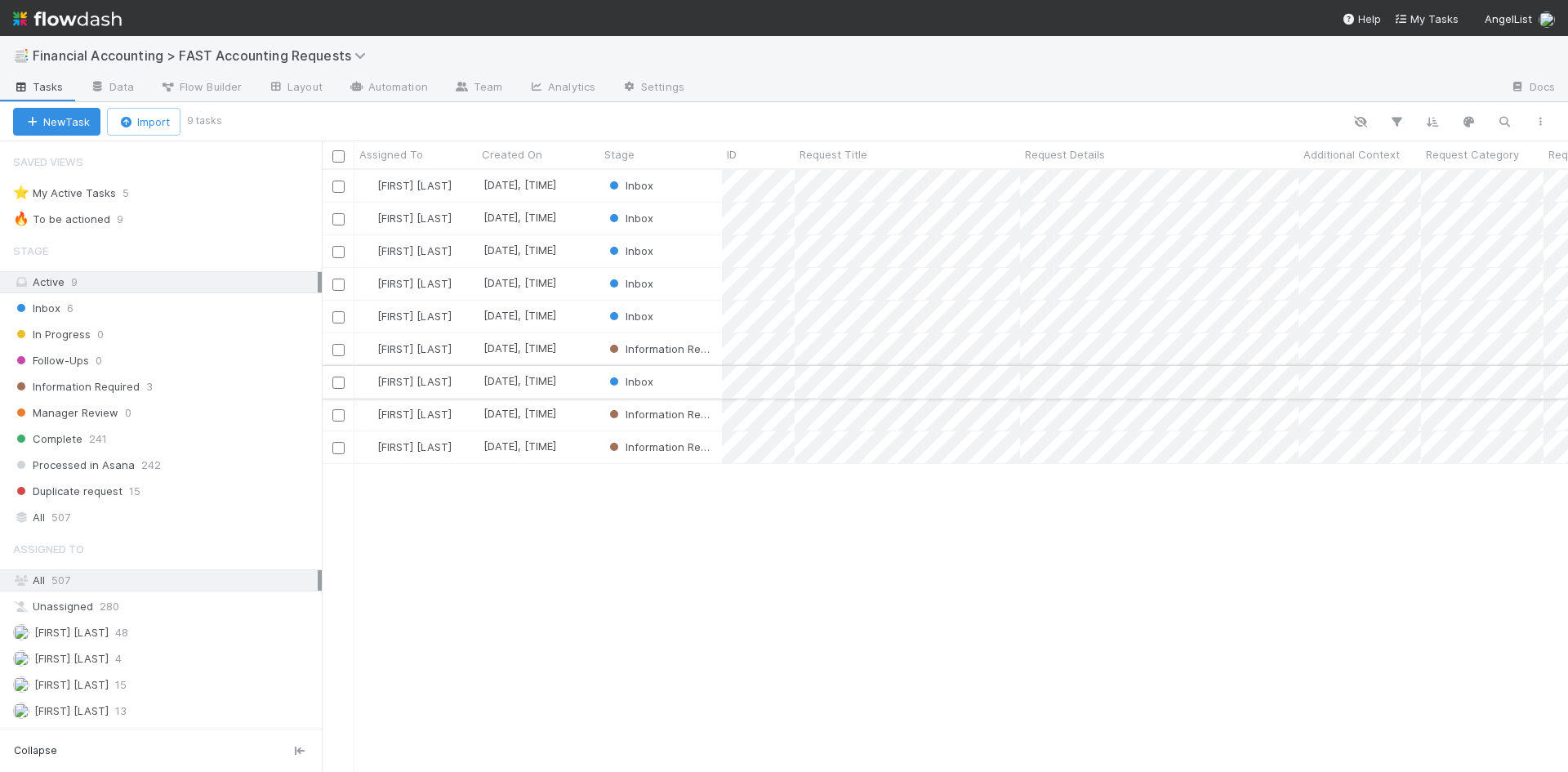 click on "Inbox" at bounding box center (661, 382) 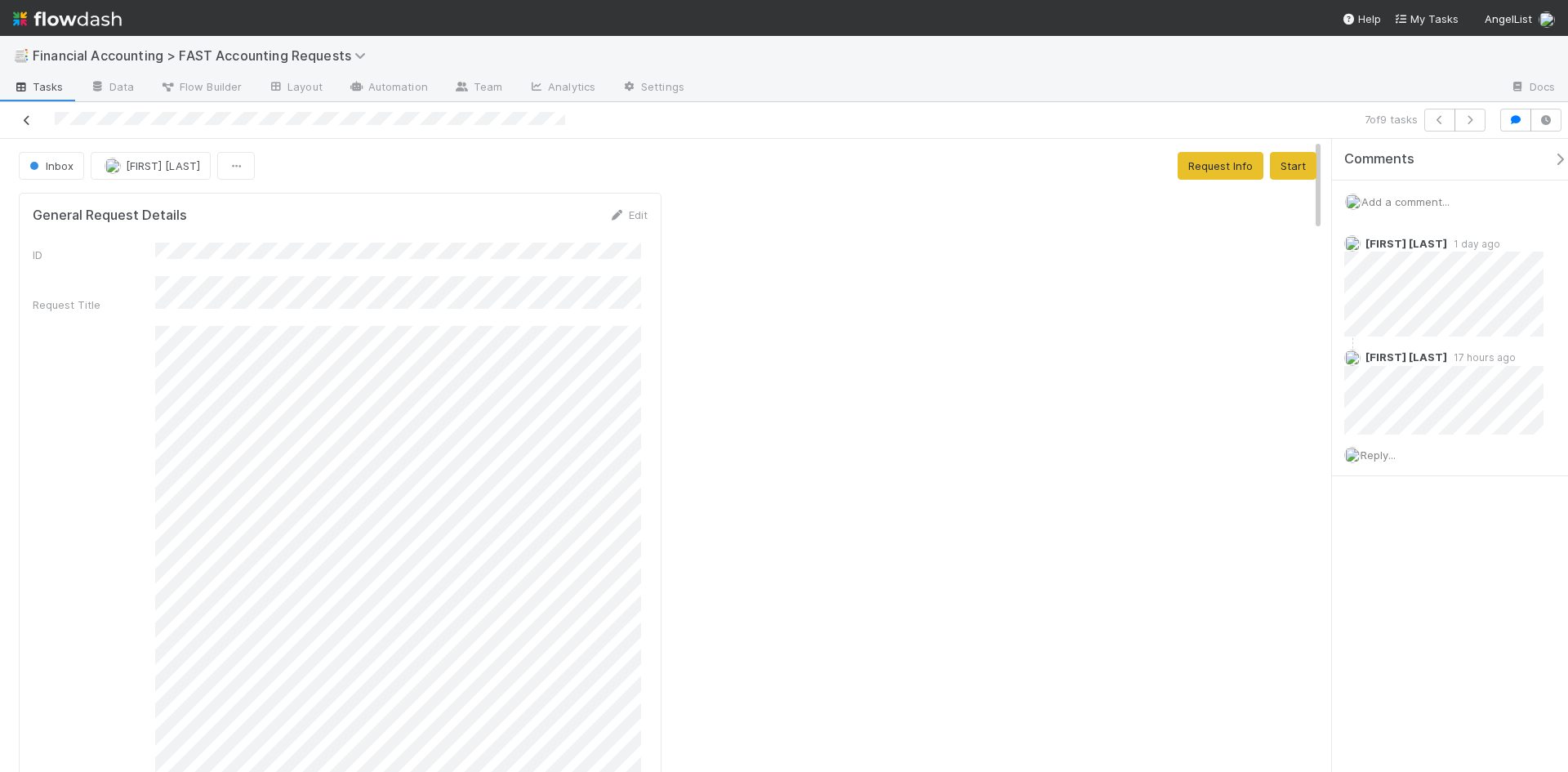 click at bounding box center [27, 120] 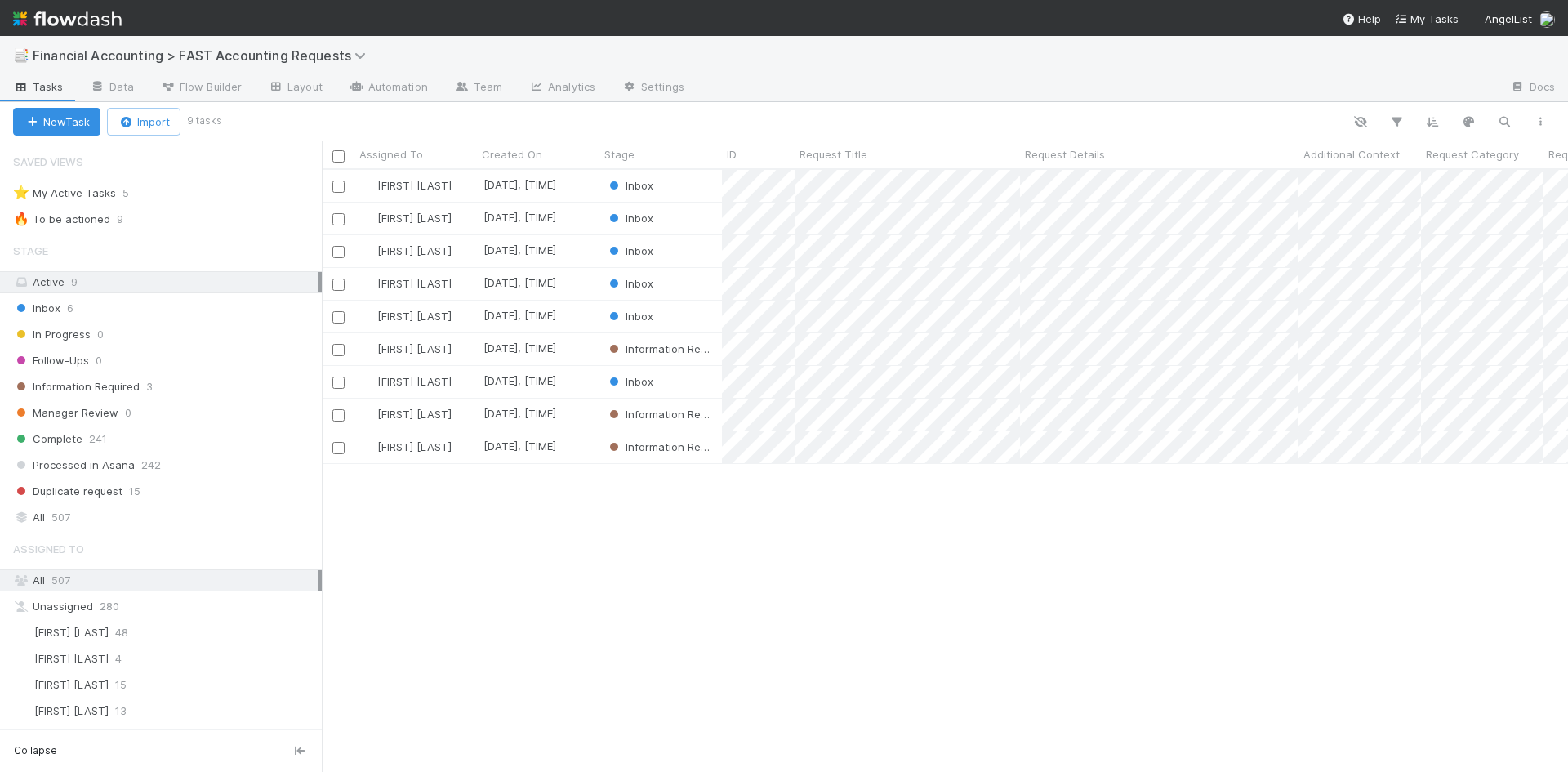scroll, scrollTop: 13, scrollLeft: 13, axis: both 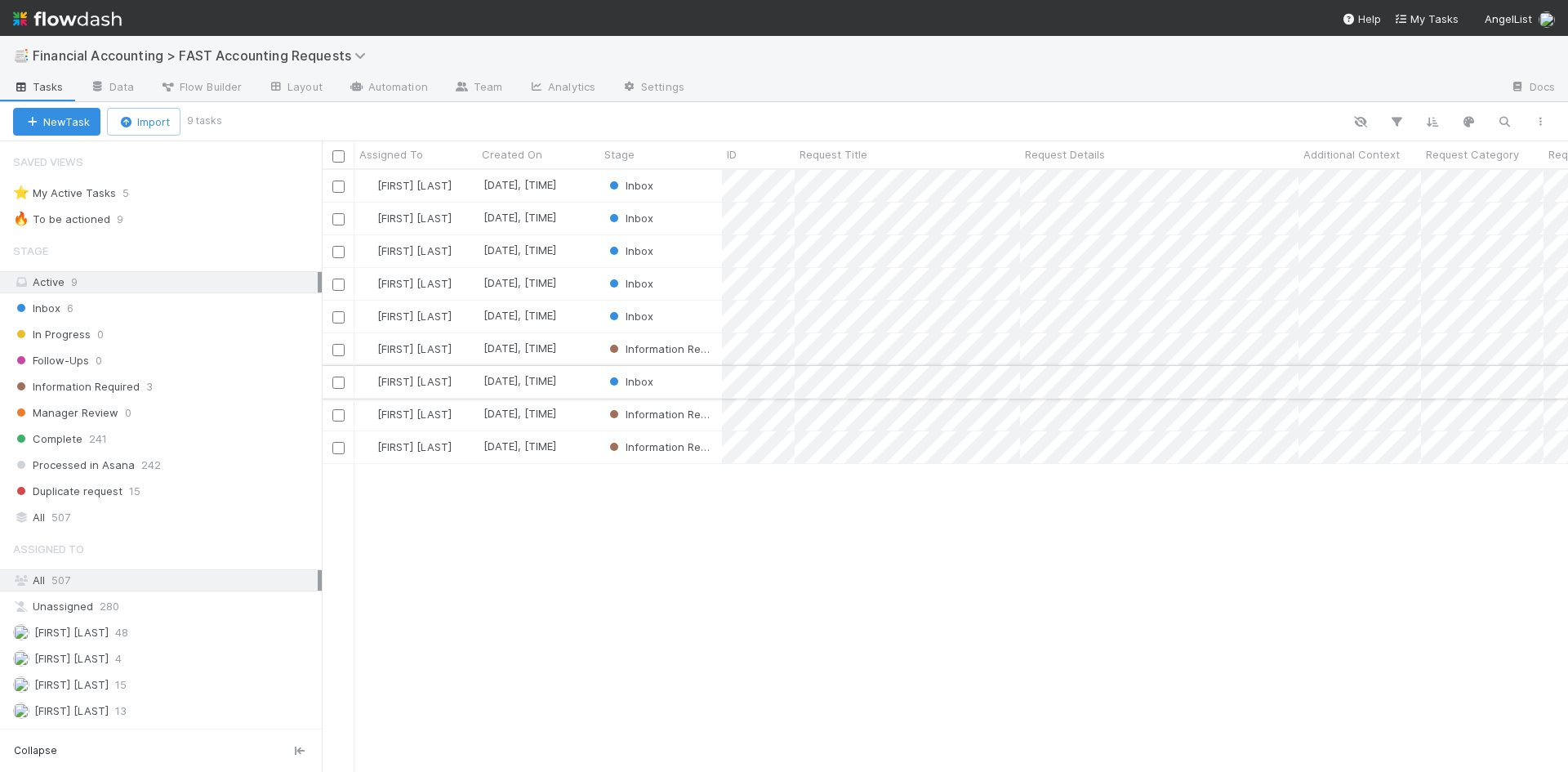 click on "Inbox" at bounding box center [661, 382] 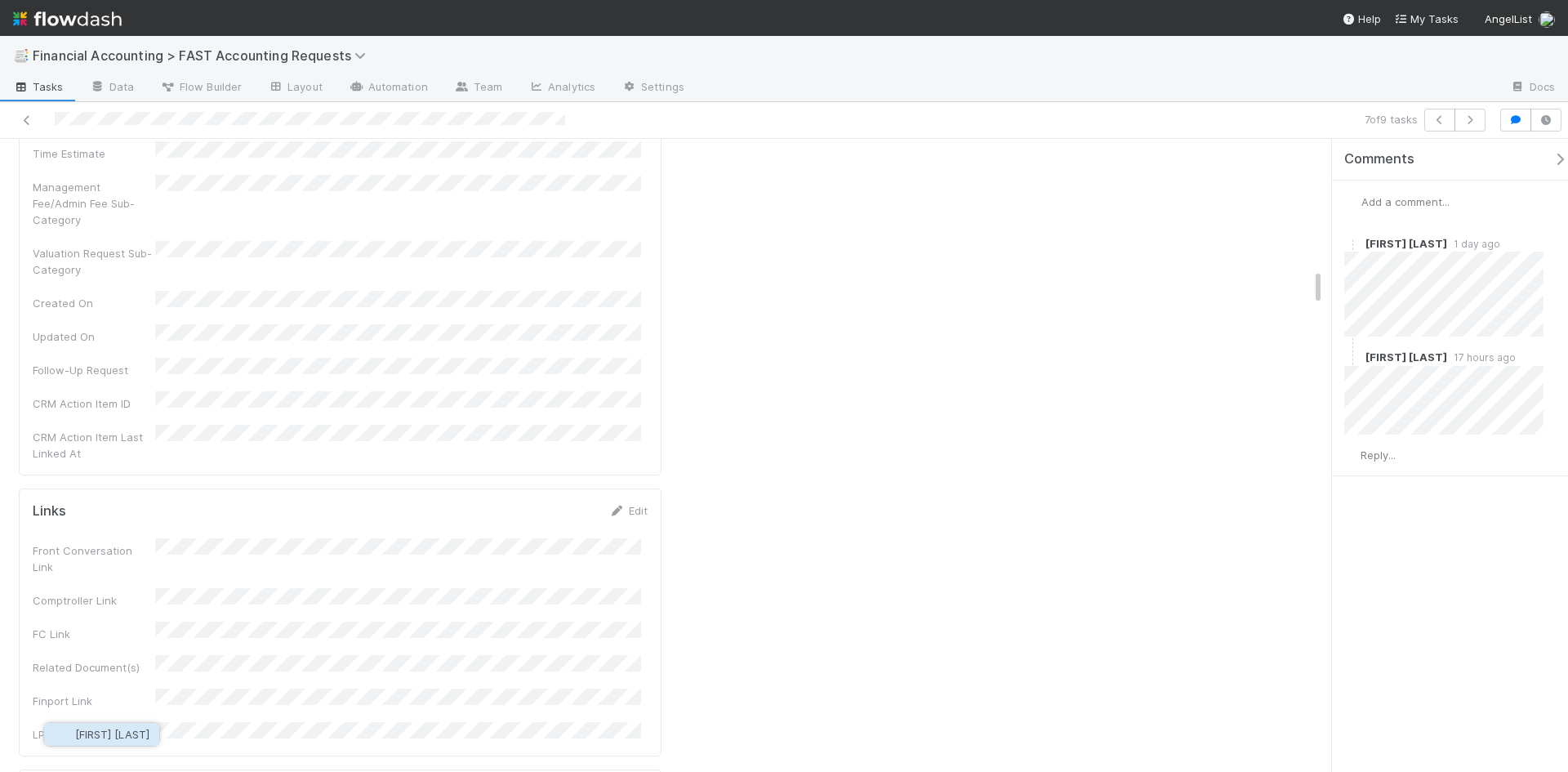 scroll, scrollTop: 2519, scrollLeft: 0, axis: vertical 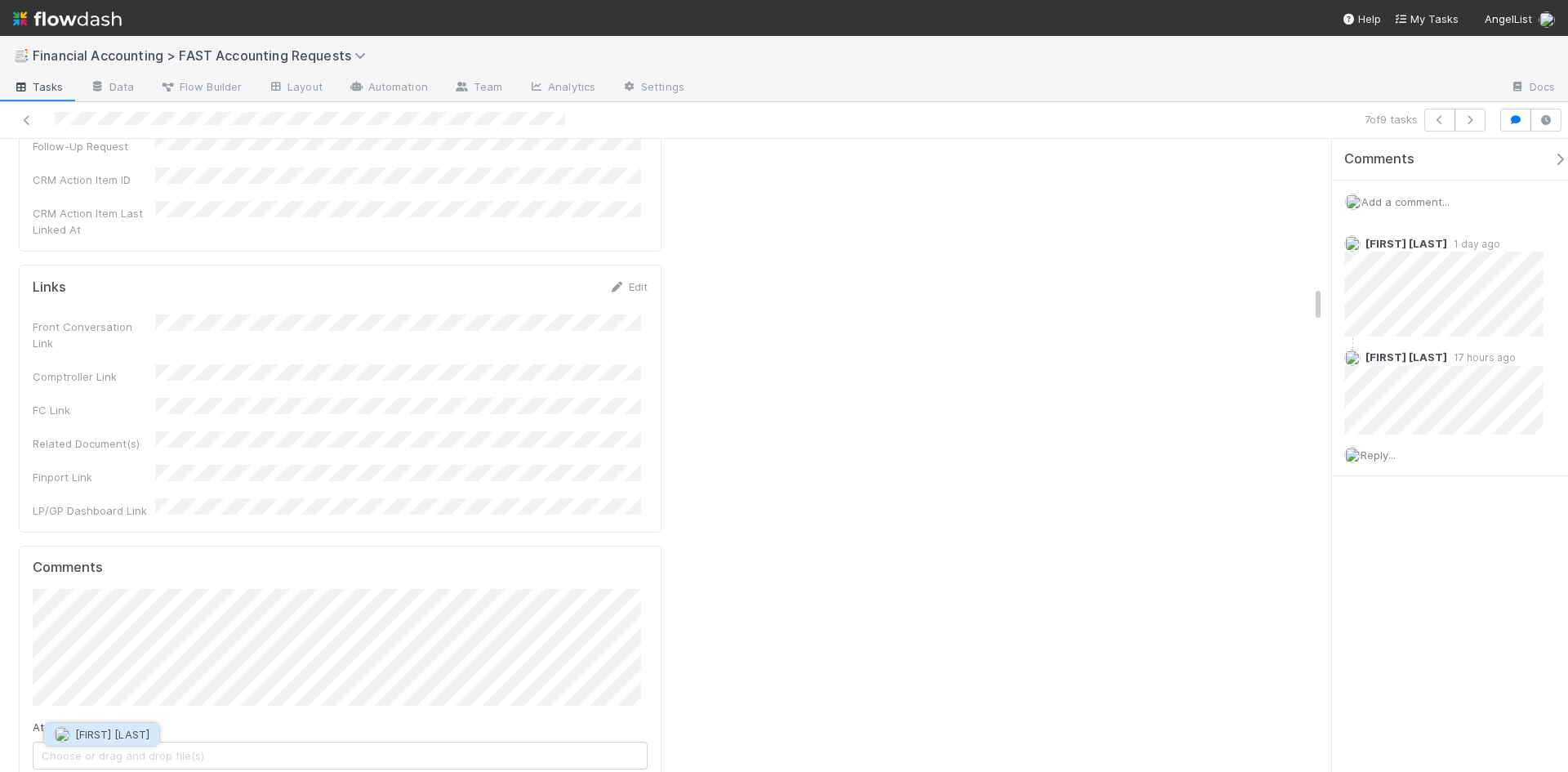 click on "Jonah Lecker" at bounding box center [112, 734] 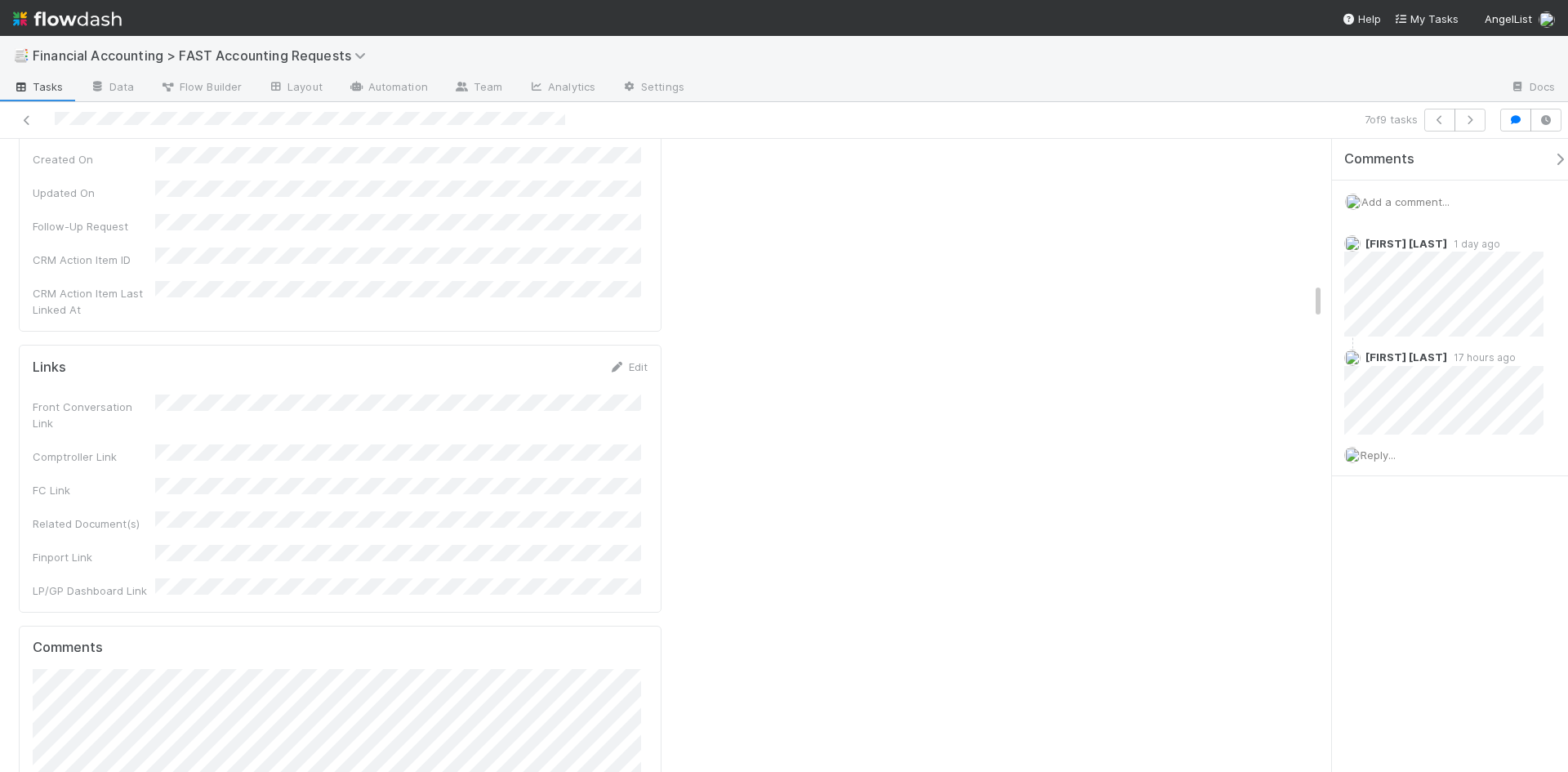 scroll, scrollTop: 2519, scrollLeft: 0, axis: vertical 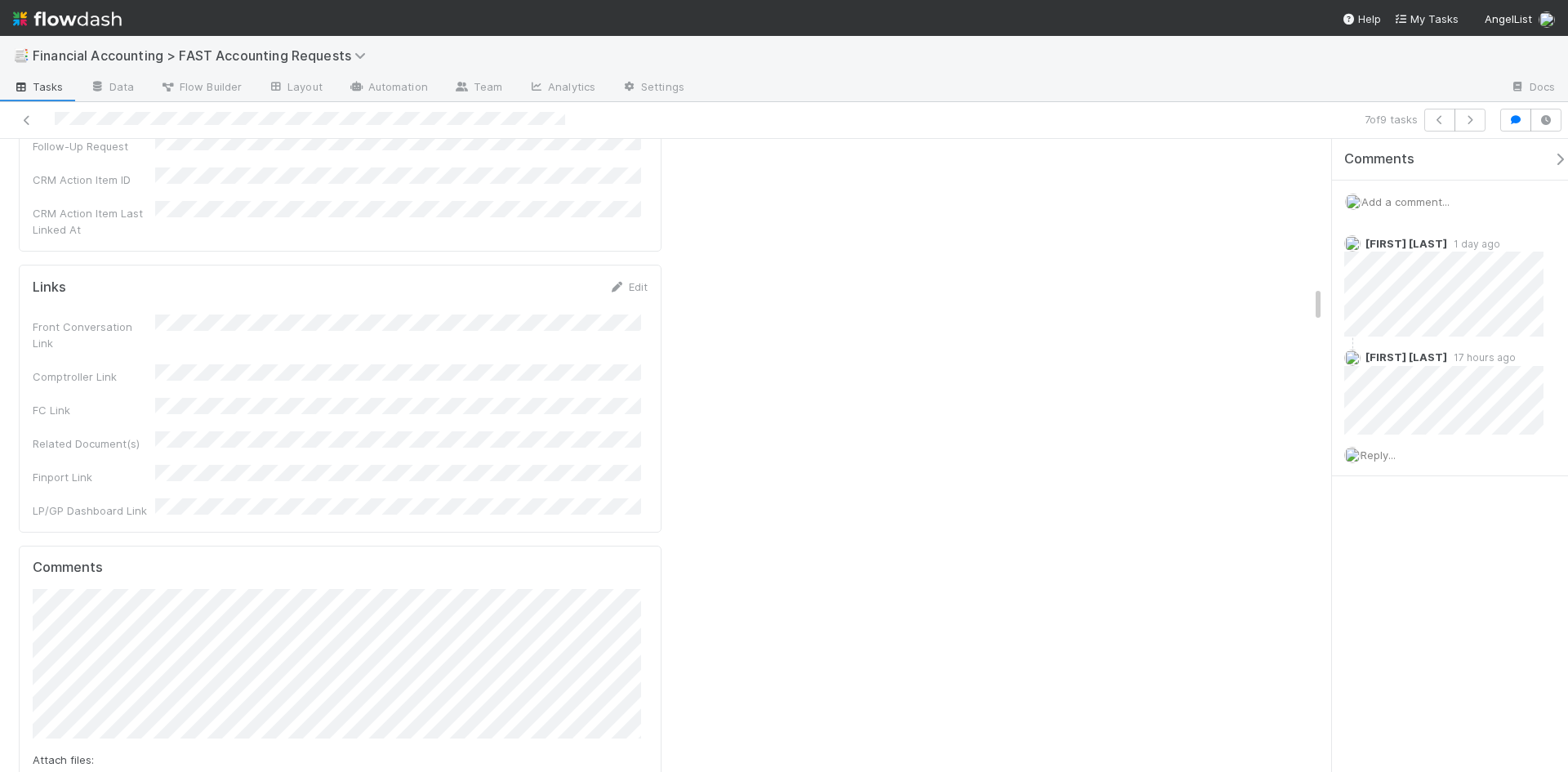 click on "Add Comment" at bounding box center (80, 829) 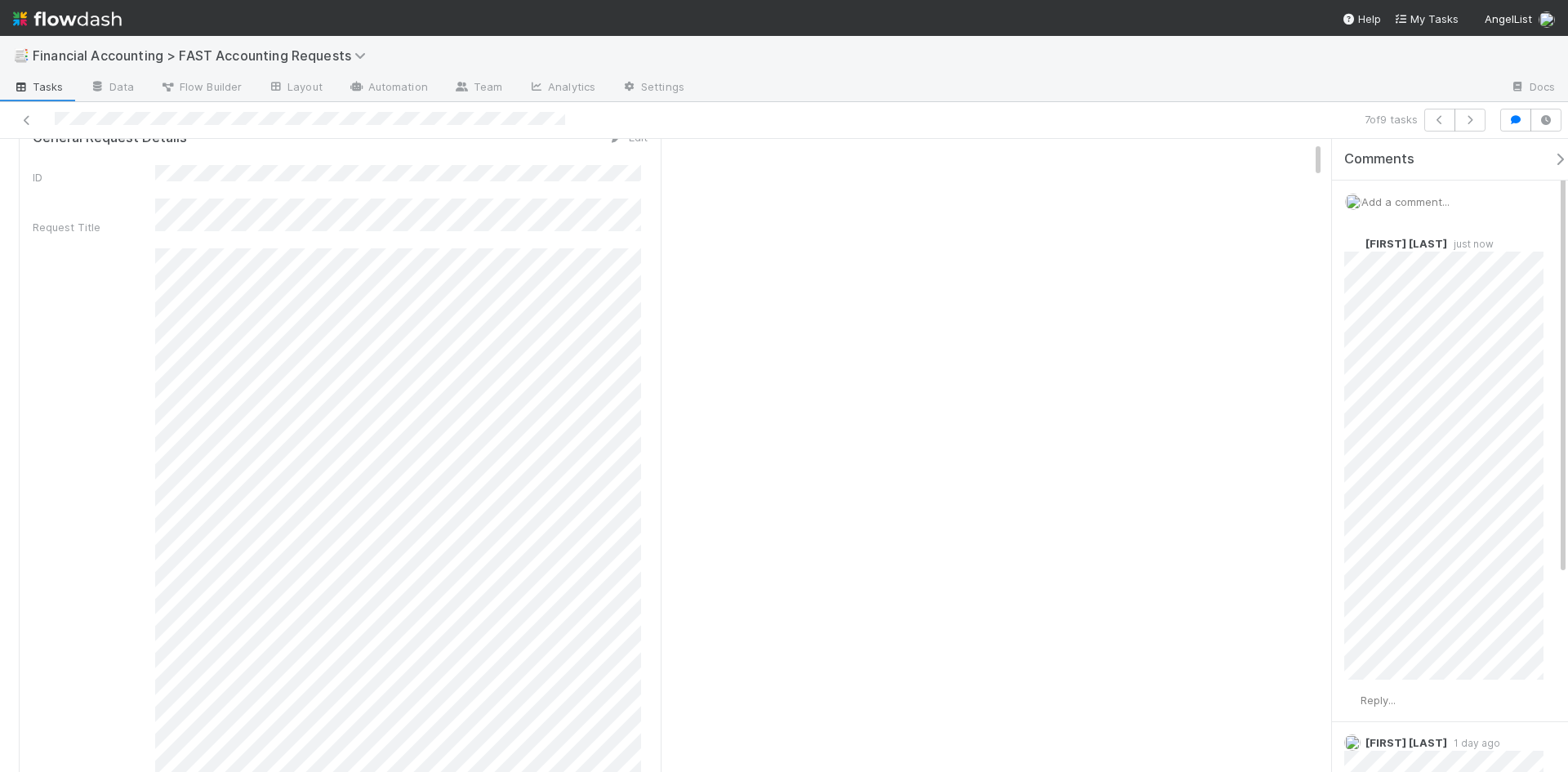 scroll, scrollTop: 0, scrollLeft: 0, axis: both 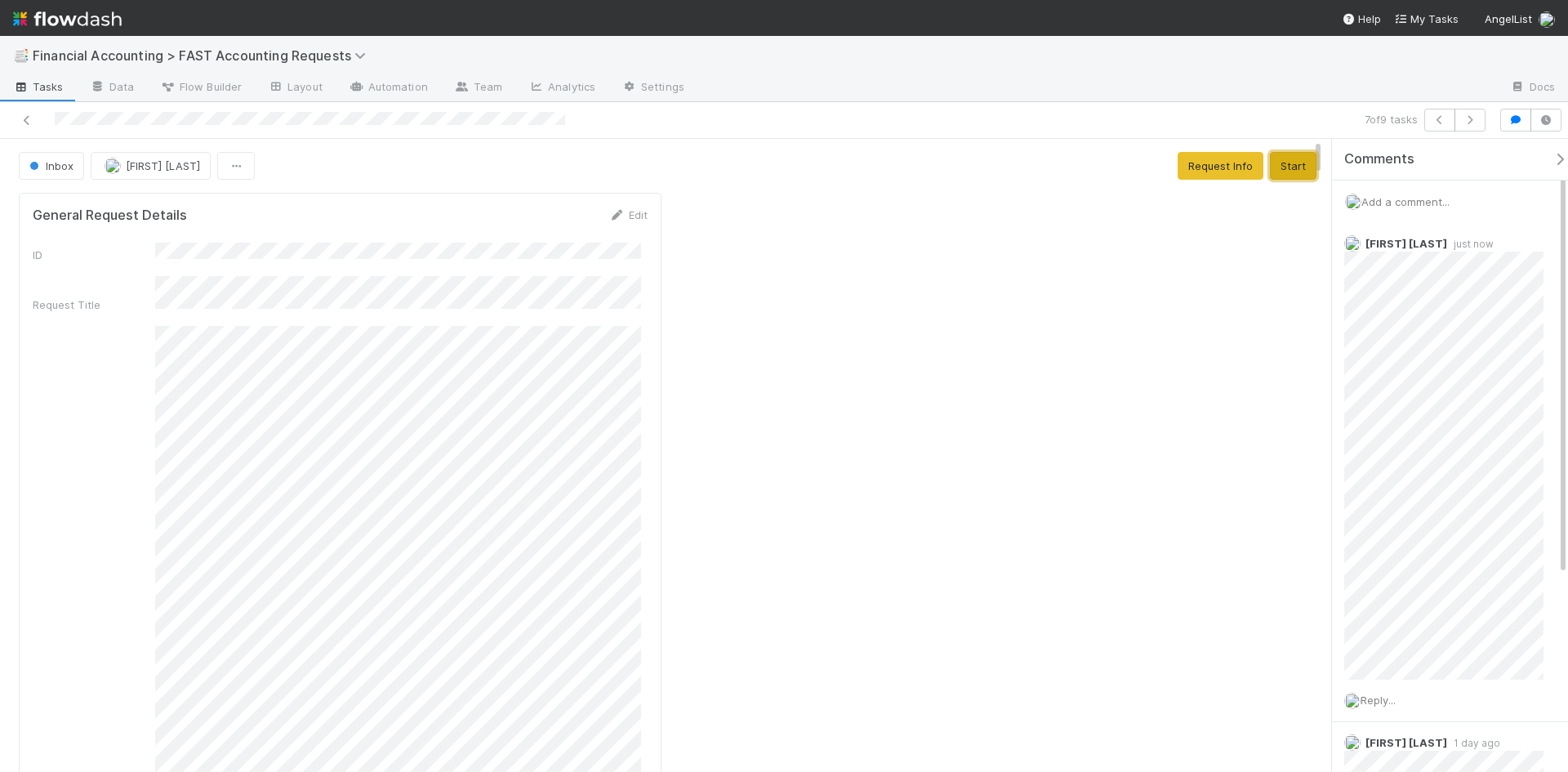 click on "Start" at bounding box center [1293, 166] 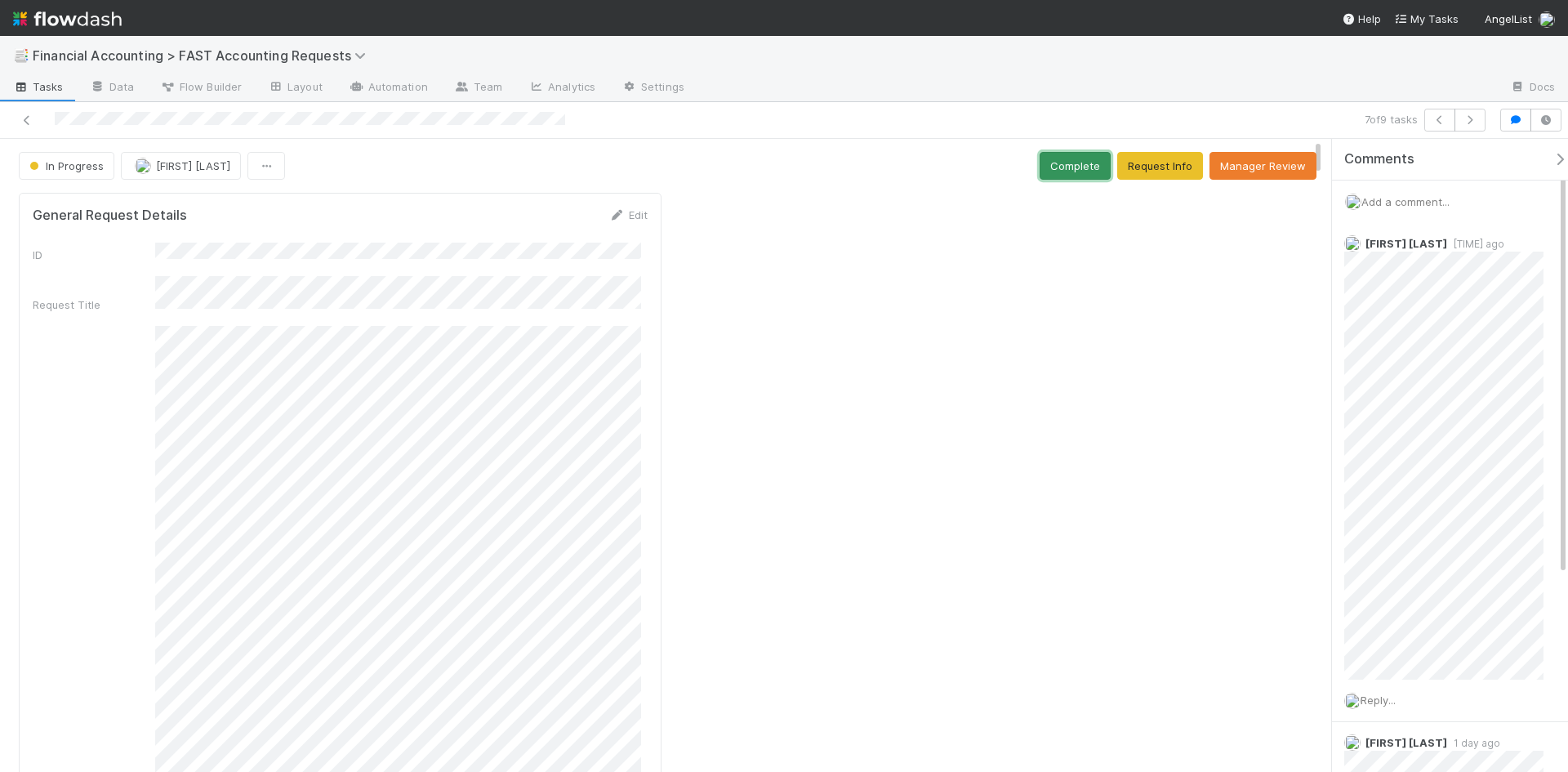 click on "Complete" at bounding box center [1075, 166] 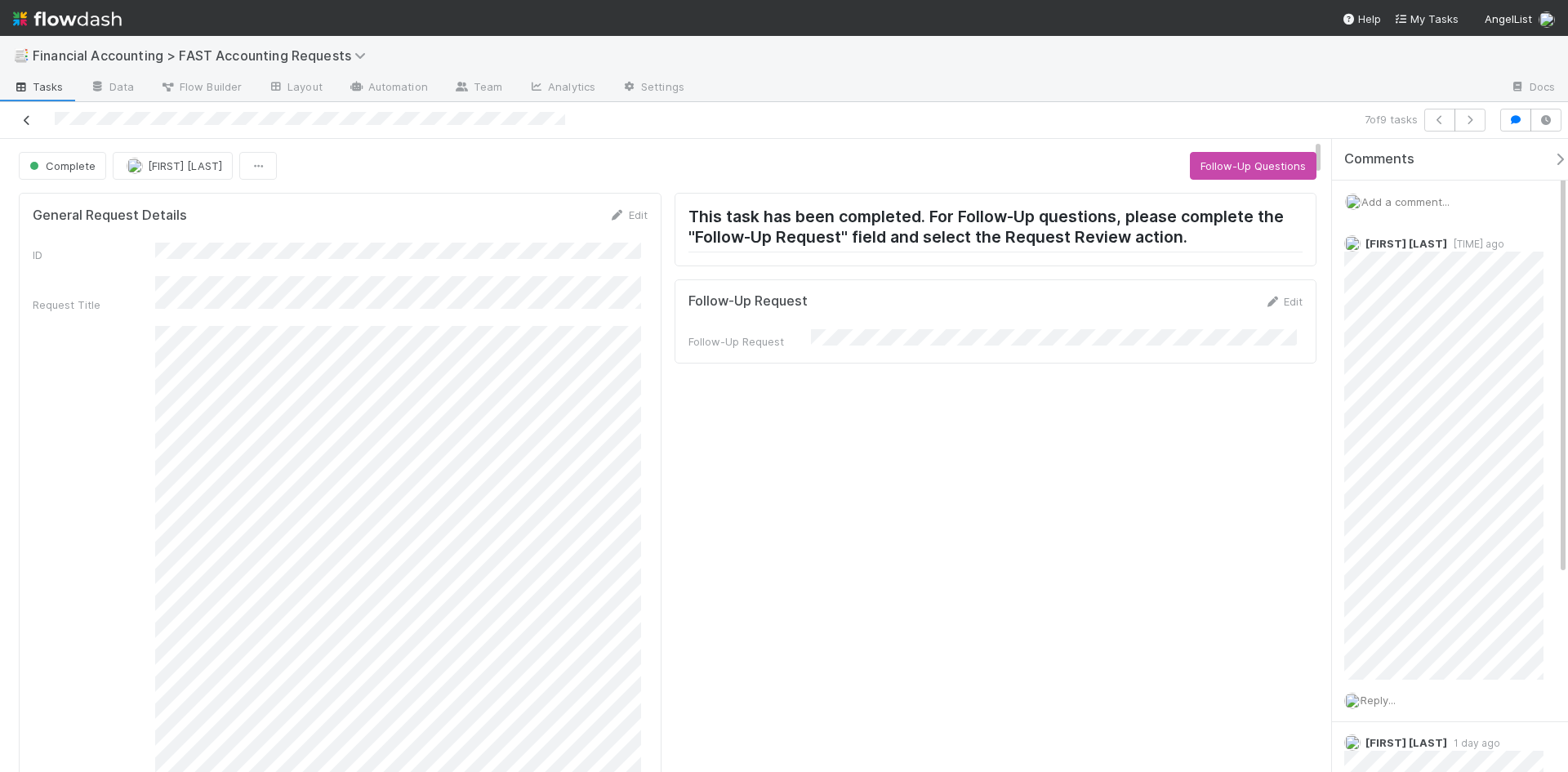 click at bounding box center [27, 120] 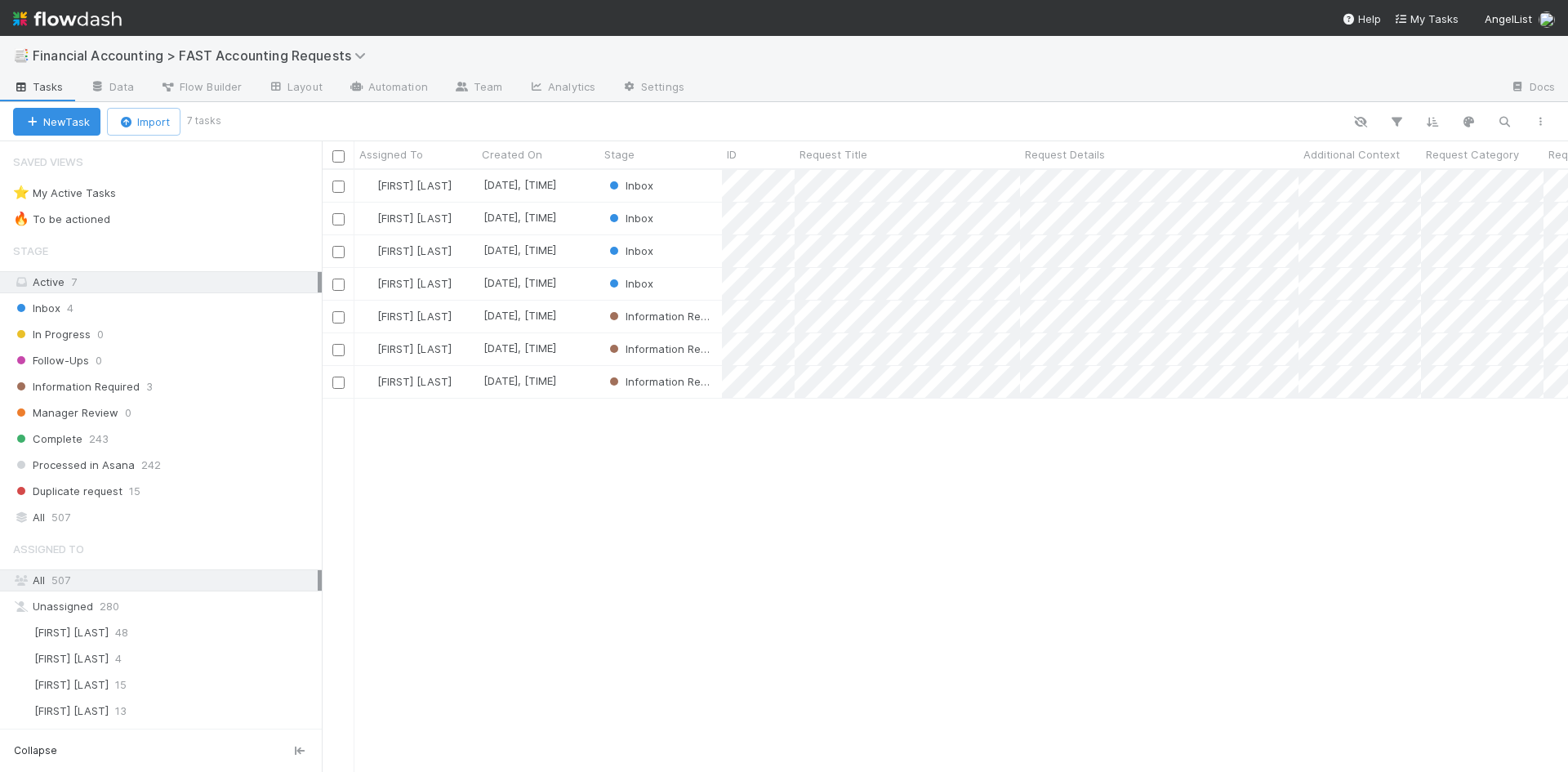 scroll, scrollTop: 13, scrollLeft: 13, axis: both 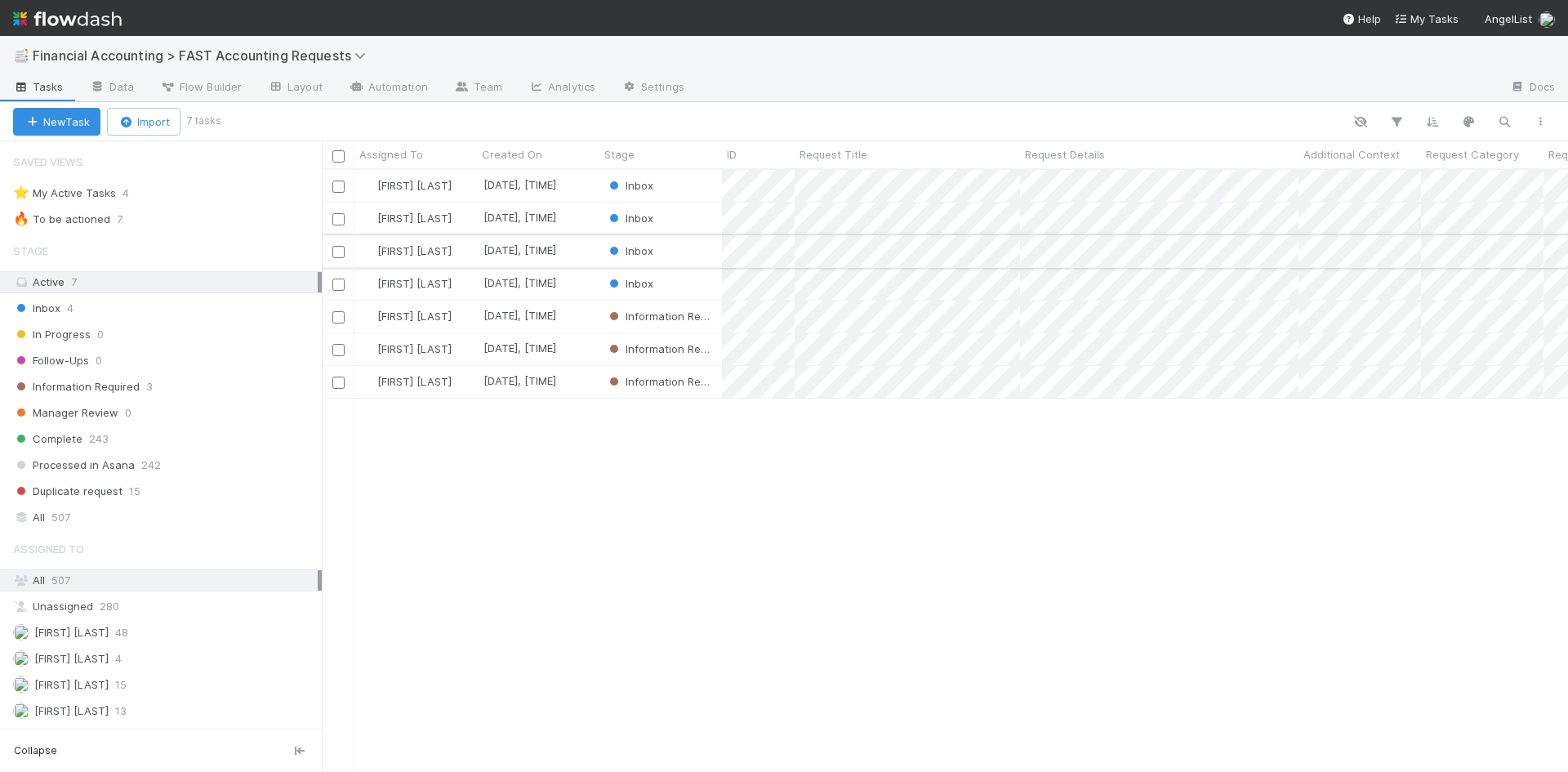 click on "Inbox" at bounding box center [661, 251] 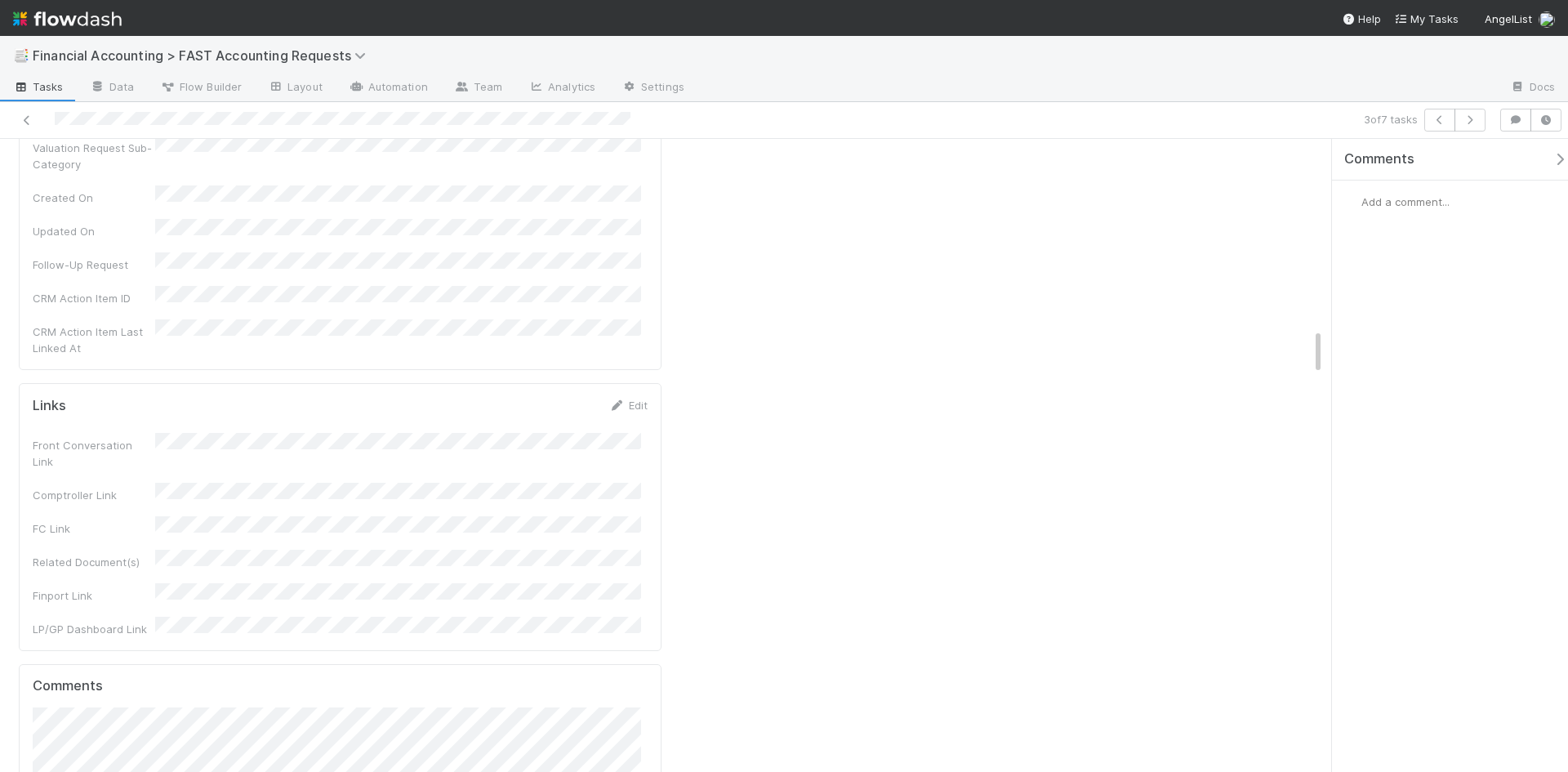 scroll, scrollTop: 2574, scrollLeft: 0, axis: vertical 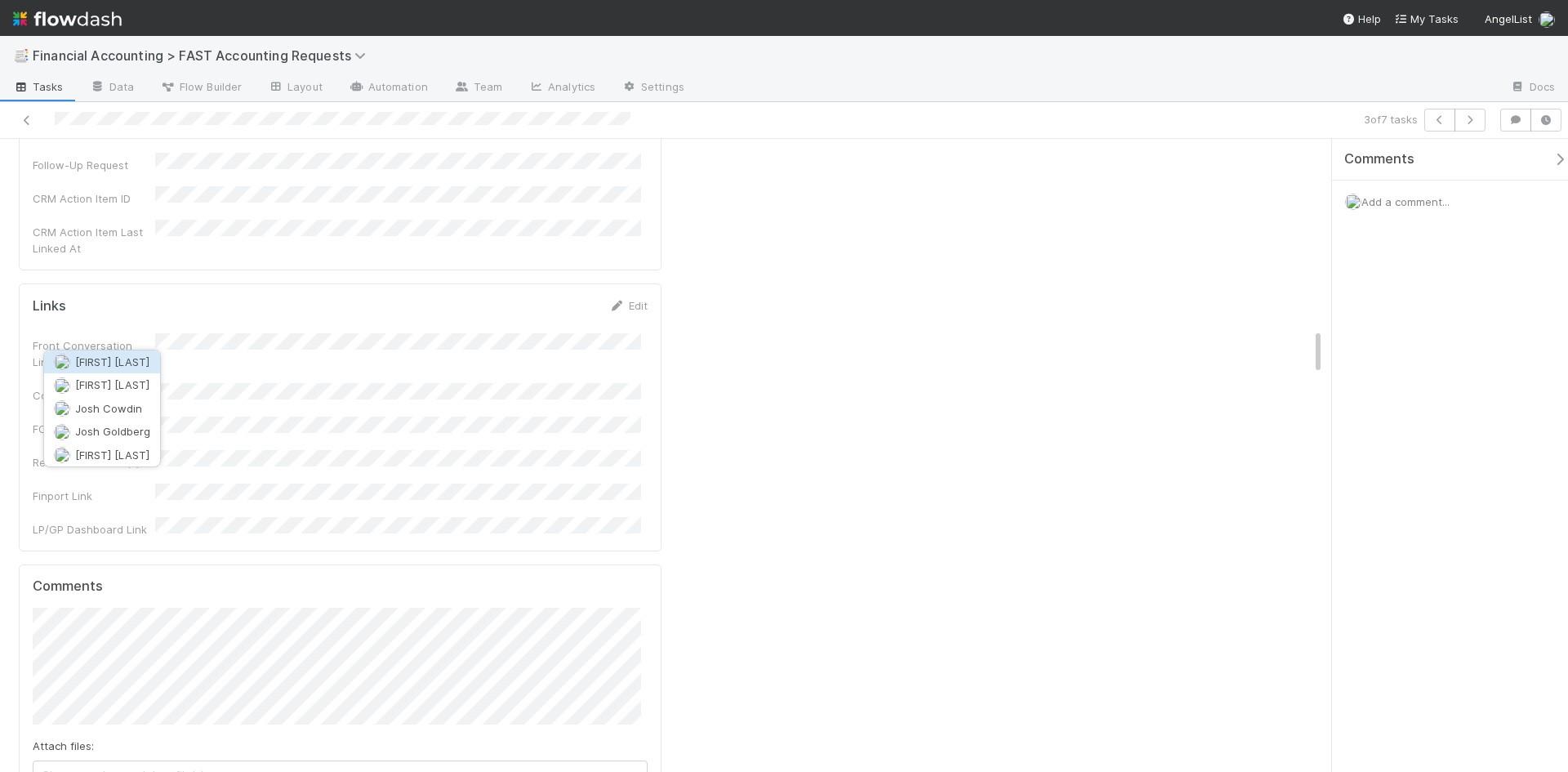 click on "Jonah Lecker" at bounding box center (112, 362) 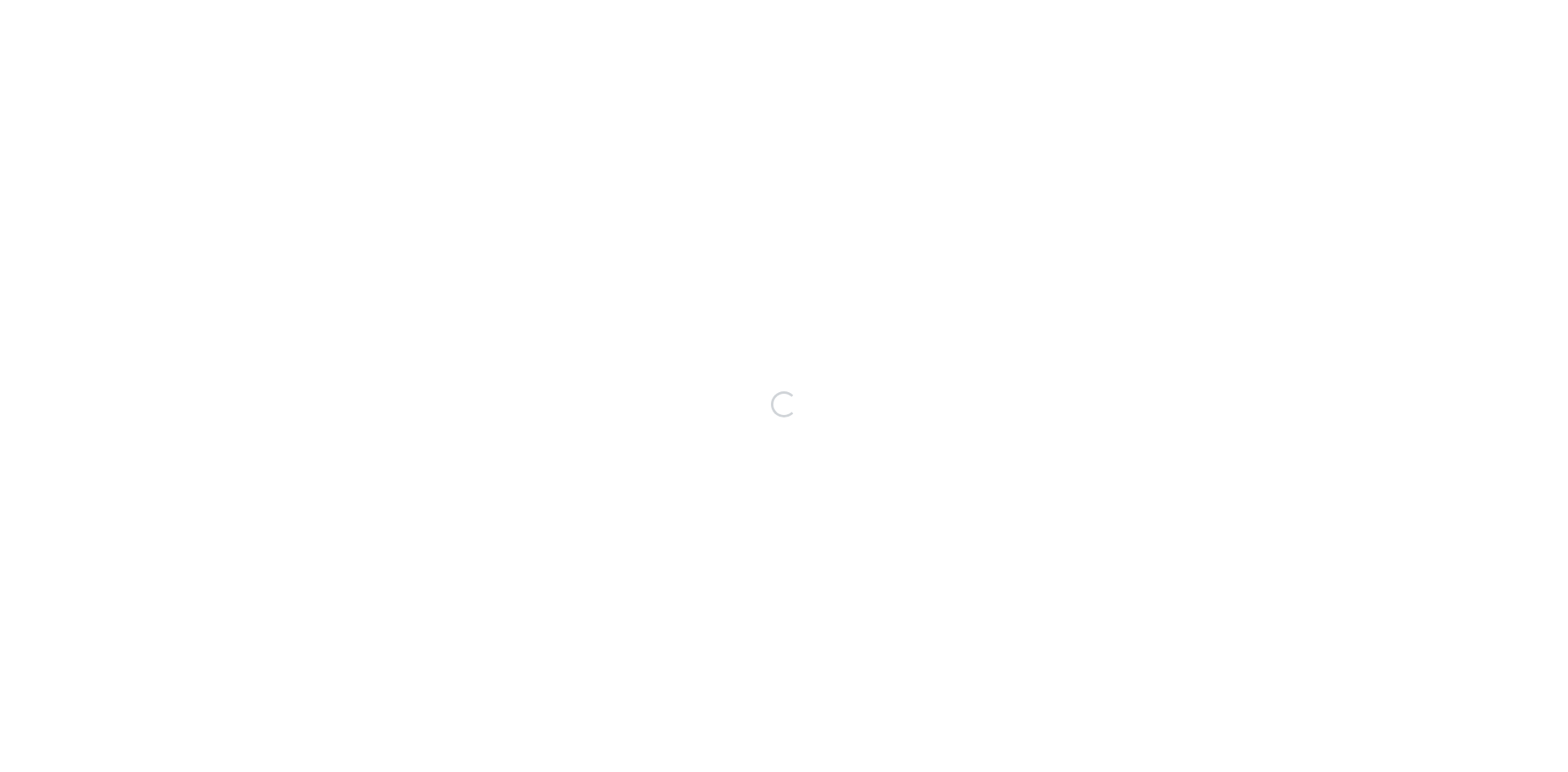 scroll, scrollTop: 0, scrollLeft: 0, axis: both 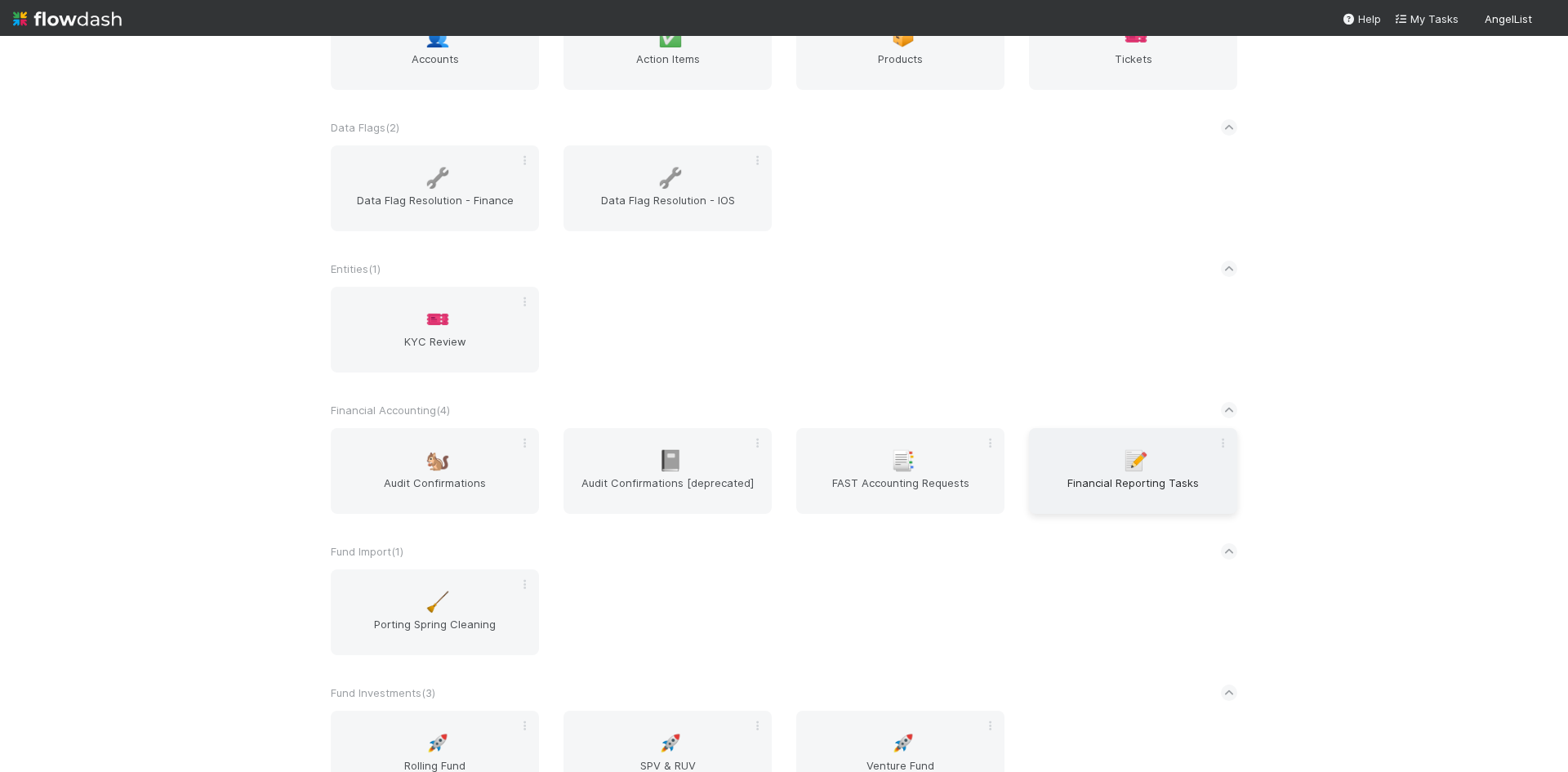 click on "📝 Financial Reporting Tasks" at bounding box center (1133, 471) 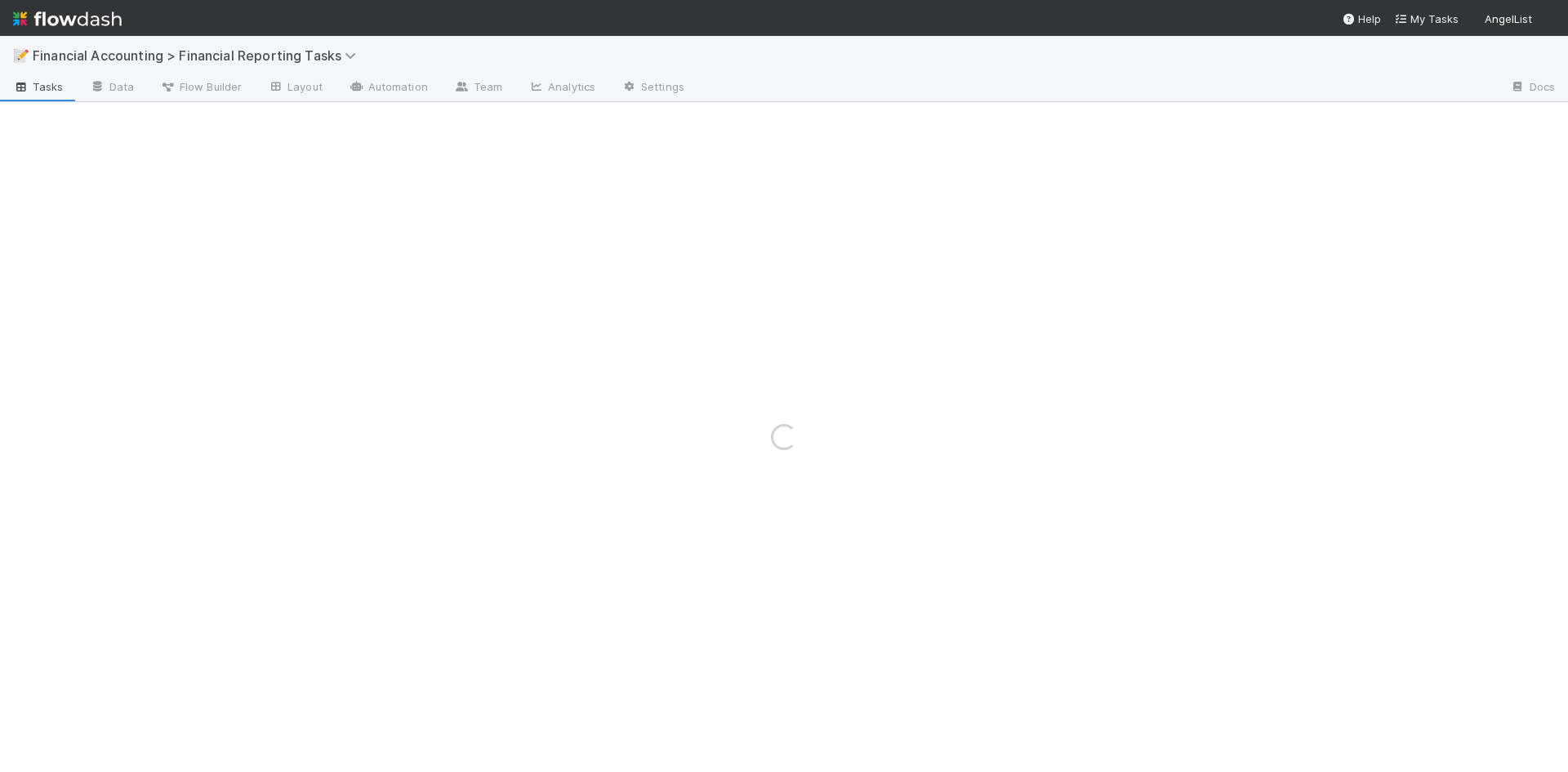 scroll, scrollTop: 0, scrollLeft: 0, axis: both 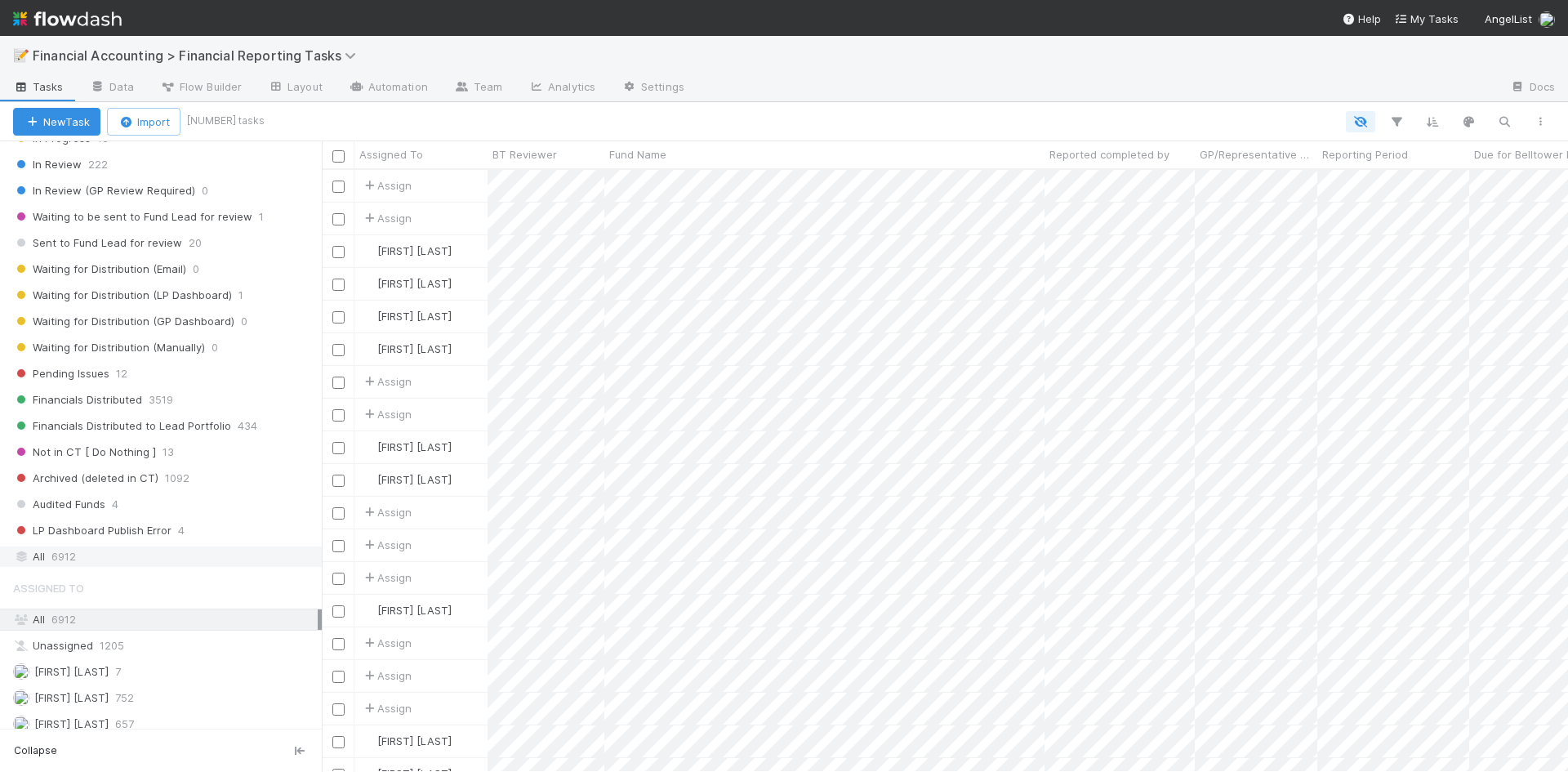 click on "6912" at bounding box center (64, 556) 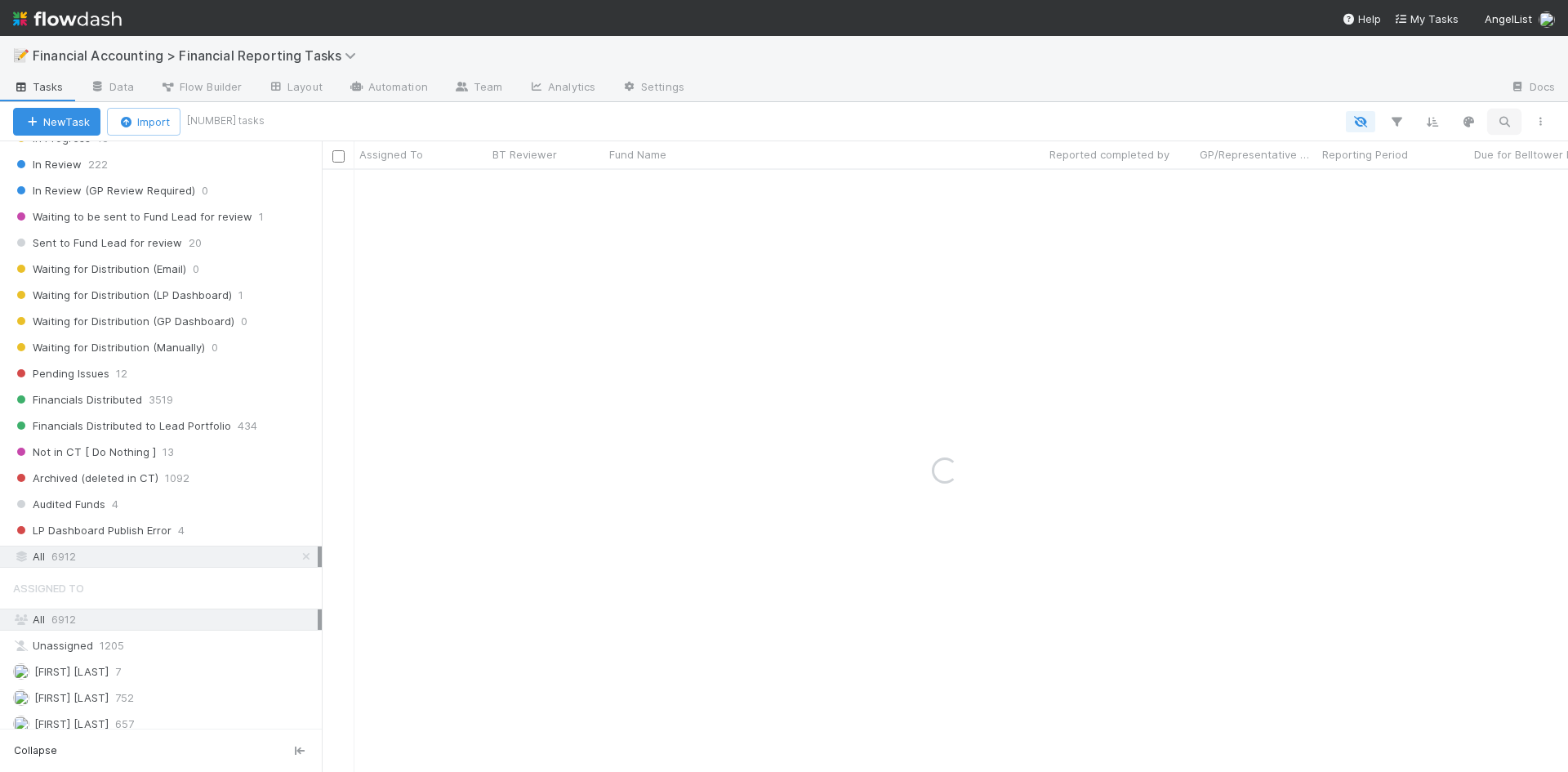 click at bounding box center (1504, 122) 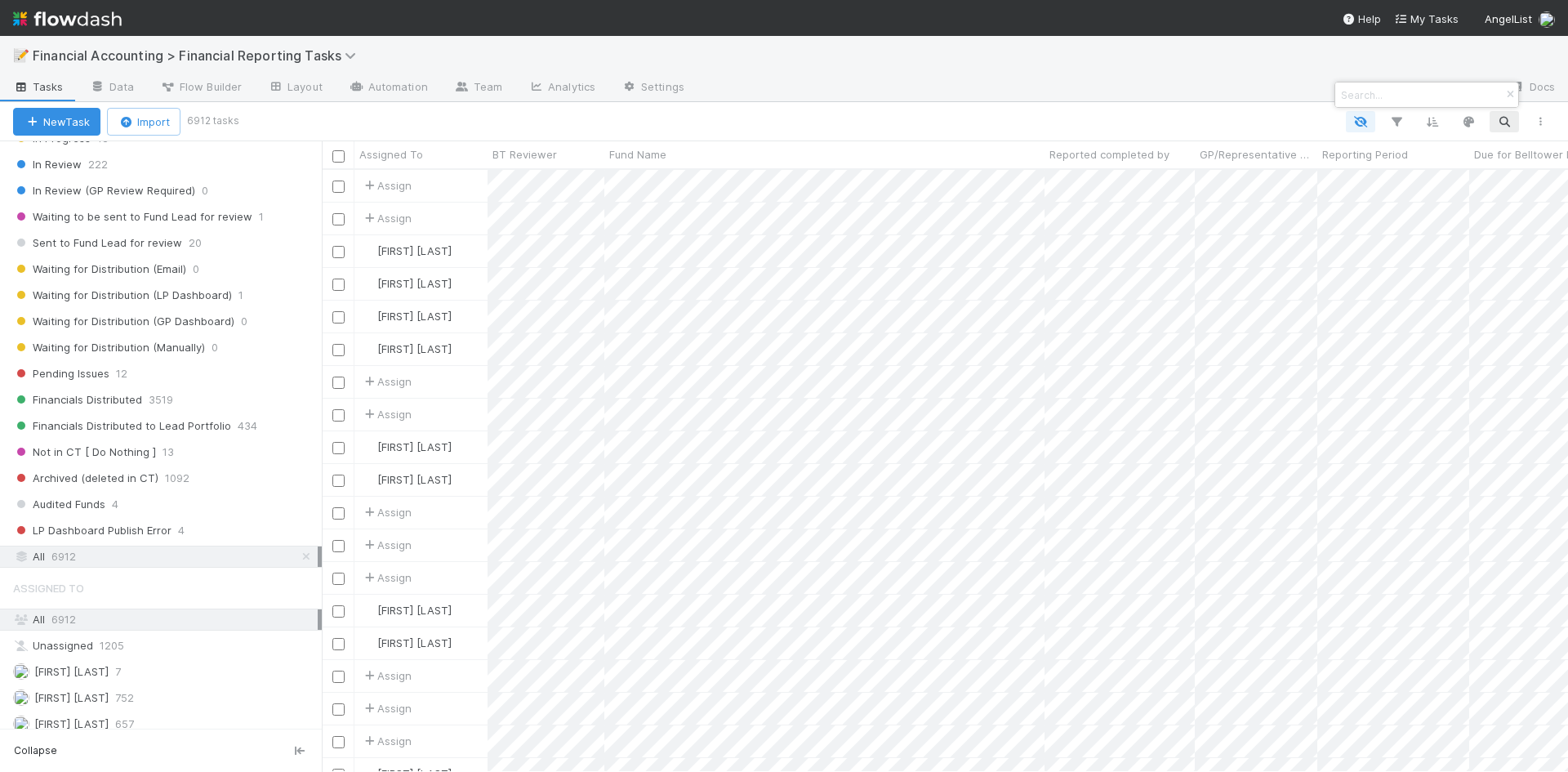 scroll, scrollTop: 13, scrollLeft: 13, axis: both 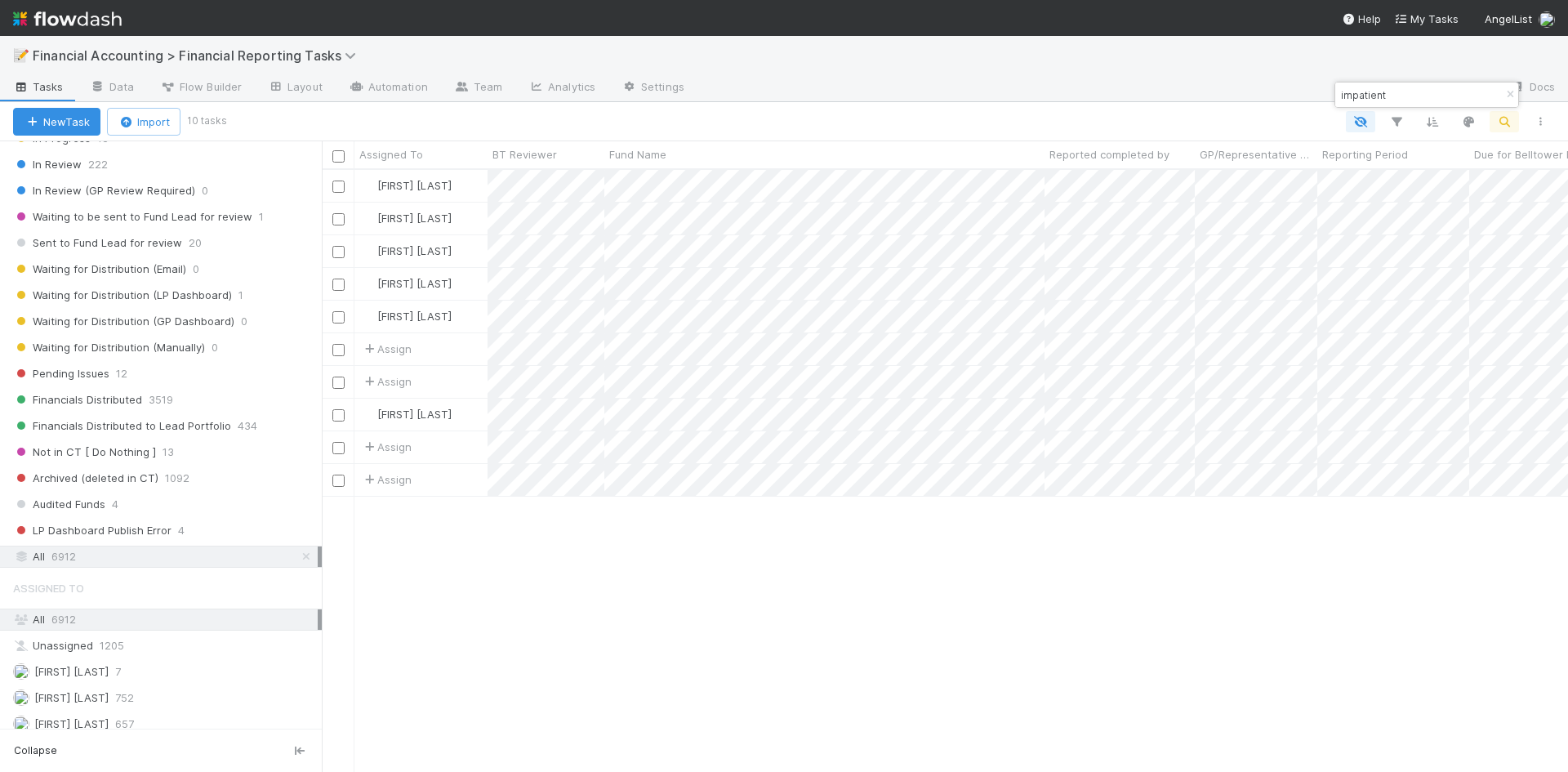 type on "impatient" 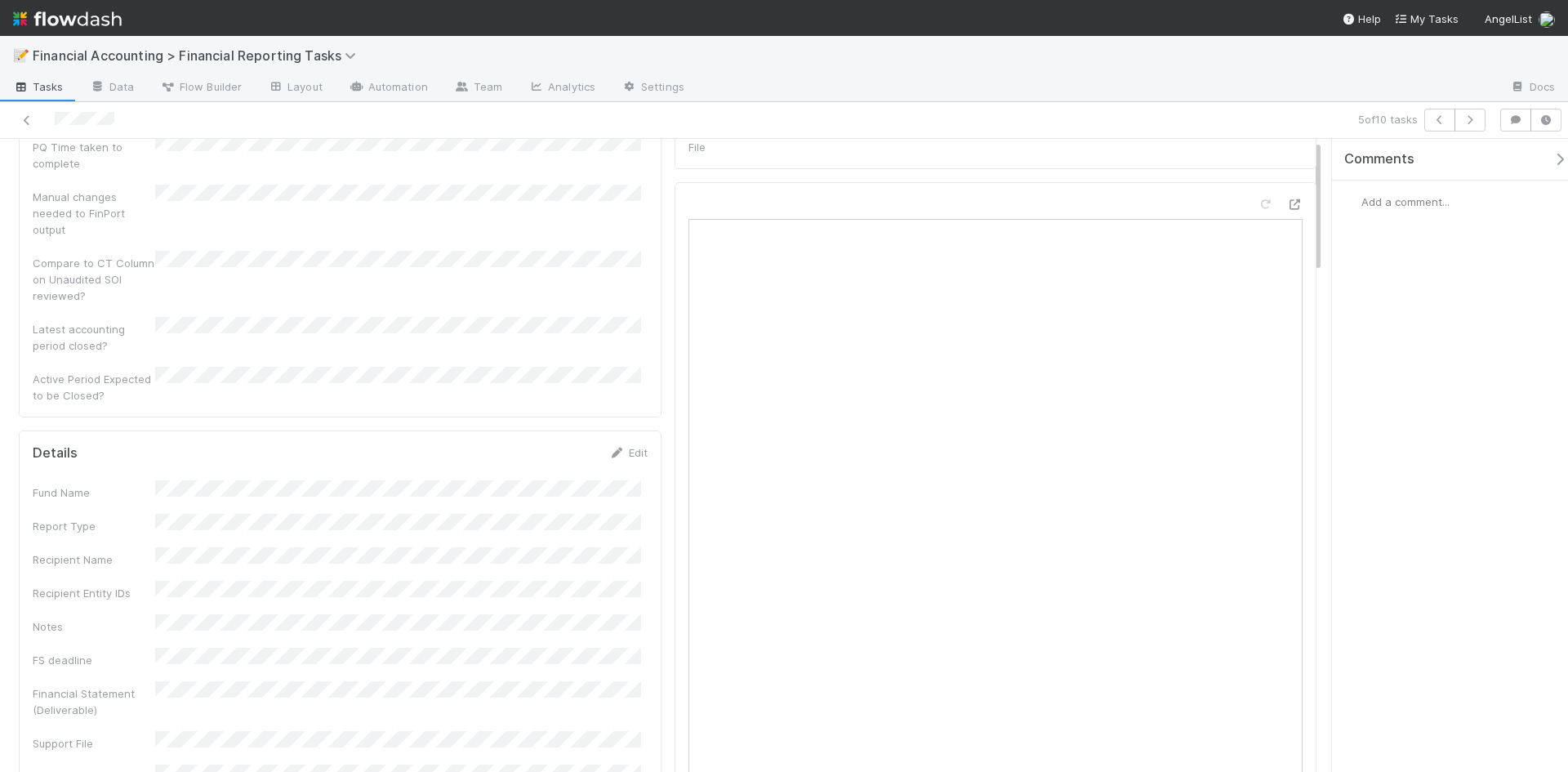 scroll, scrollTop: 0, scrollLeft: 0, axis: both 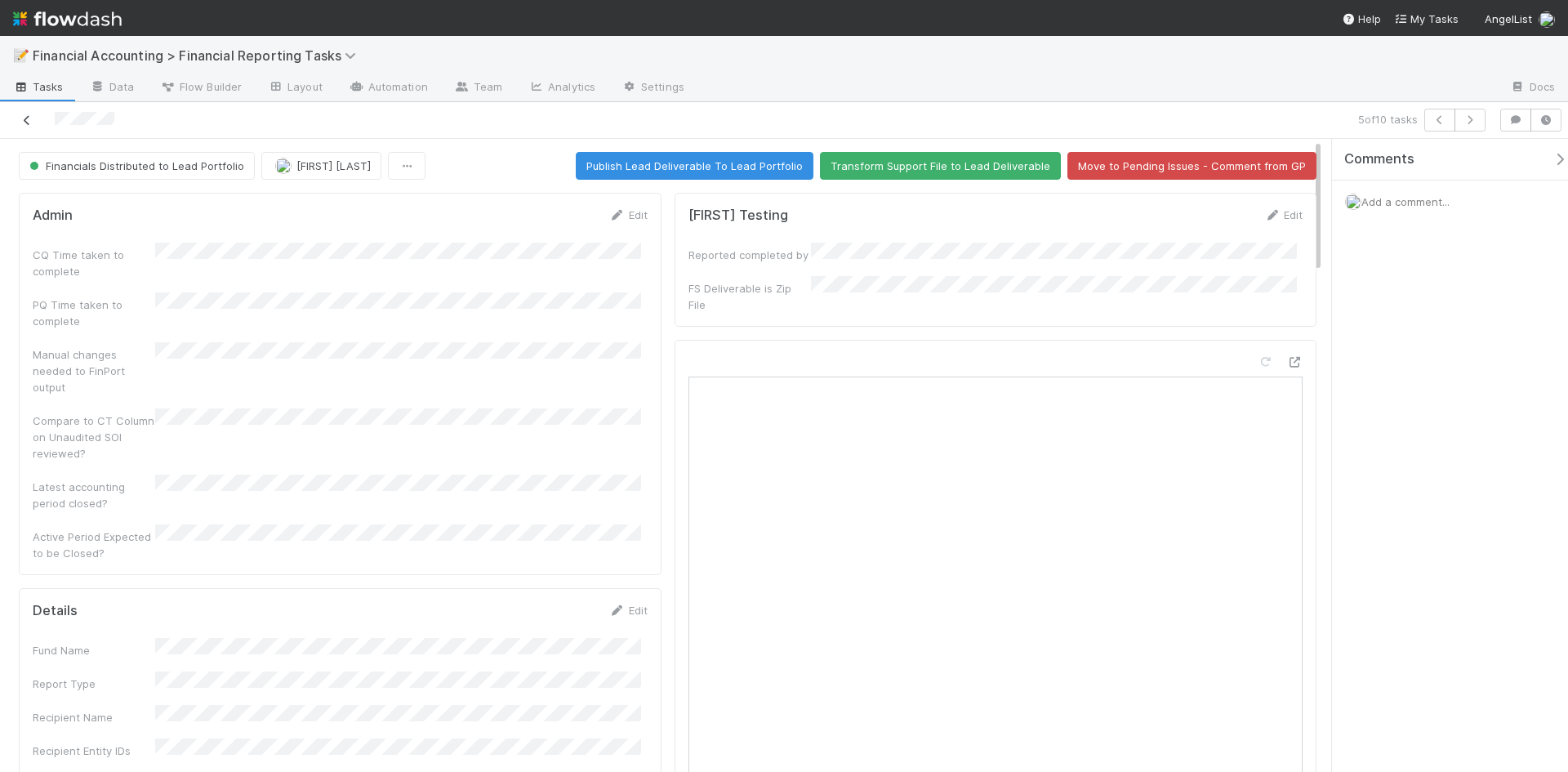 click at bounding box center [27, 120] 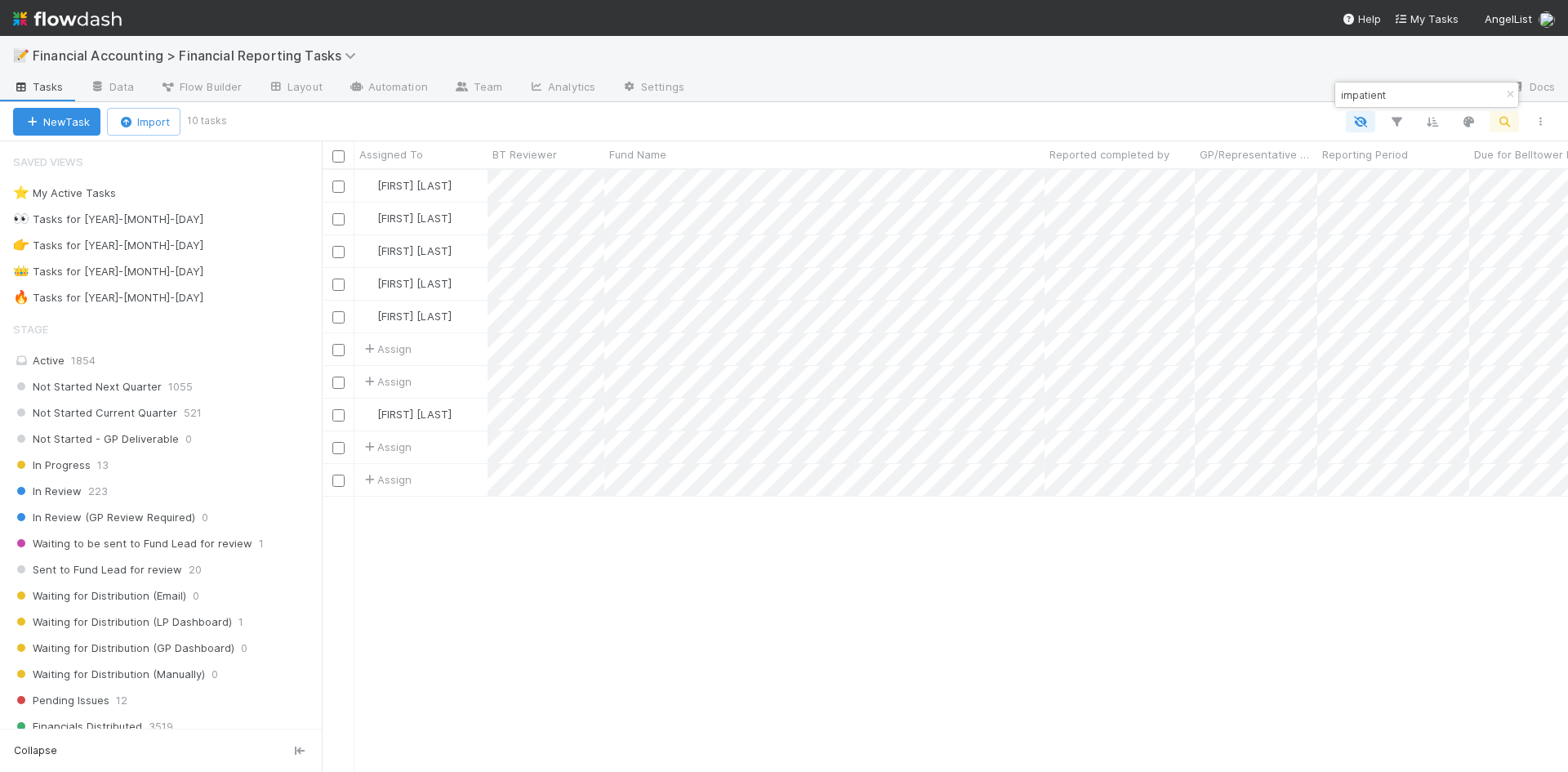 scroll, scrollTop: 13, scrollLeft: 13, axis: both 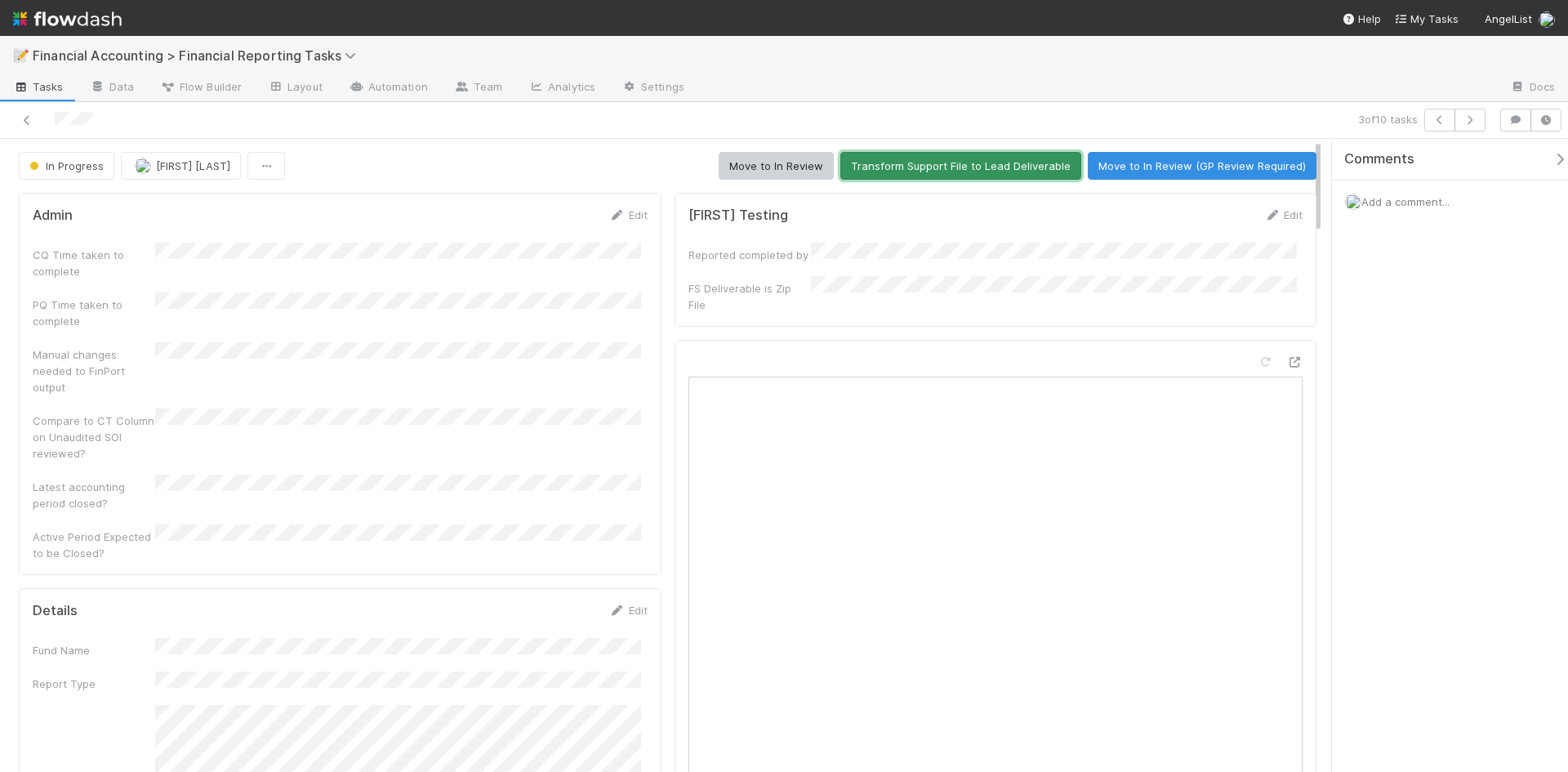 click on "Transform Support File to Lead Deliverable" at bounding box center (960, 166) 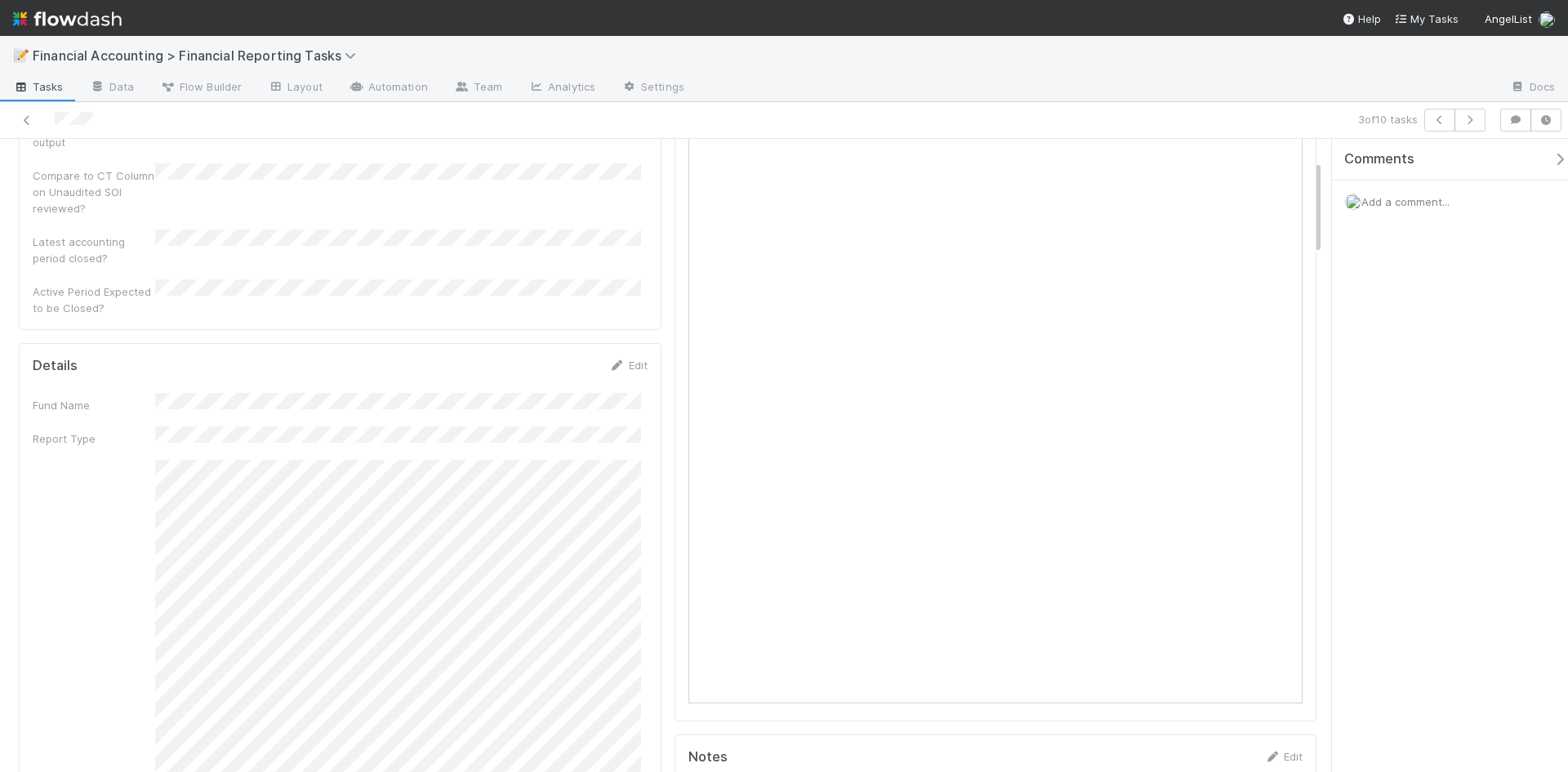 scroll, scrollTop: 0, scrollLeft: 0, axis: both 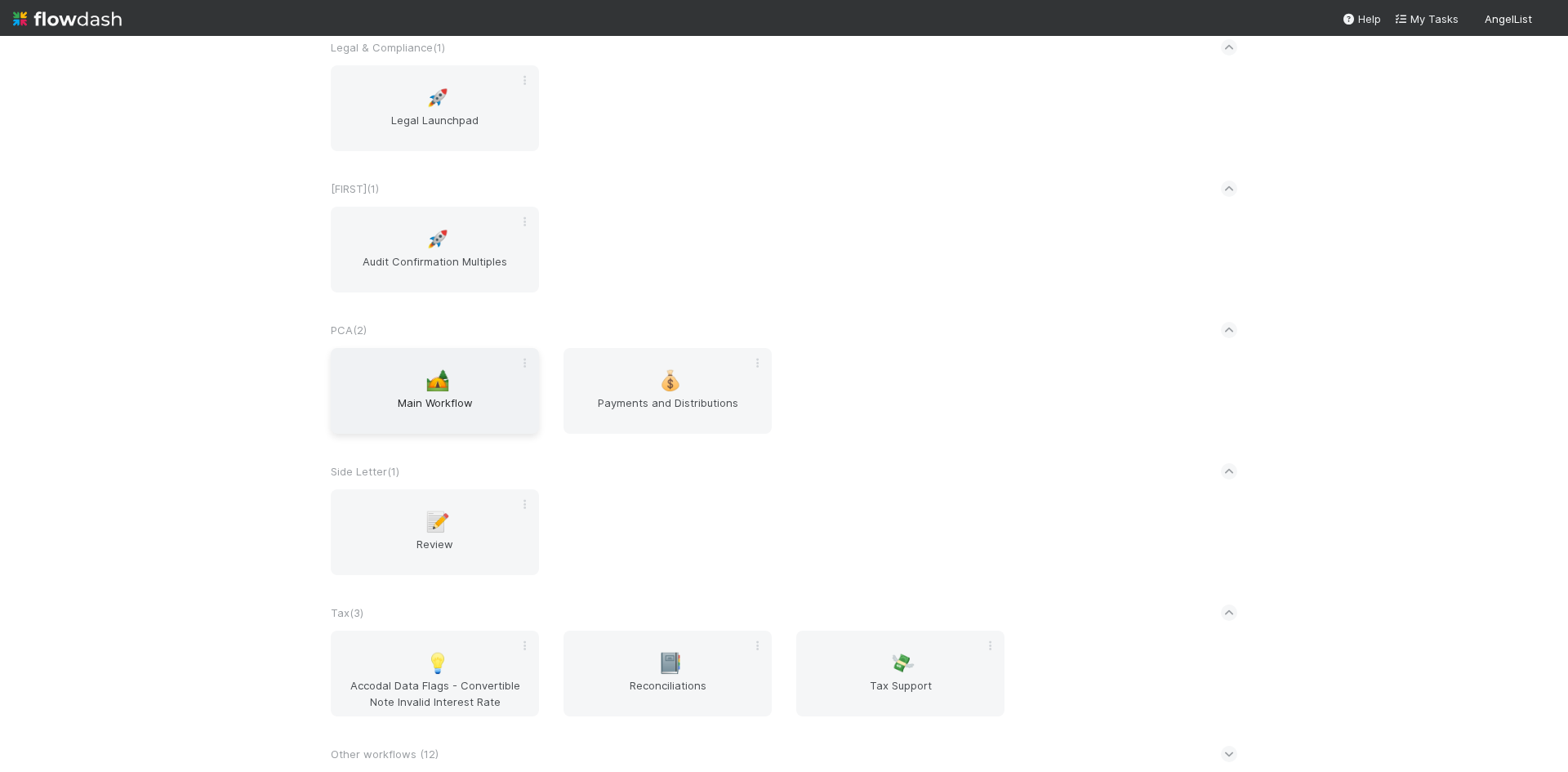 click on "🏕️ Main Workflow" at bounding box center (434, 390) 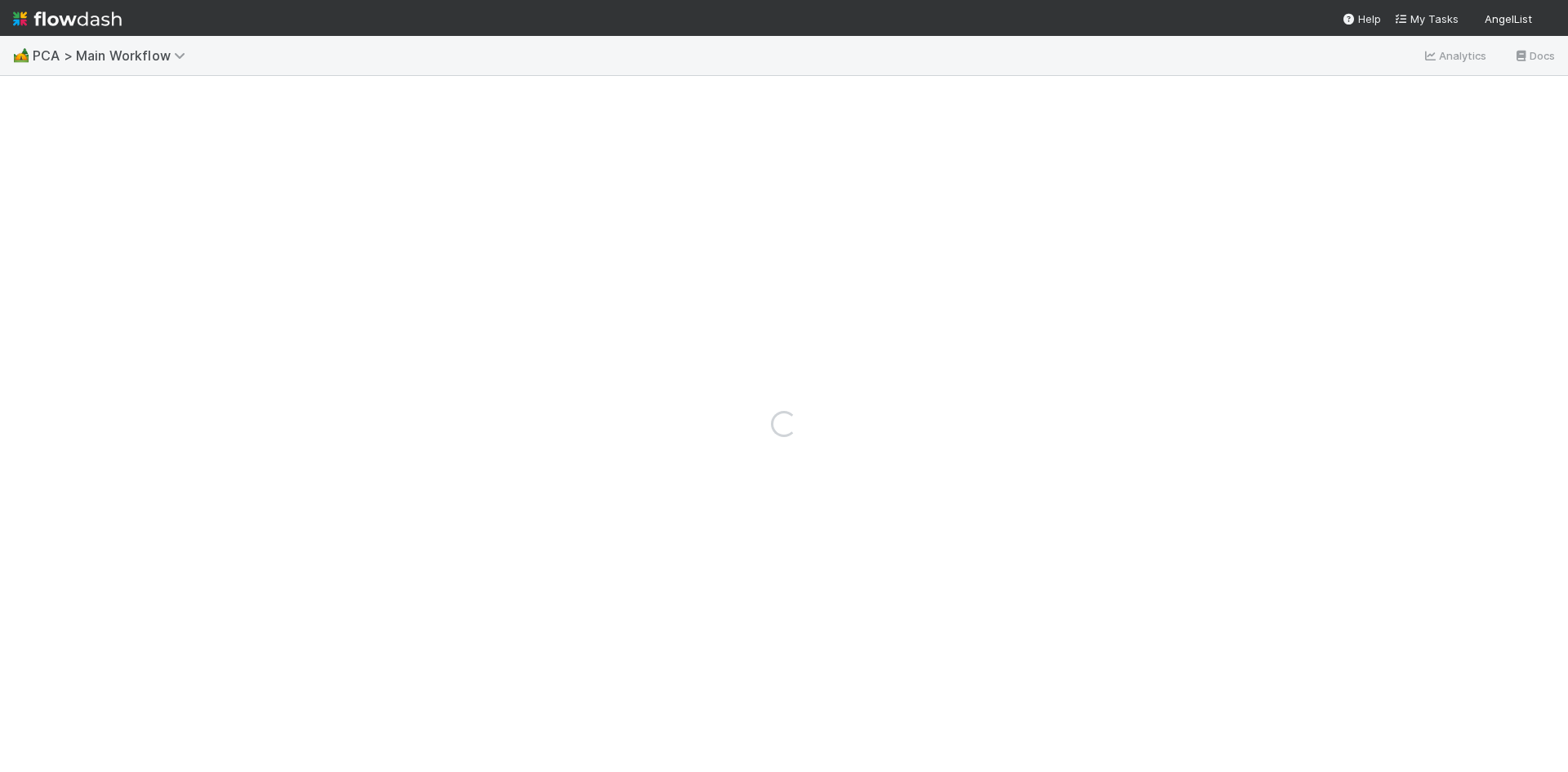scroll, scrollTop: 0, scrollLeft: 0, axis: both 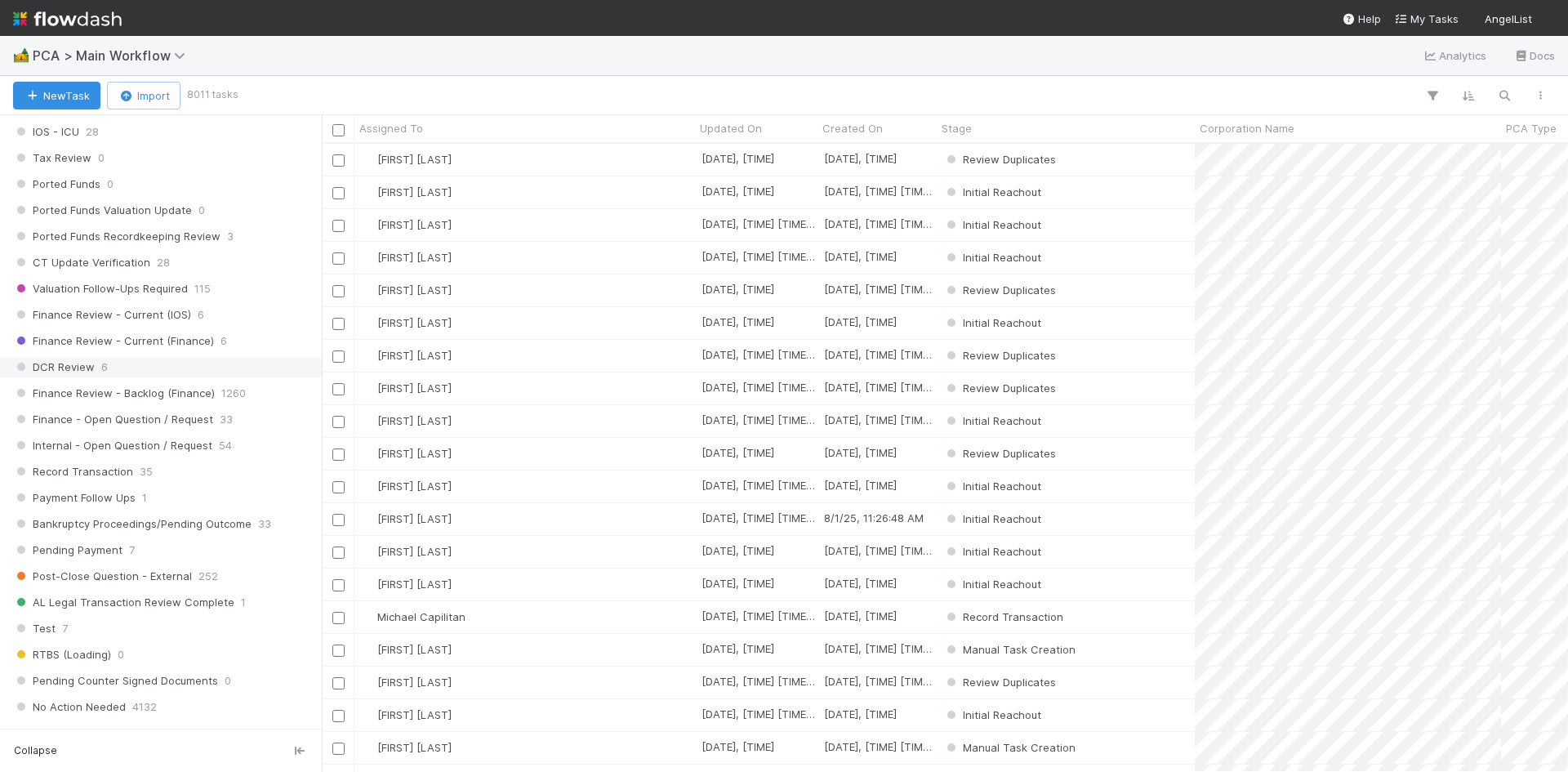 click on "DCR Review   6" at bounding box center (165, 367) 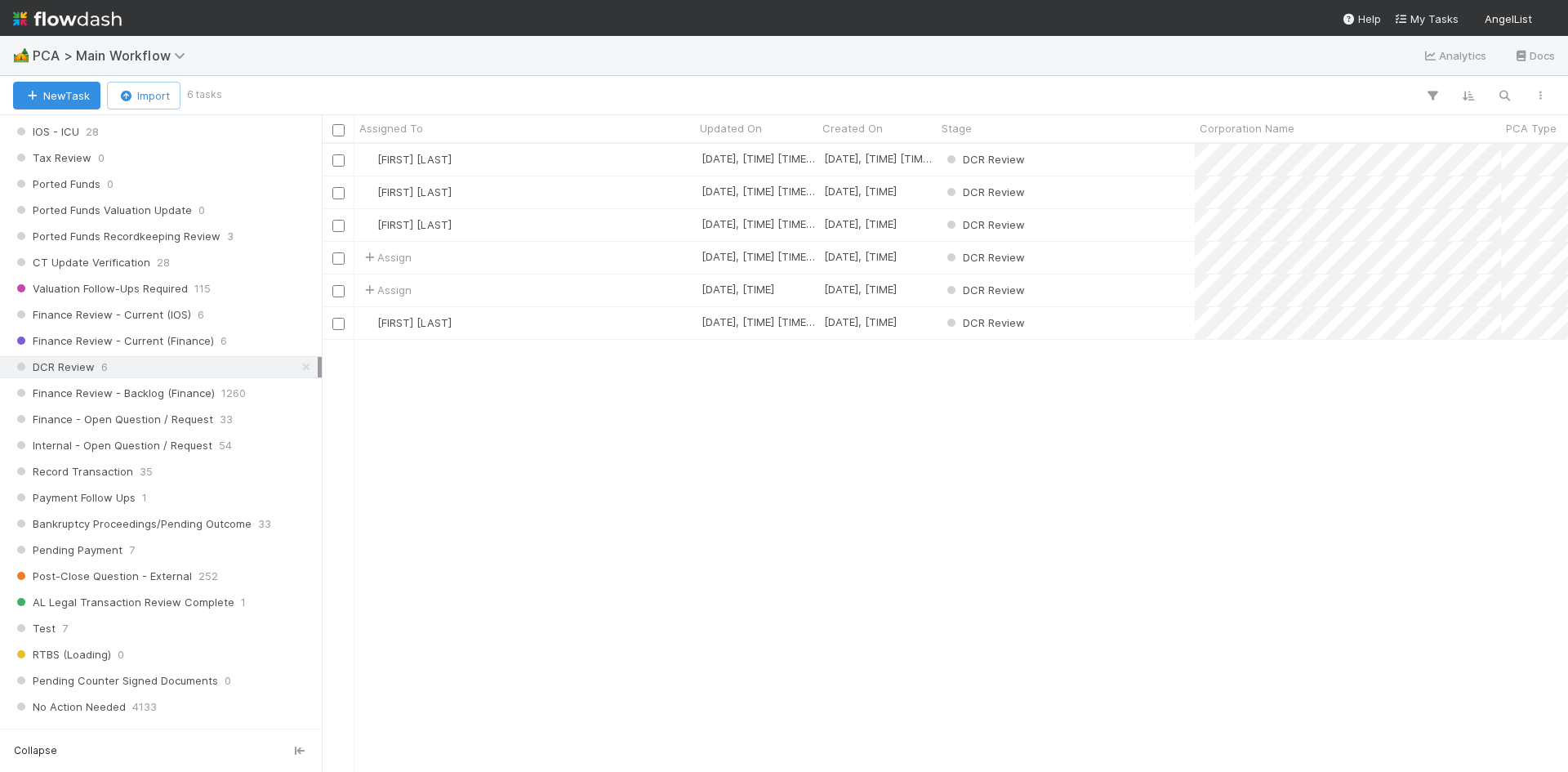 scroll, scrollTop: 13, scrollLeft: 13, axis: both 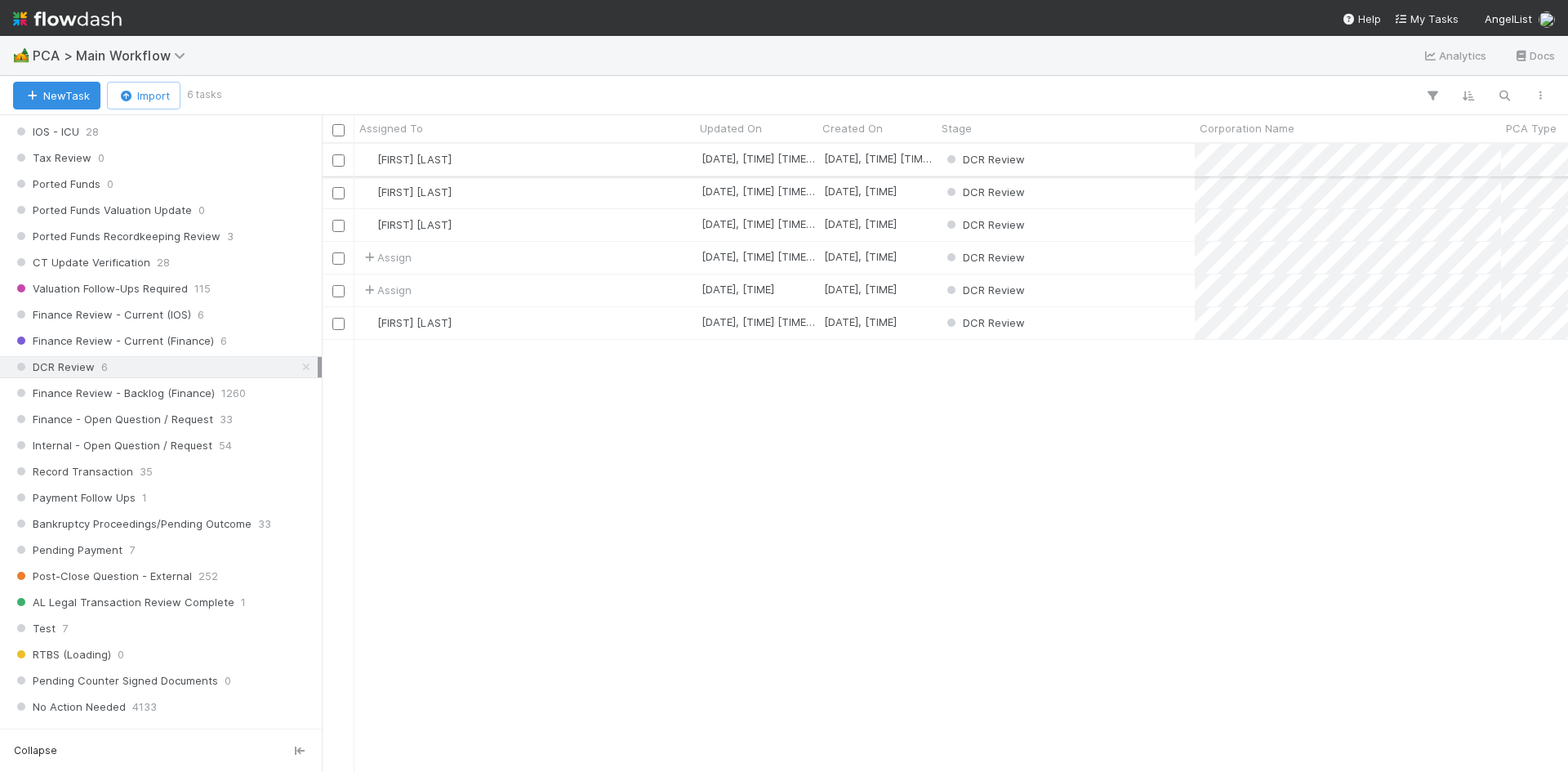 click on "Janice Garcia" at bounding box center (524, 159) 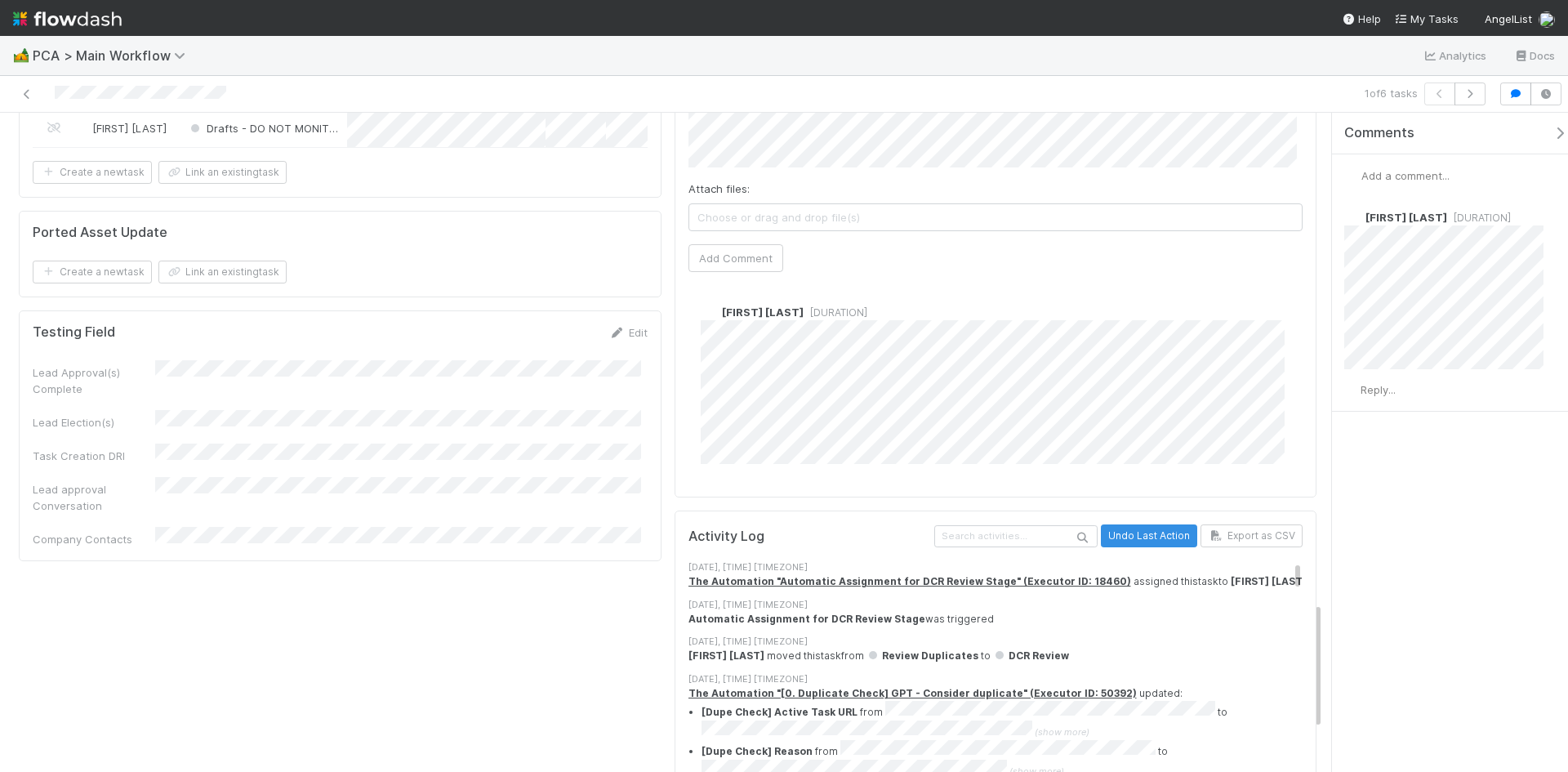 scroll, scrollTop: 2532, scrollLeft: 0, axis: vertical 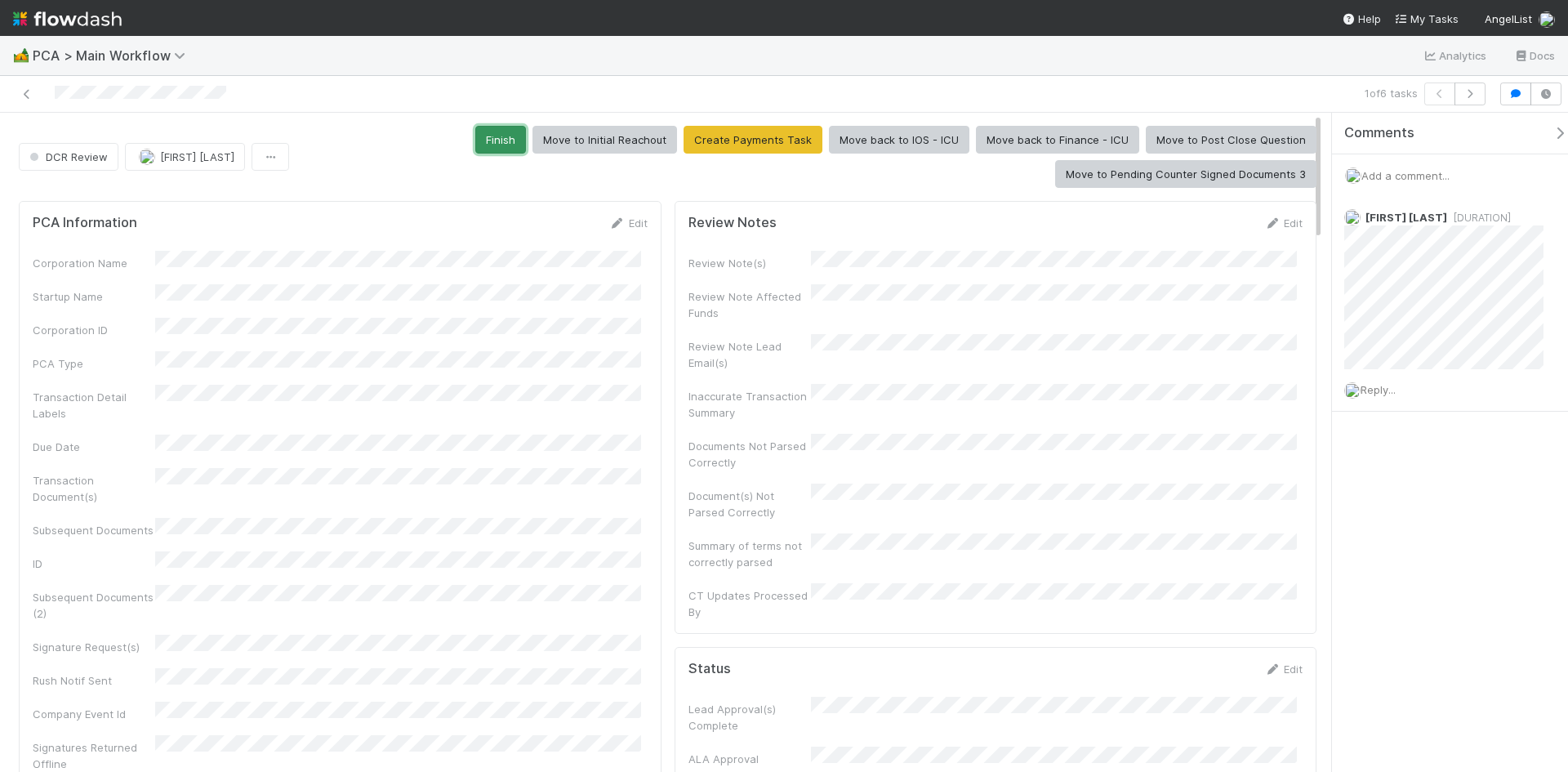 click on "Finish" at bounding box center [501, 140] 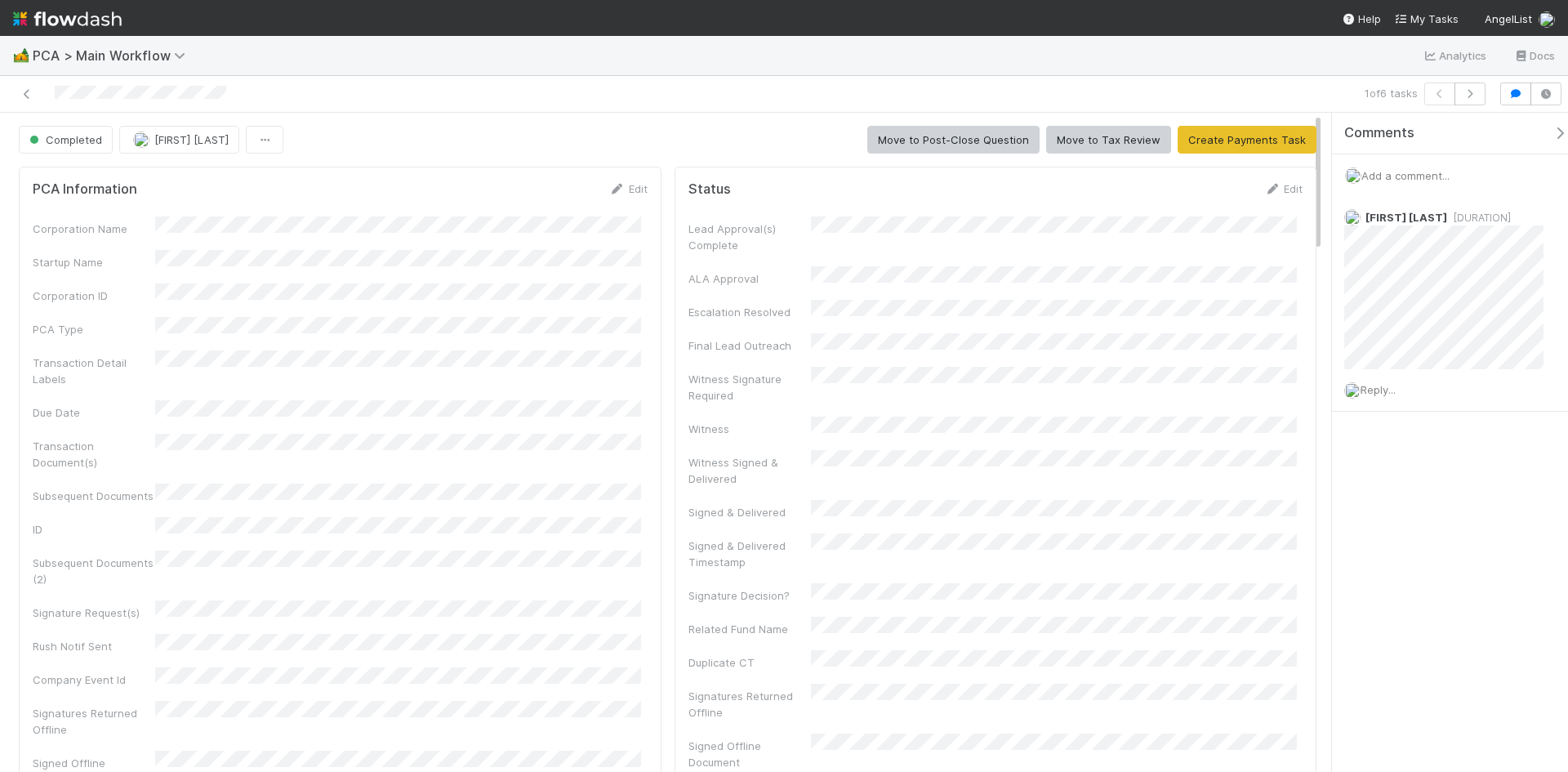 scroll, scrollTop: 857, scrollLeft: 0, axis: vertical 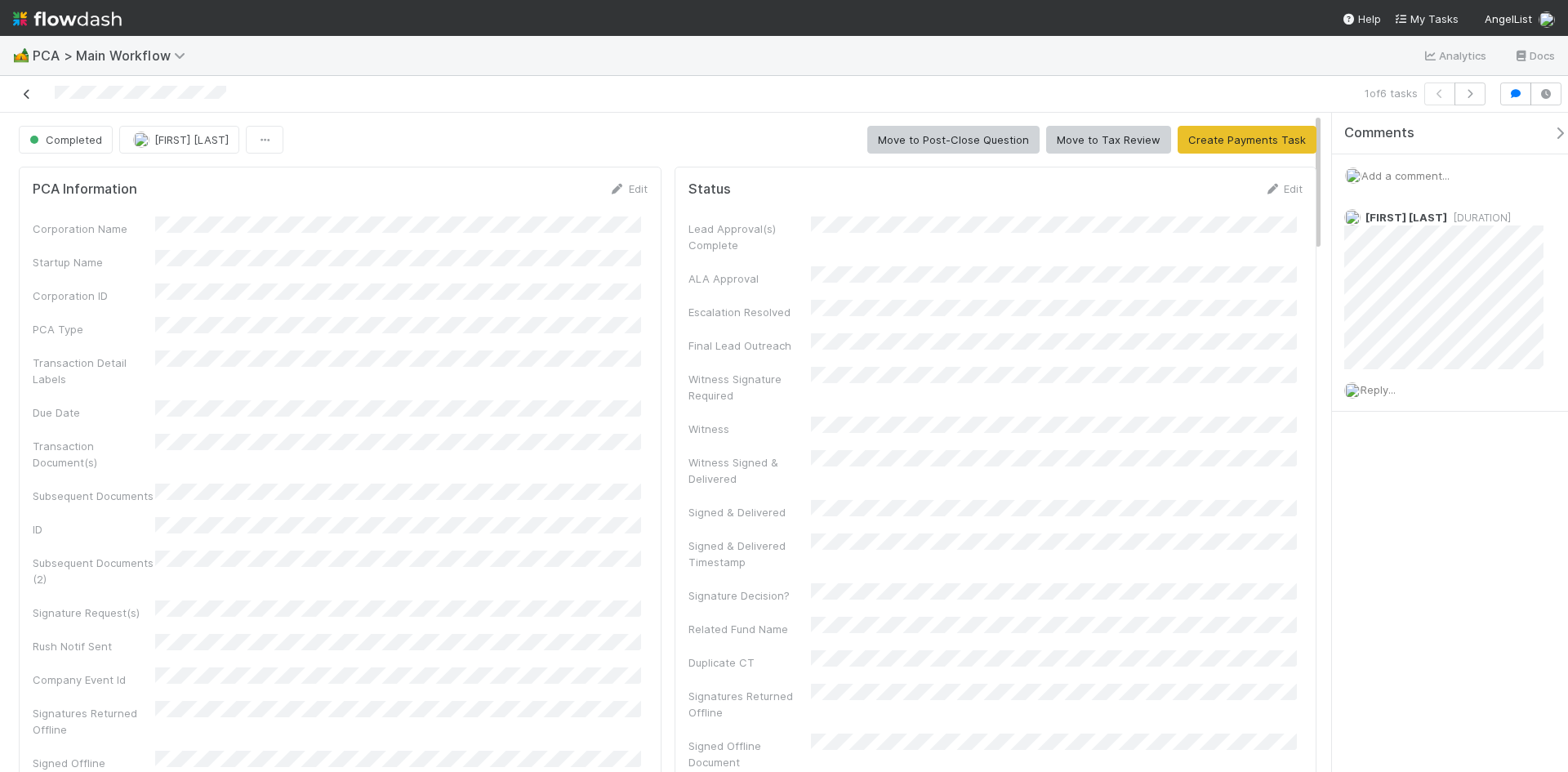 click at bounding box center (27, 94) 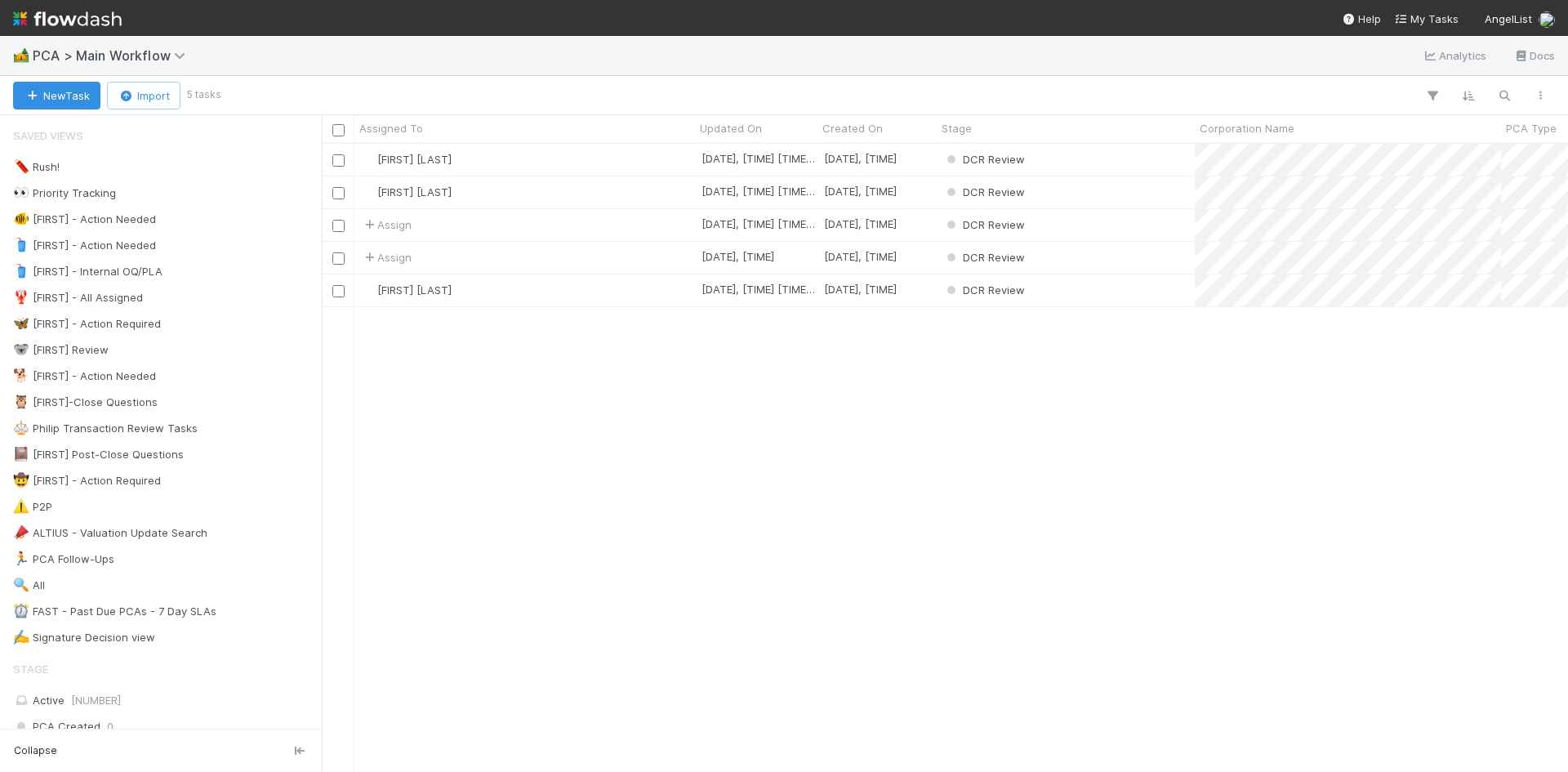 scroll, scrollTop: 13, scrollLeft: 13, axis: both 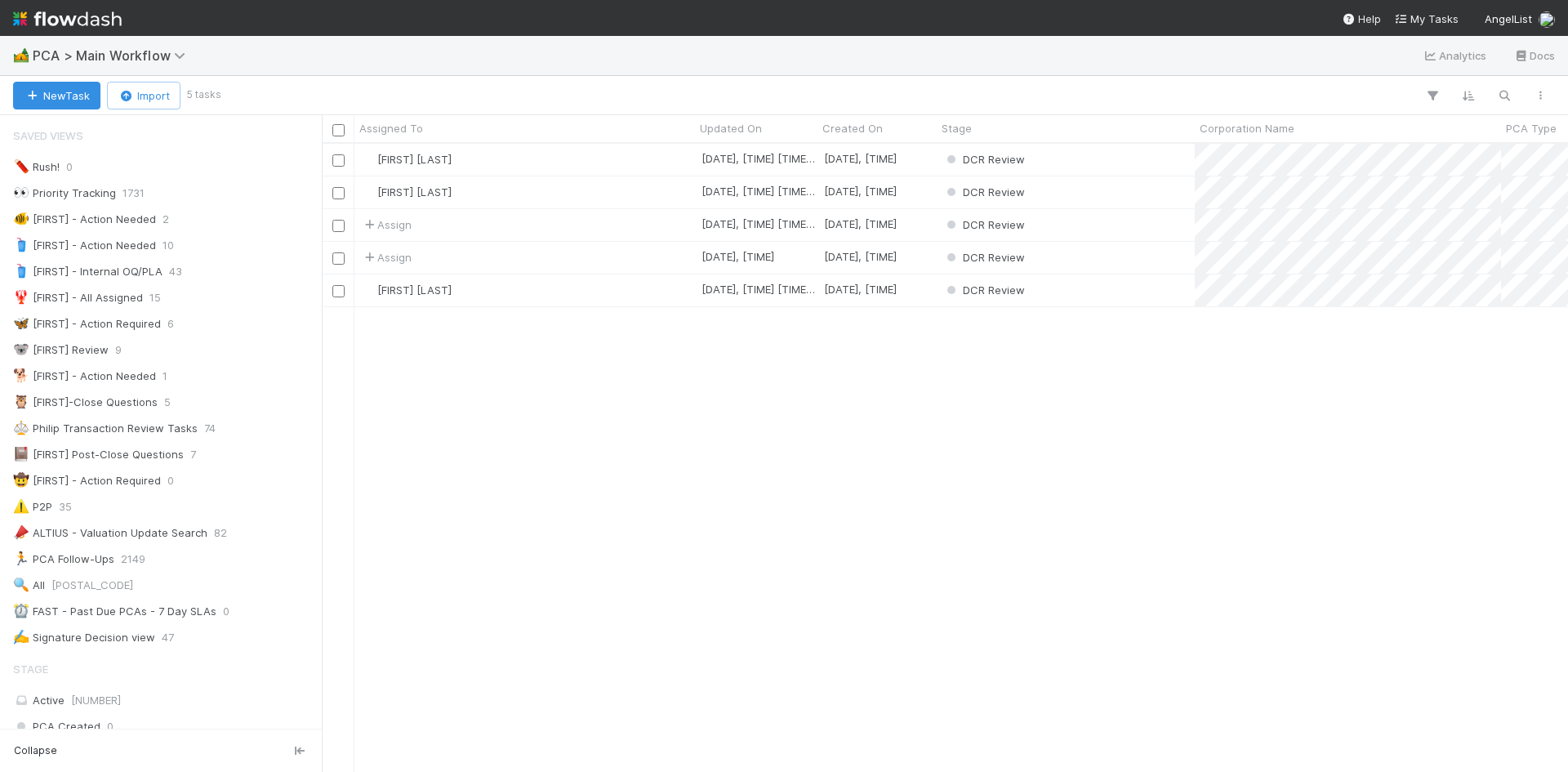 click on "Marvey Fuentes 7/31/25, 10:01:59 PM 7/24/25, 11:22:37 AM   DCR Review 0 0 Ronalie Nova 7/31/25, 8:41:23 PM 7/22/25, 11:47:31 AM   DCR Review 3 0  Assign 7/31/25, 8:39:56 PM 7/21/25, 11:14:34 AM   DCR Review 0 0  Assign 7/31/25, 10:39:12 PM 7/3/25, 9:48:34 AM   DCR Review 0 0 Ronalie Nova 7/31/25, 9:51:53 PM 6/9/25, 10:53:19 AM   DCR Review 1 0" at bounding box center [945, 457] 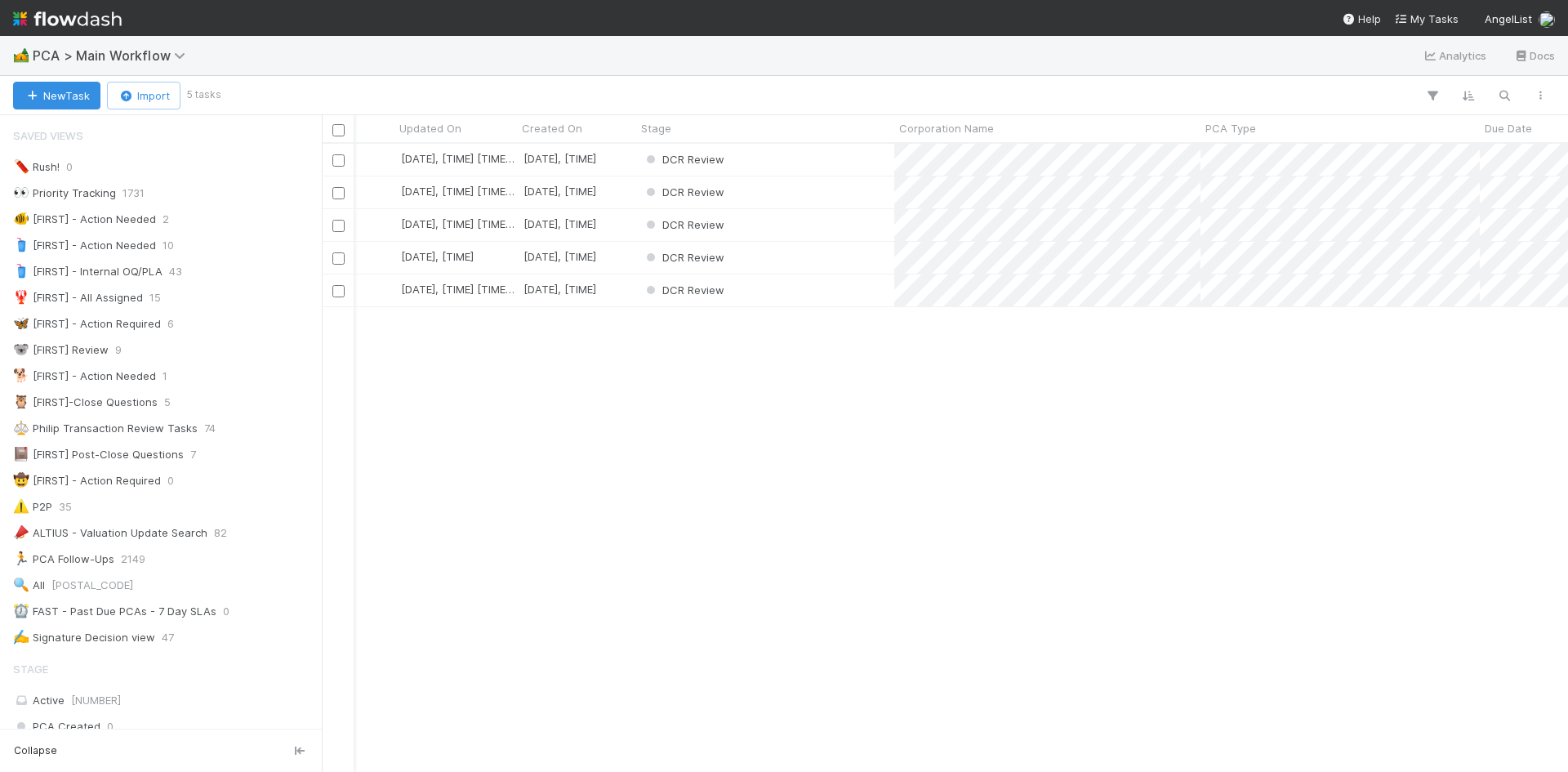 scroll, scrollTop: 0, scrollLeft: 357, axis: horizontal 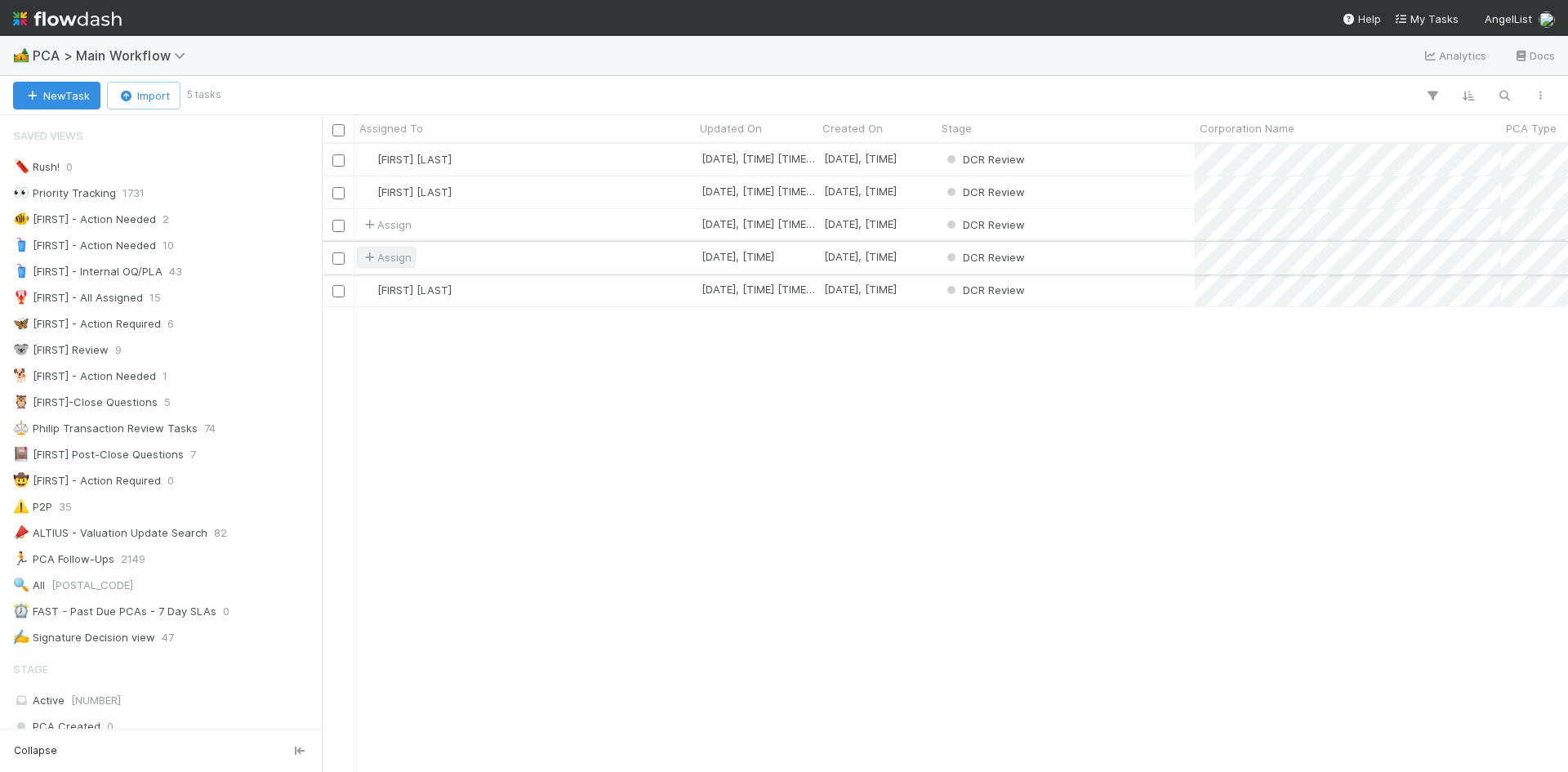 click on "Assign" at bounding box center [386, 257] 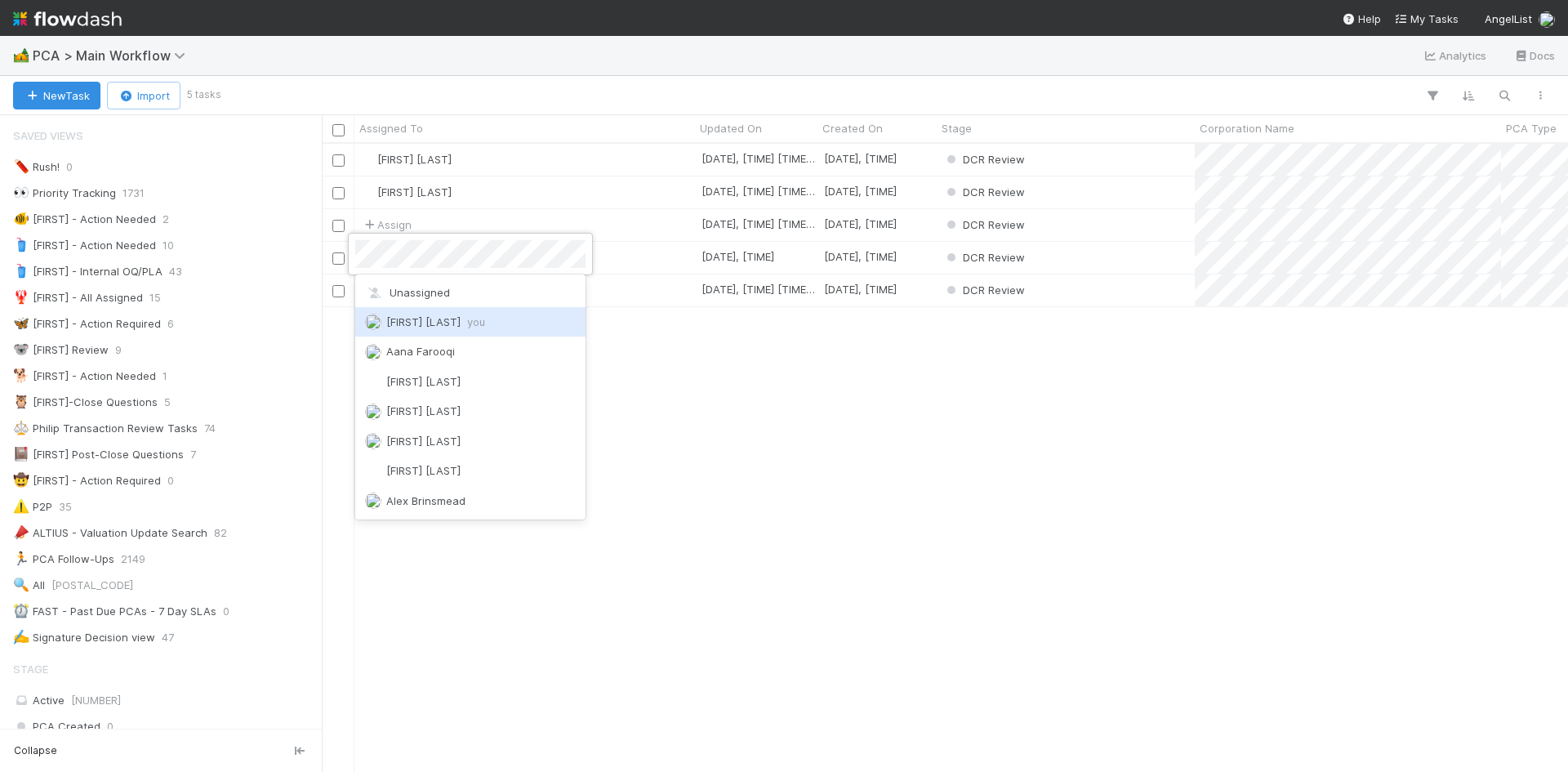 click on "Kevin Fawcett you" at bounding box center (435, 322) 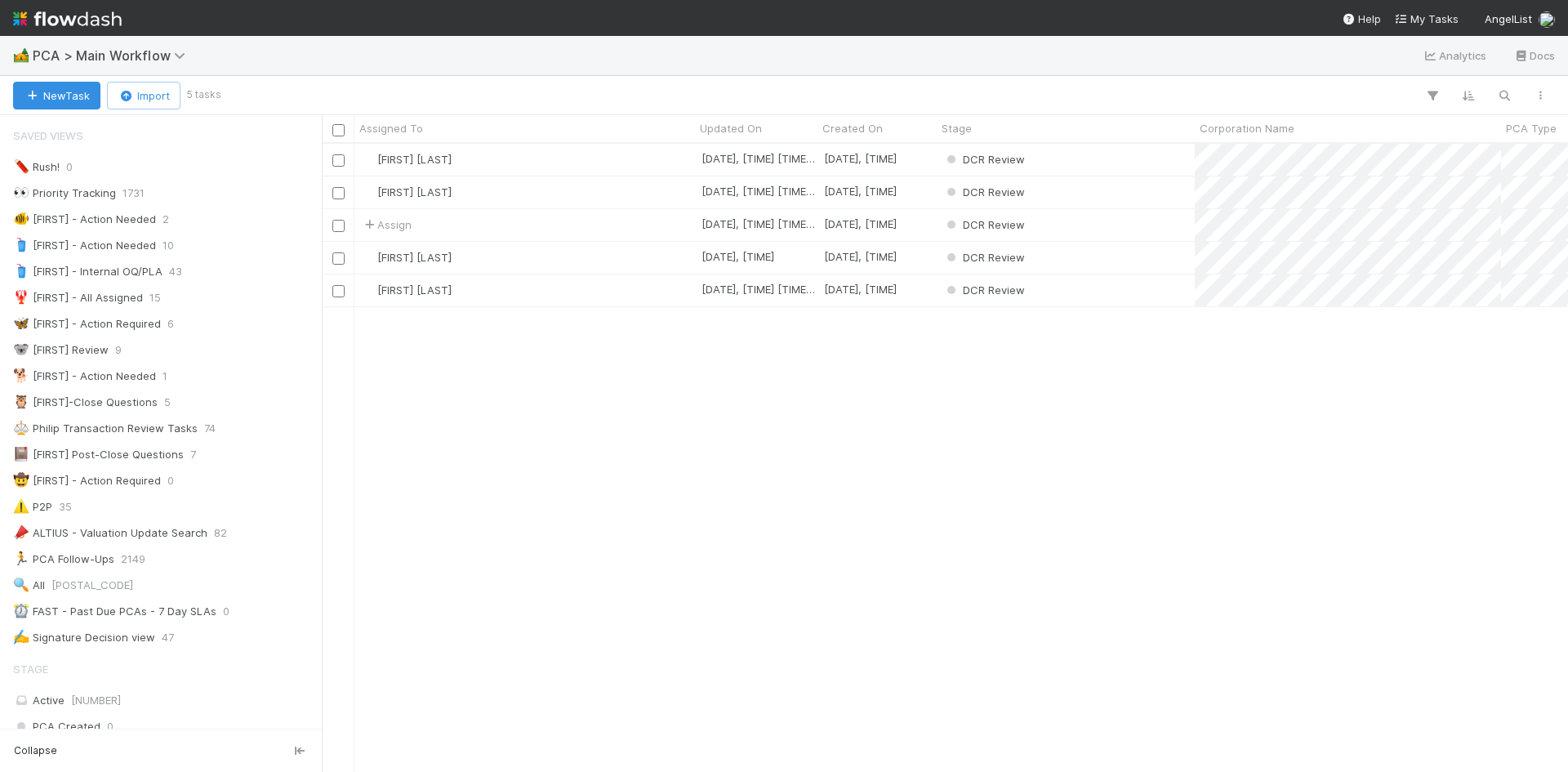 click on "[FIRST] [LAST]" at bounding box center [524, 257] 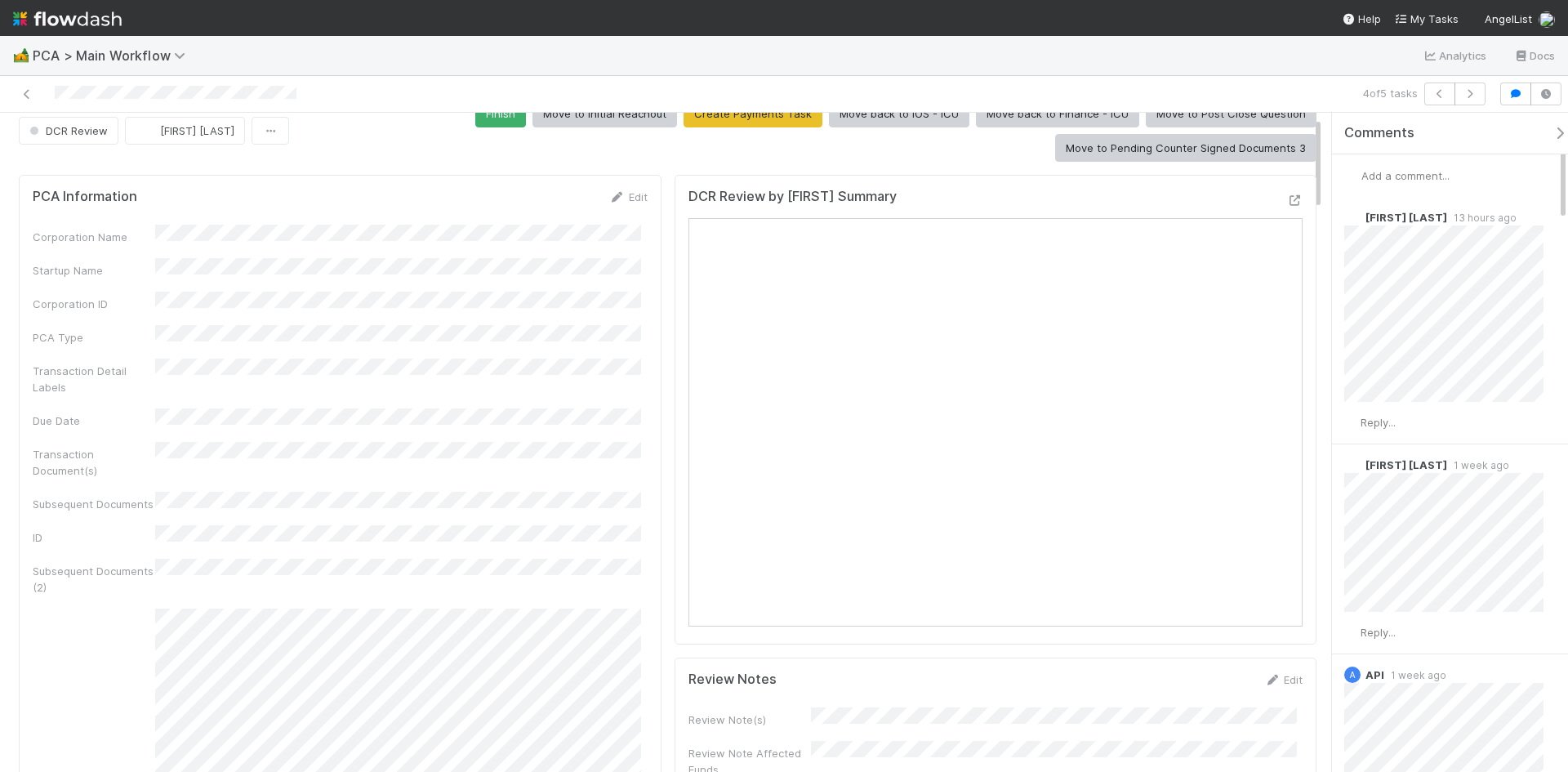 scroll, scrollTop: 0, scrollLeft: 0, axis: both 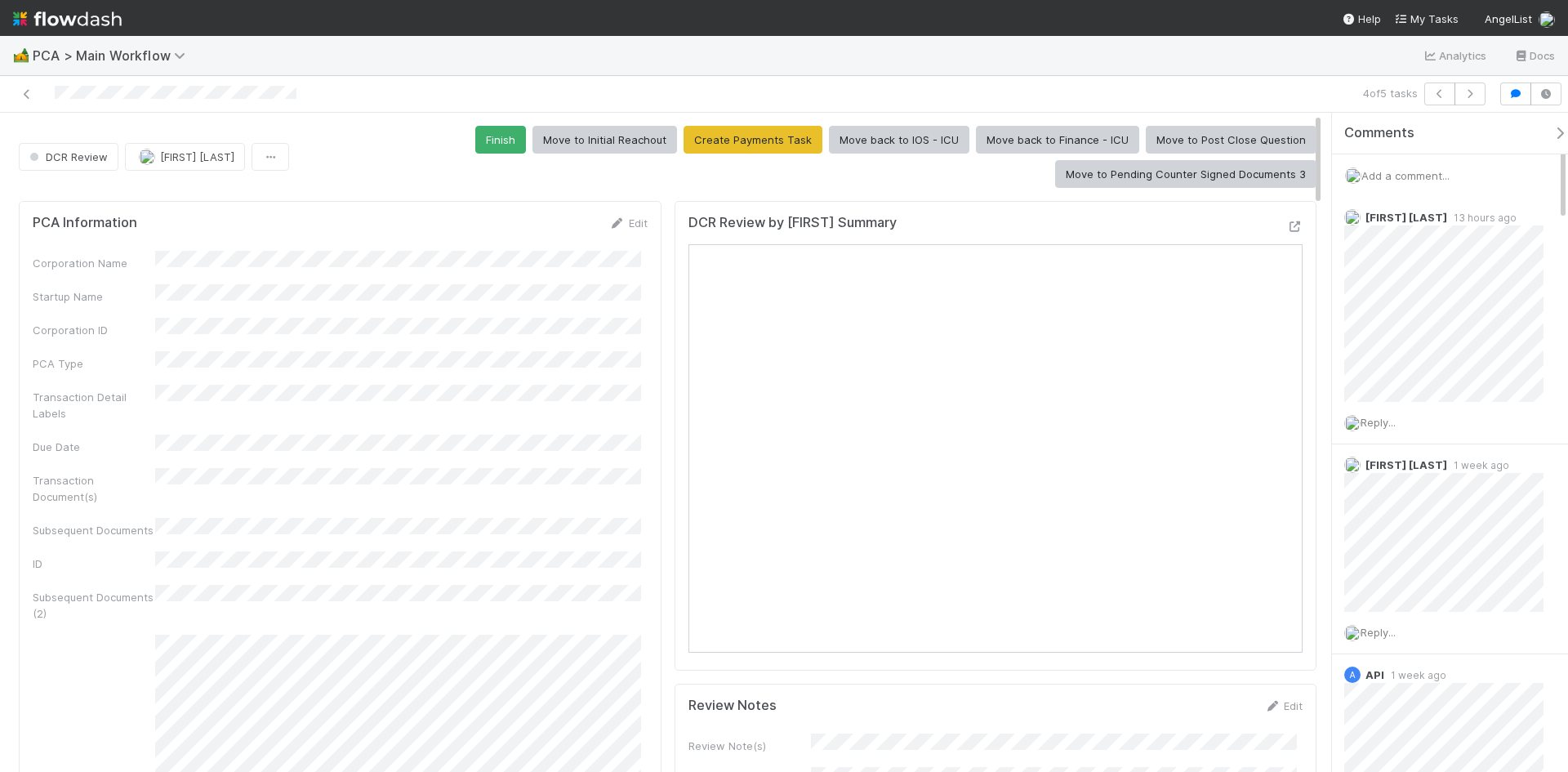 click on "DCR Review Kevin Fawcett Finish Move to Initial Reachout Create Payments Task Move back to IOS - ICU Move back to Finance - ICU Move to Post Close Question Move to Pending Counter Signed Documents 3" at bounding box center [667, 157] 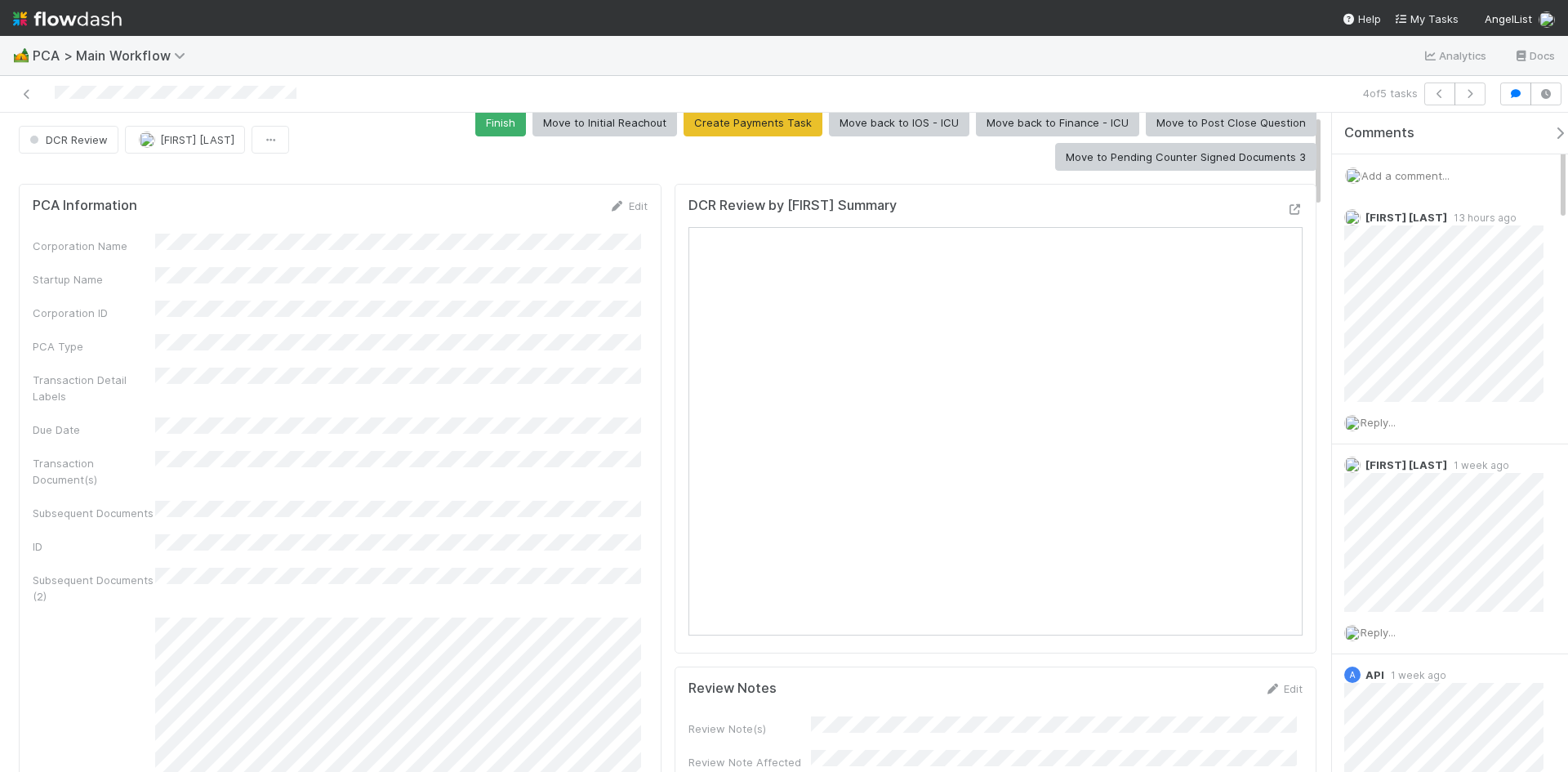 scroll, scrollTop: 0, scrollLeft: 0, axis: both 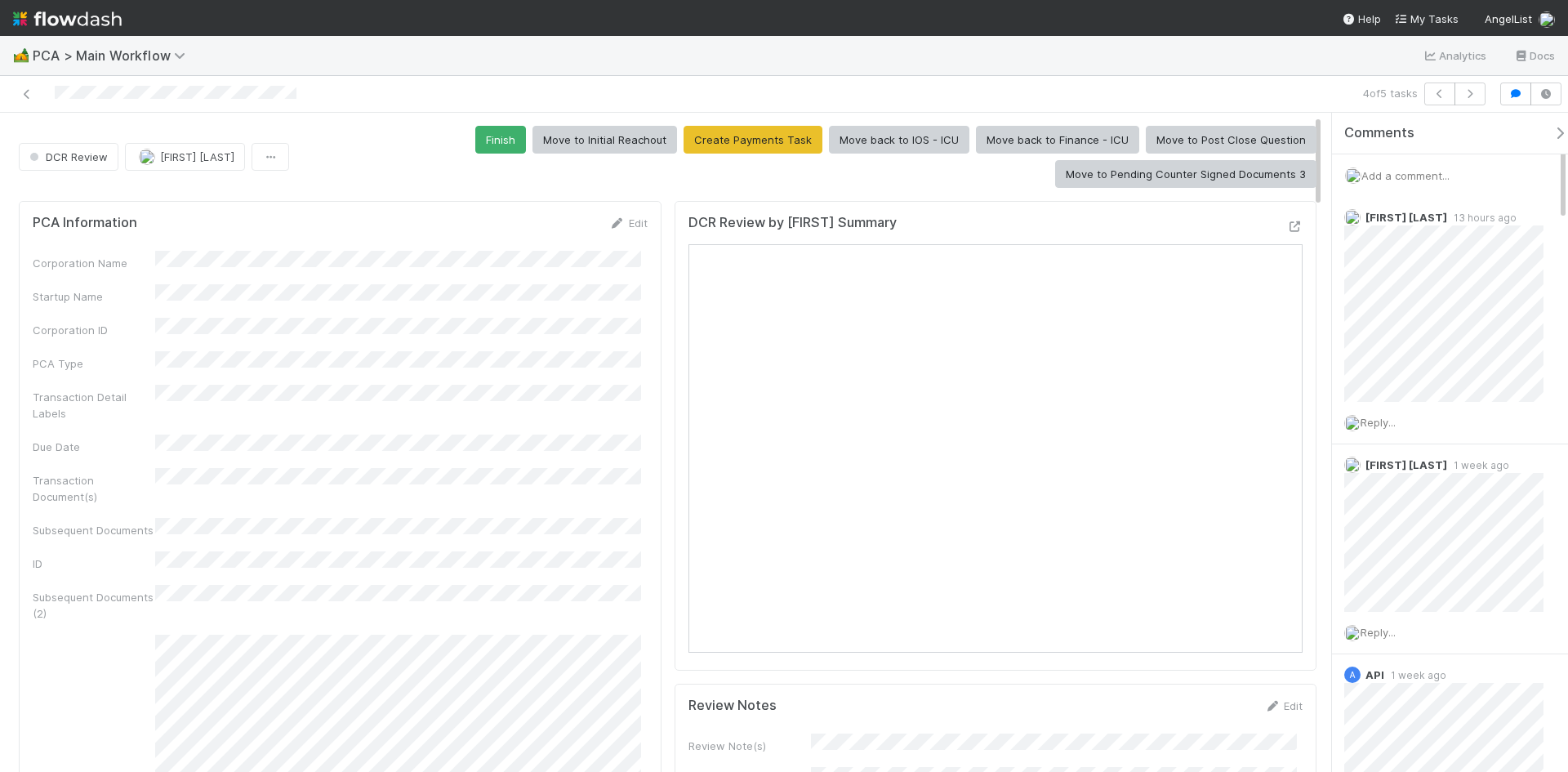 drag, startPoint x: 1317, startPoint y: 191, endPoint x: 1319, endPoint y: 171, distance: 20.099751 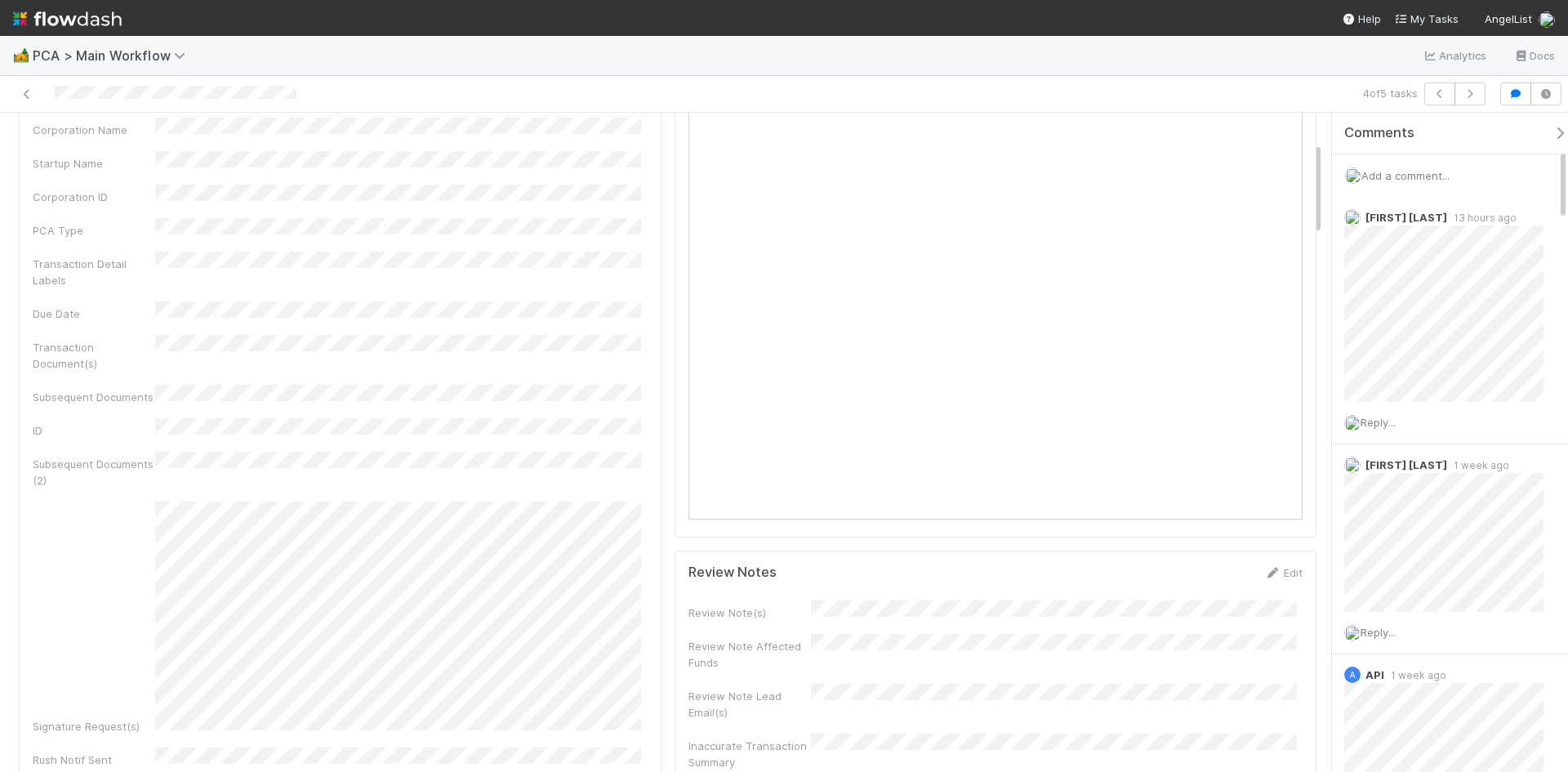 scroll, scrollTop: 245, scrollLeft: 0, axis: vertical 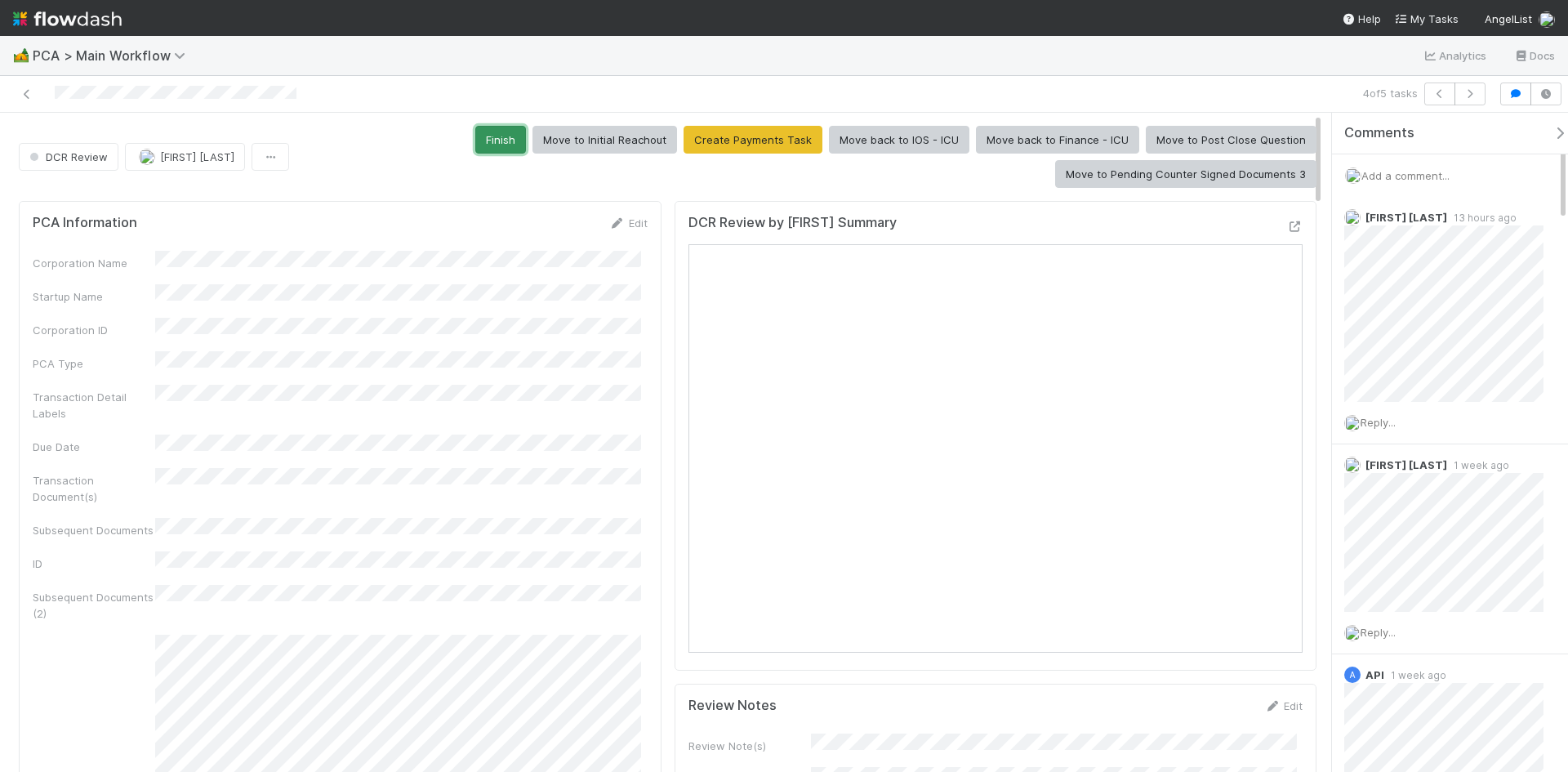 click on "Finish" at bounding box center (501, 140) 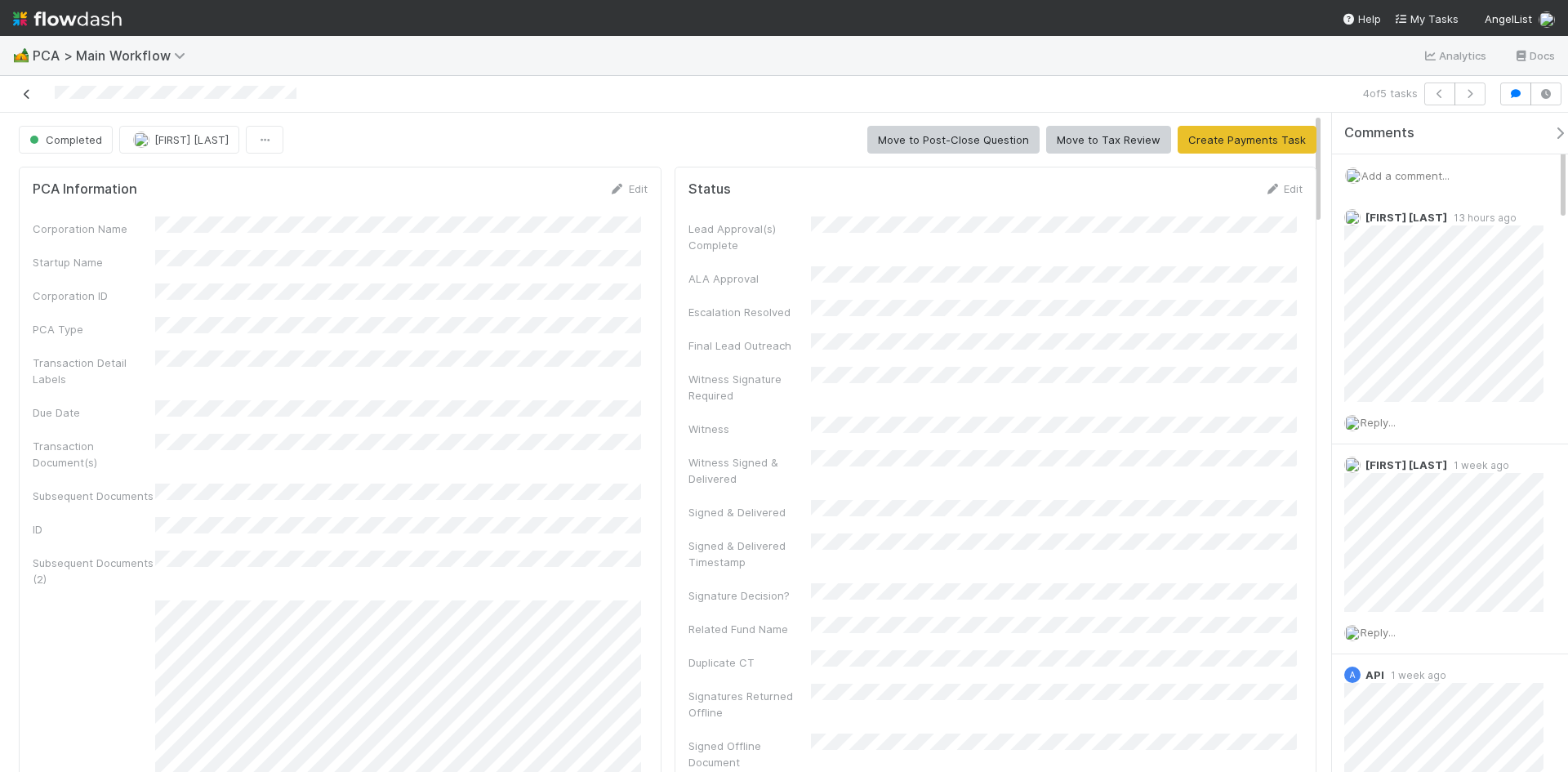 click at bounding box center [27, 94] 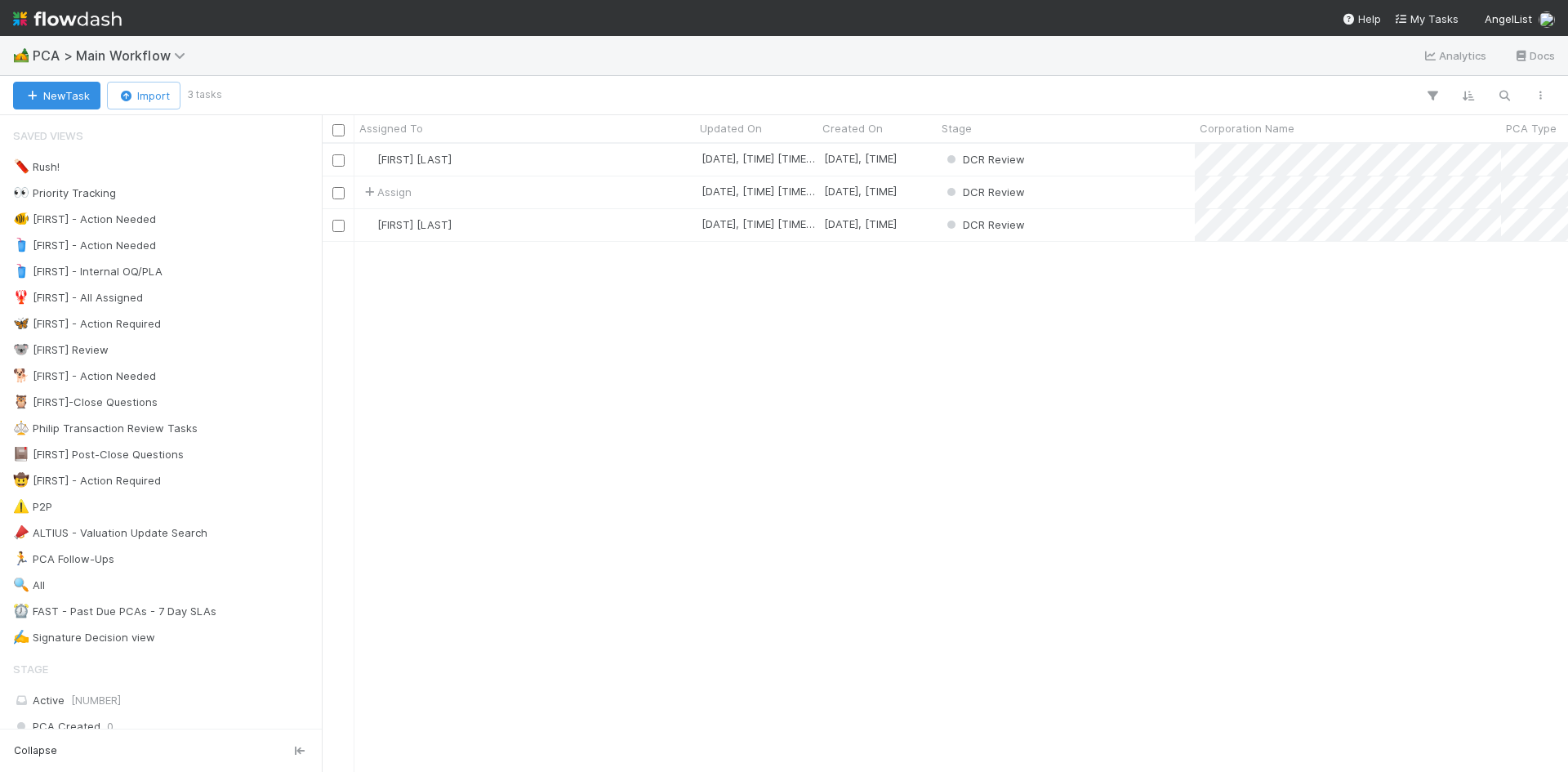 scroll, scrollTop: 13, scrollLeft: 13, axis: both 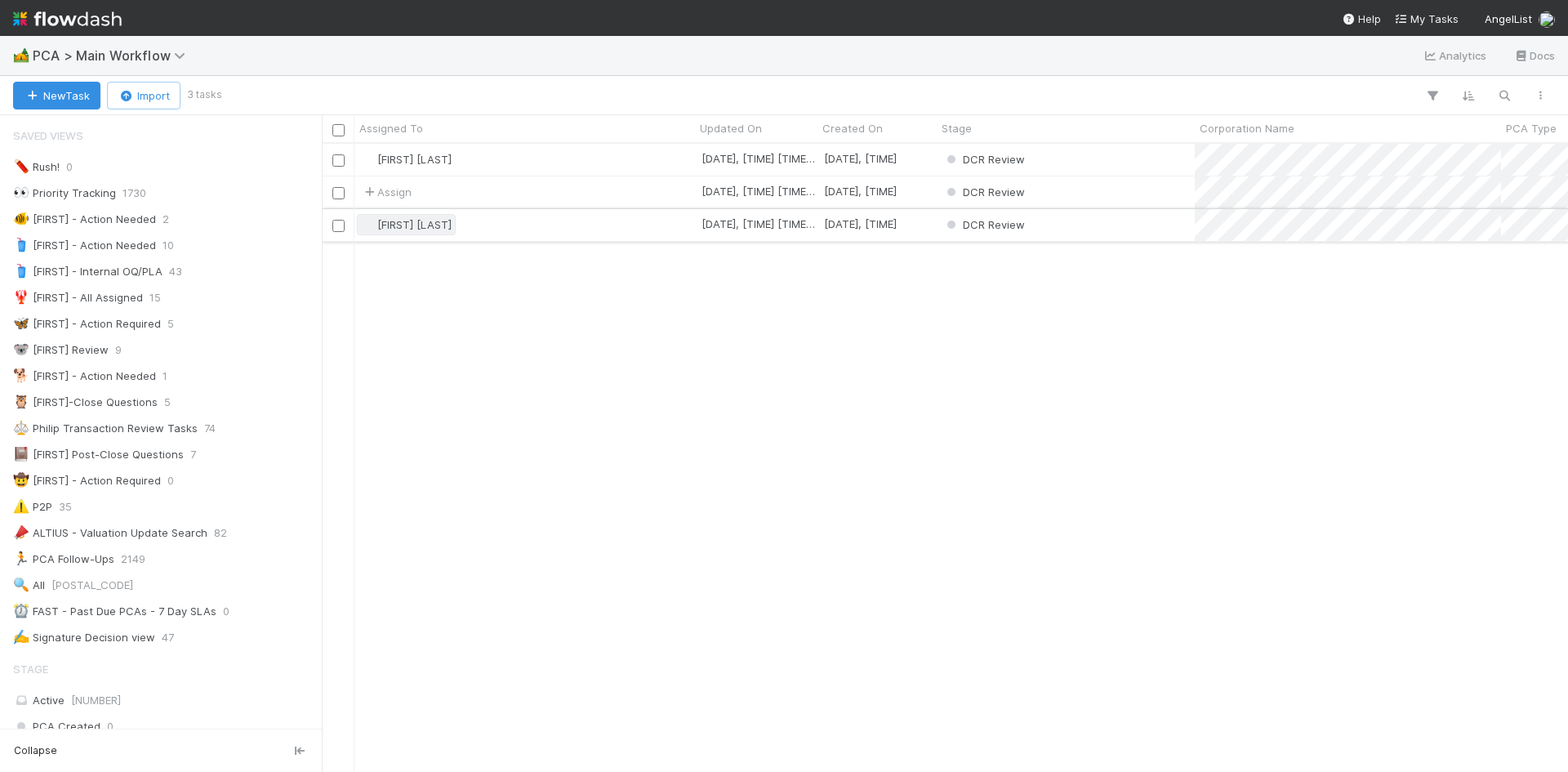 click on "Ronalie Nova" at bounding box center [414, 225] 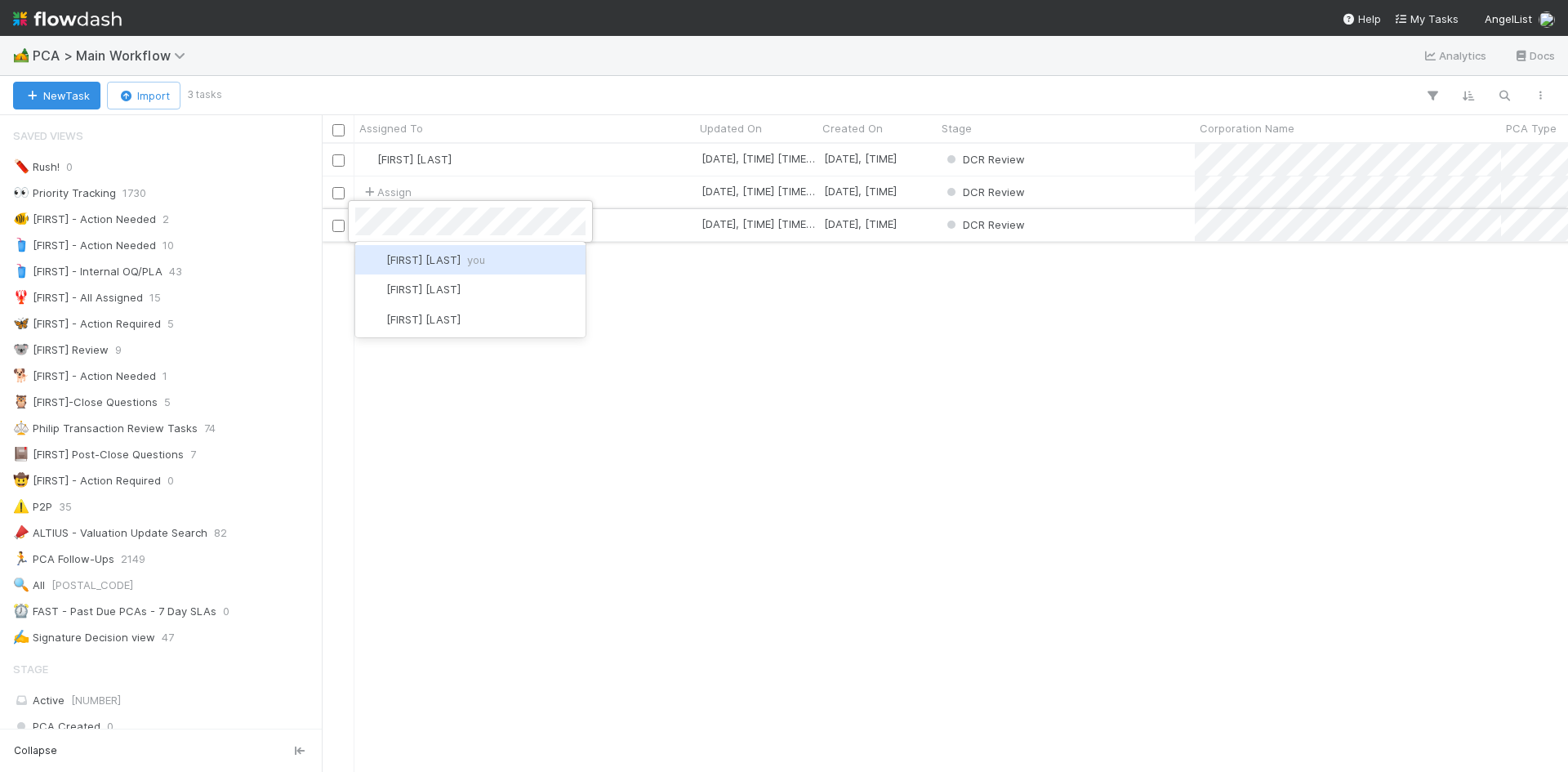 scroll, scrollTop: 0, scrollLeft: 0, axis: both 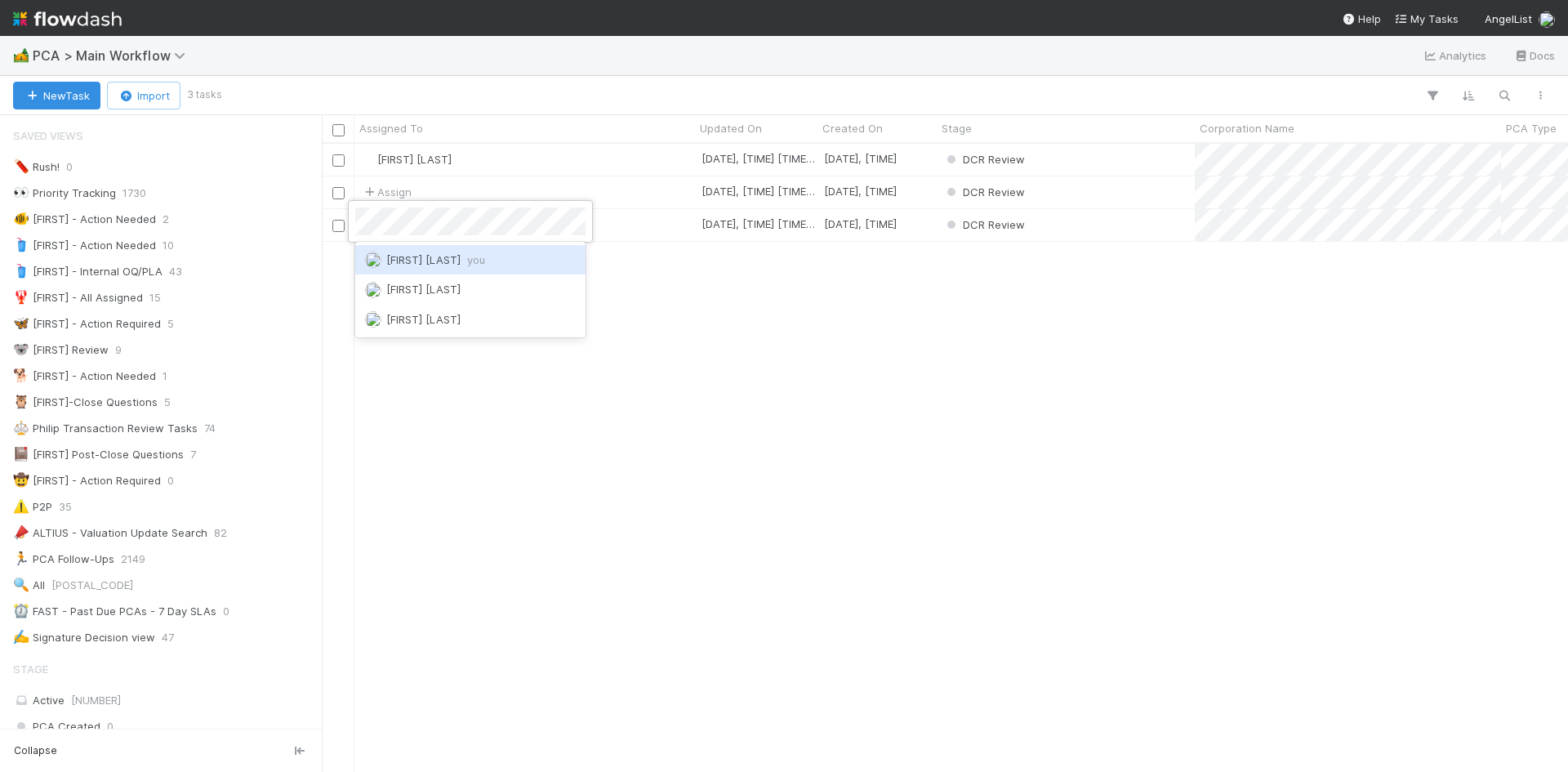 click on "Kevin Fawcett you" at bounding box center (435, 260) 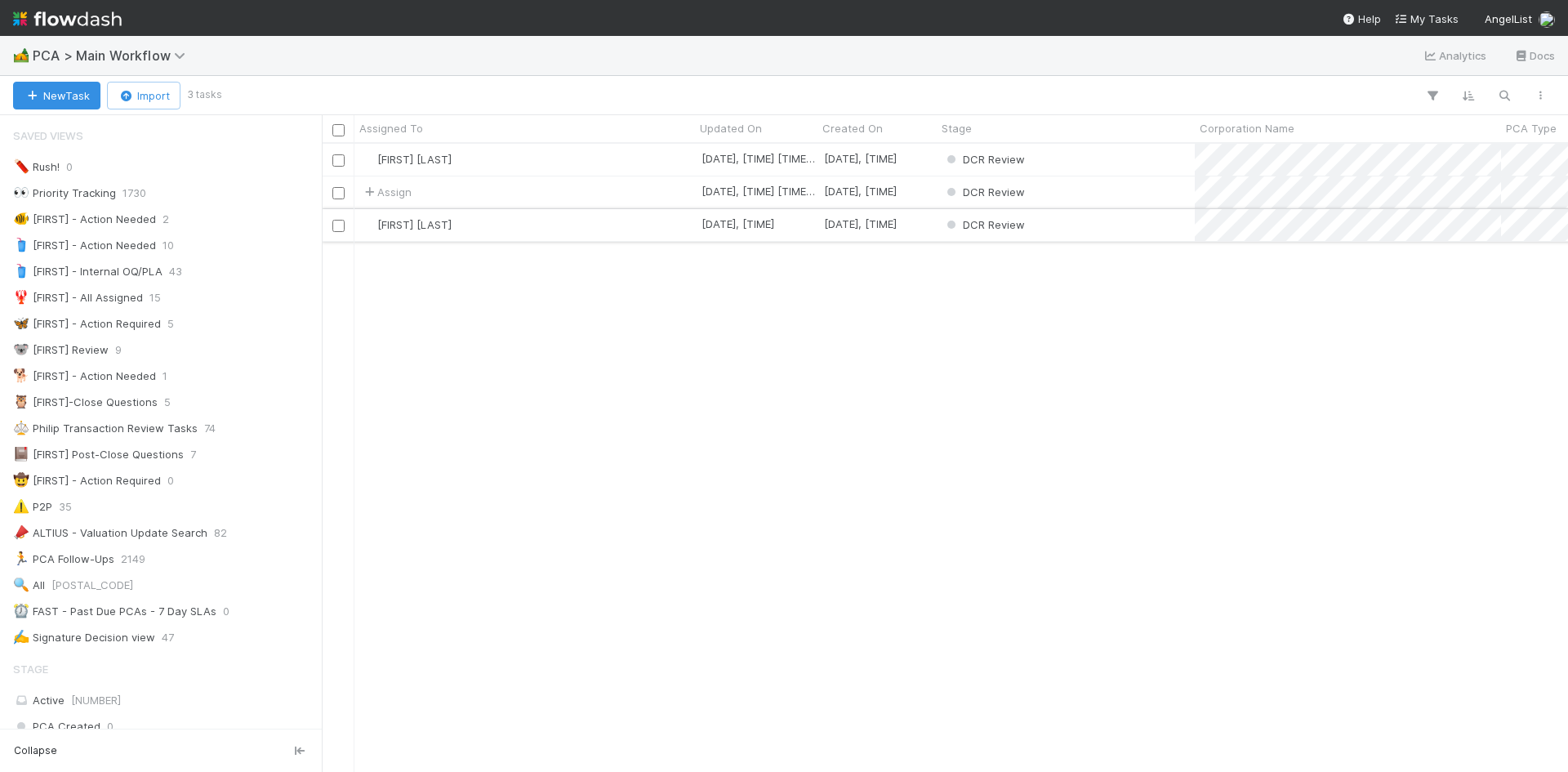 click on "[FIRST] [LAST]" at bounding box center [524, 225] 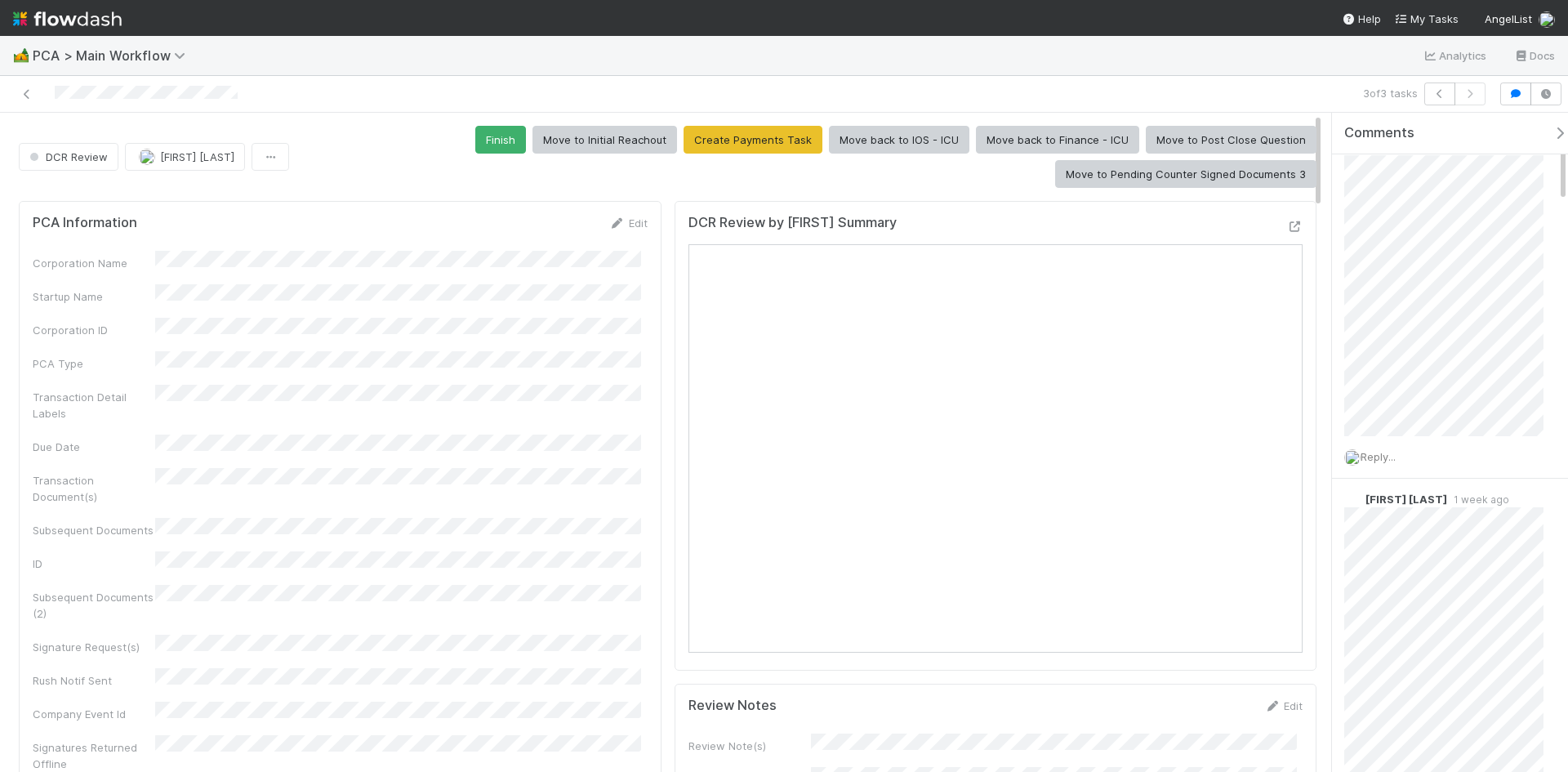 scroll, scrollTop: 163, scrollLeft: 0, axis: vertical 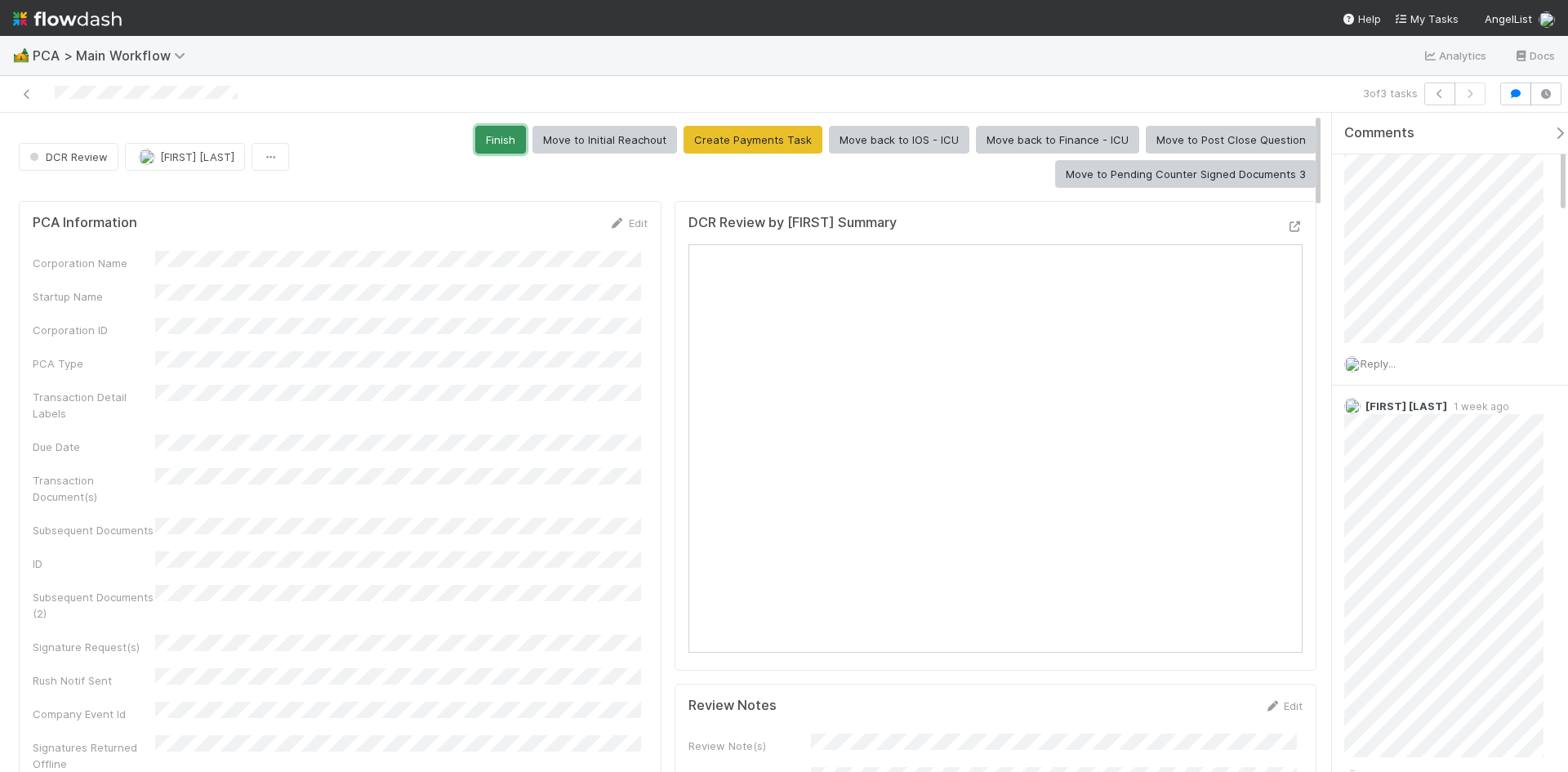 click on "Finish" at bounding box center (501, 140) 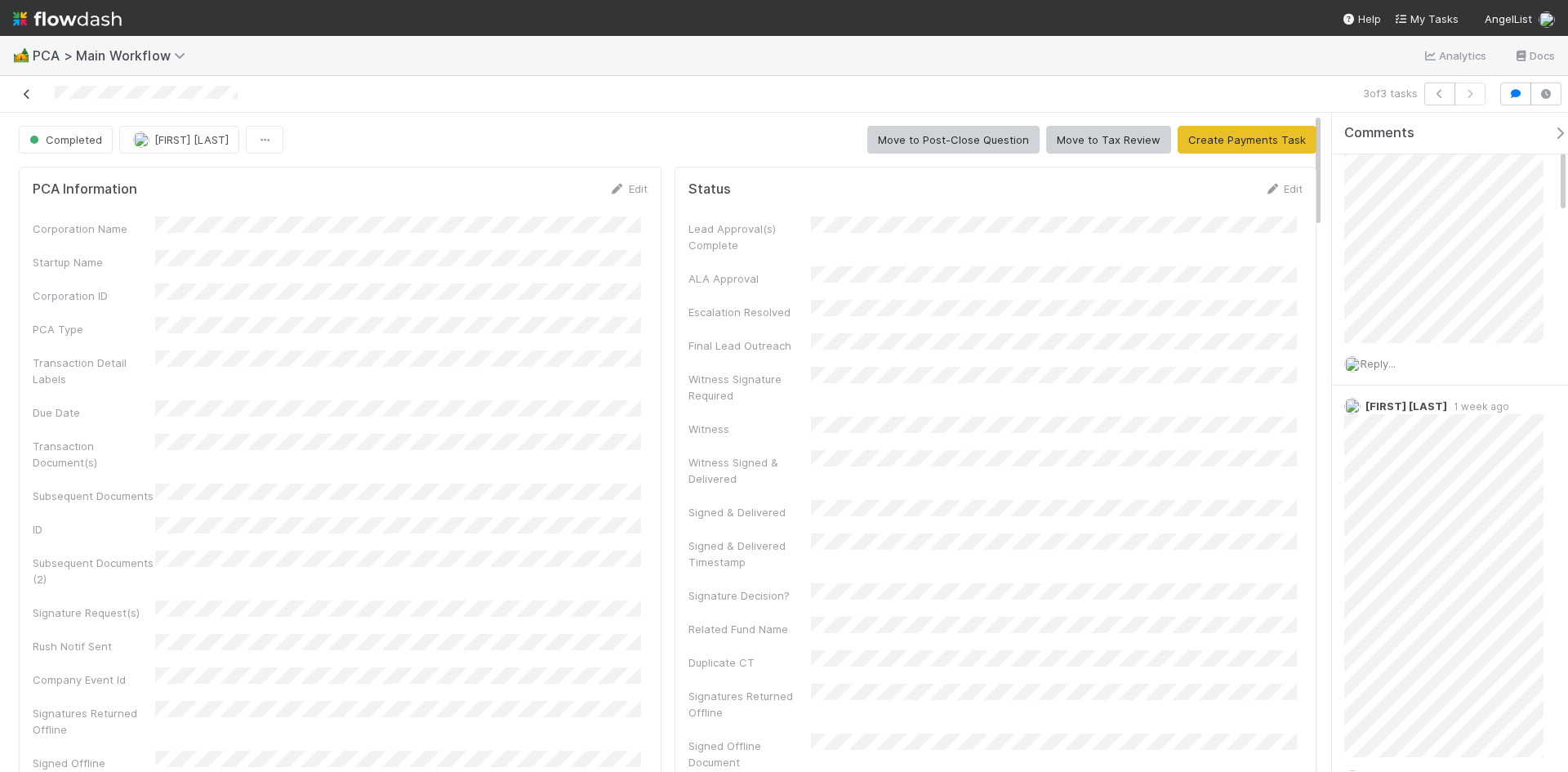 click at bounding box center [27, 94] 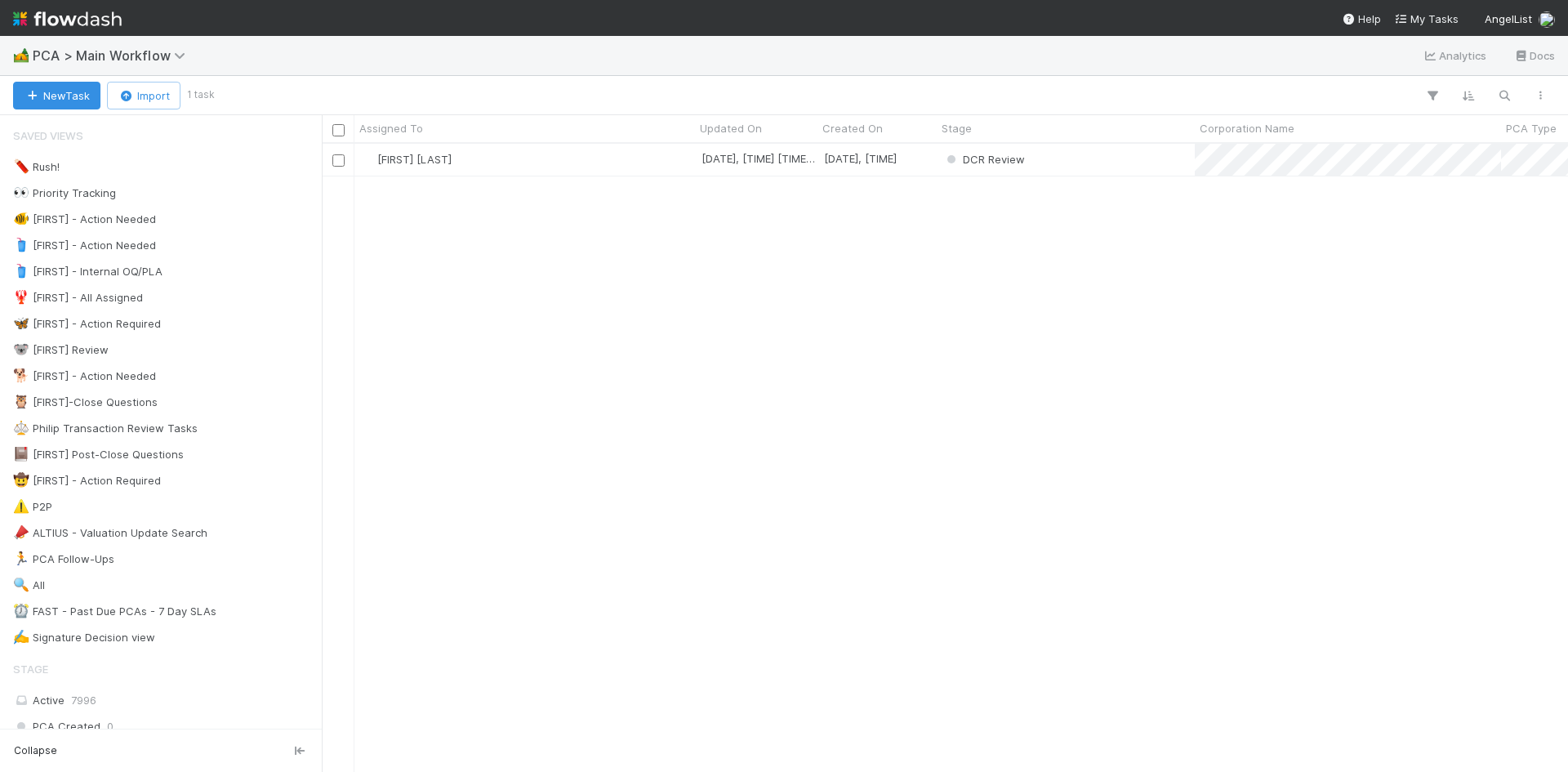 scroll, scrollTop: 13, scrollLeft: 13, axis: both 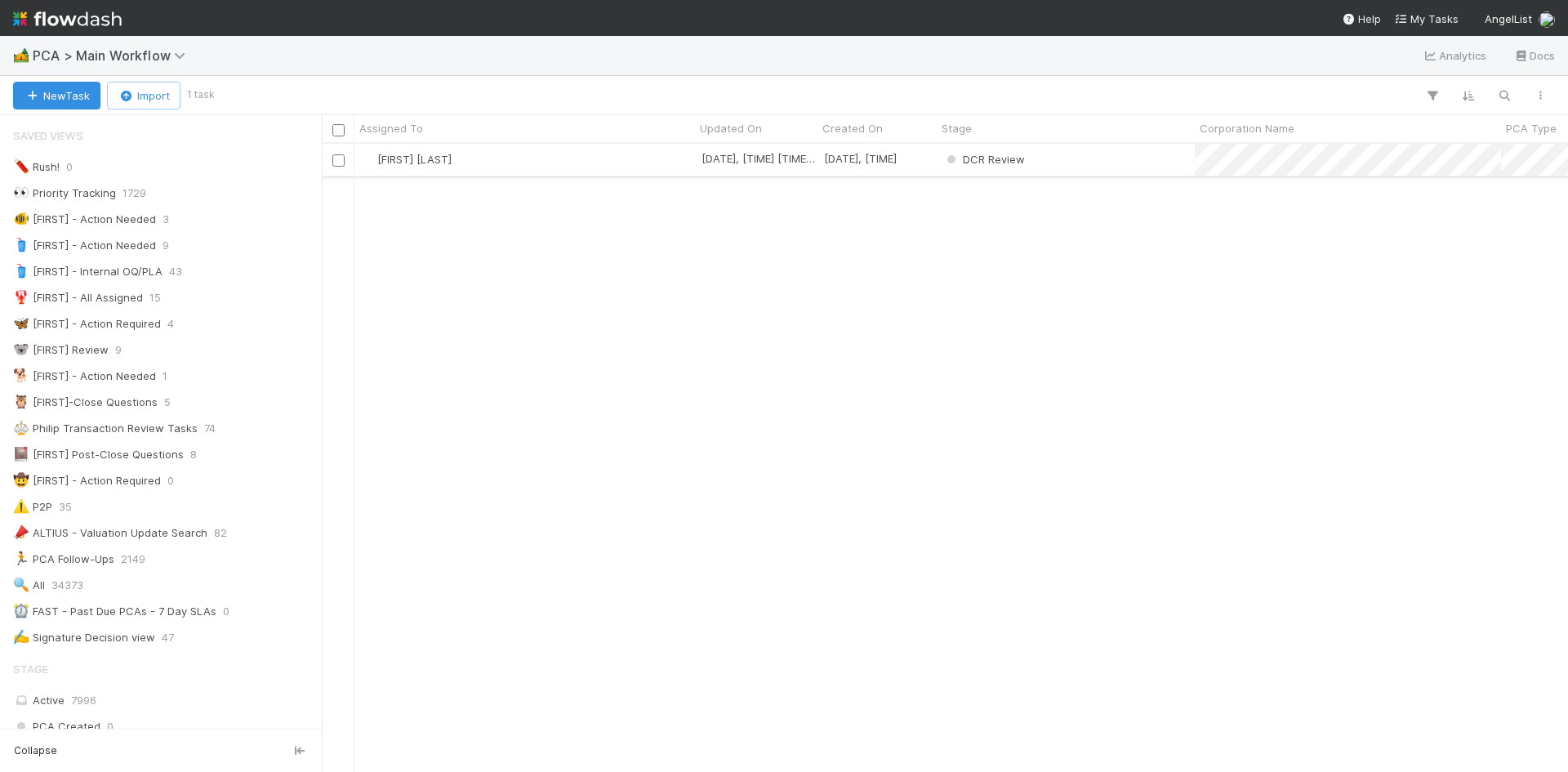 click on "Ronalie Nova" at bounding box center [524, 159] 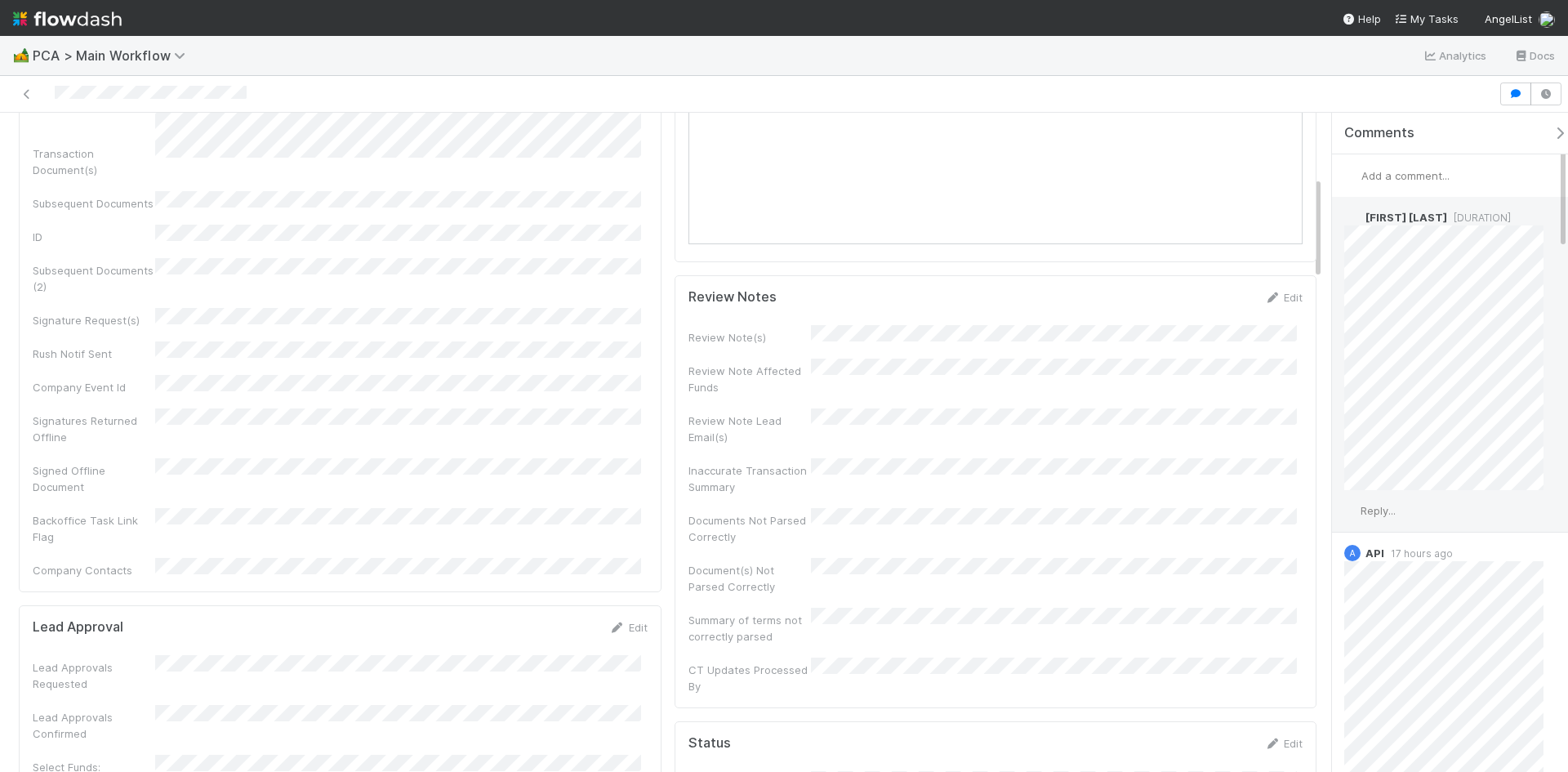 scroll, scrollTop: 0, scrollLeft: 0, axis: both 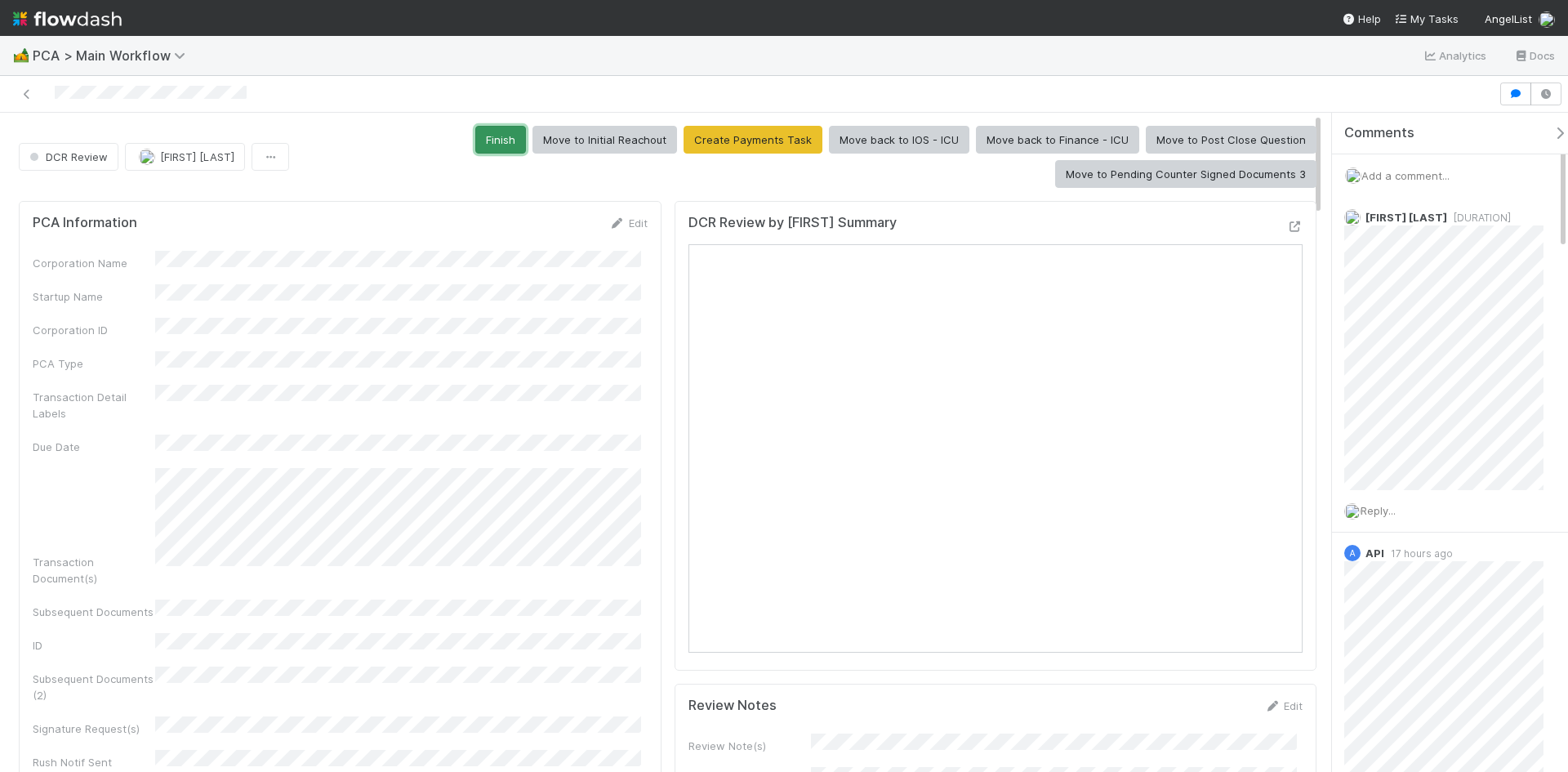 click on "Finish" at bounding box center [501, 140] 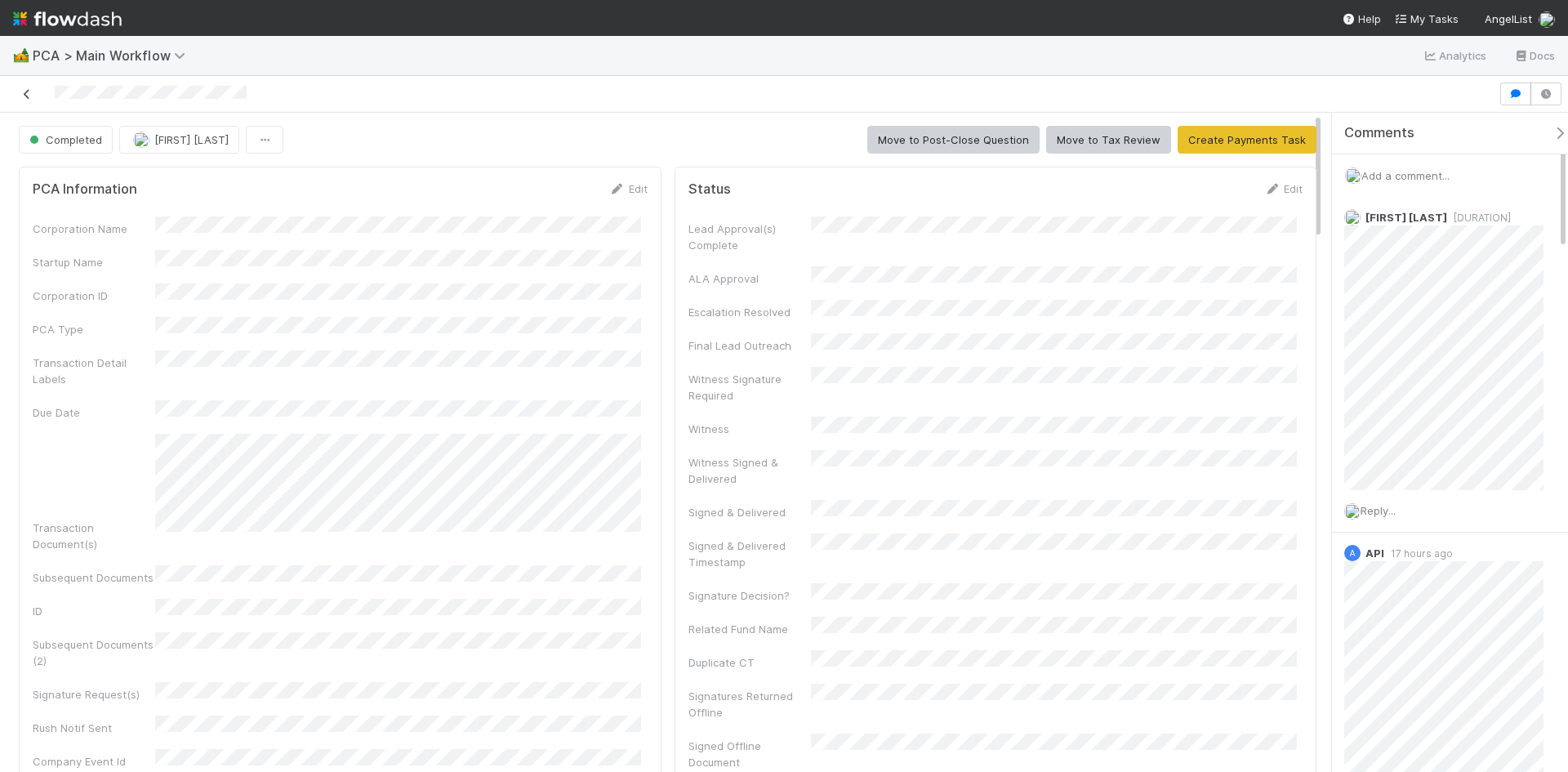 click at bounding box center [27, 94] 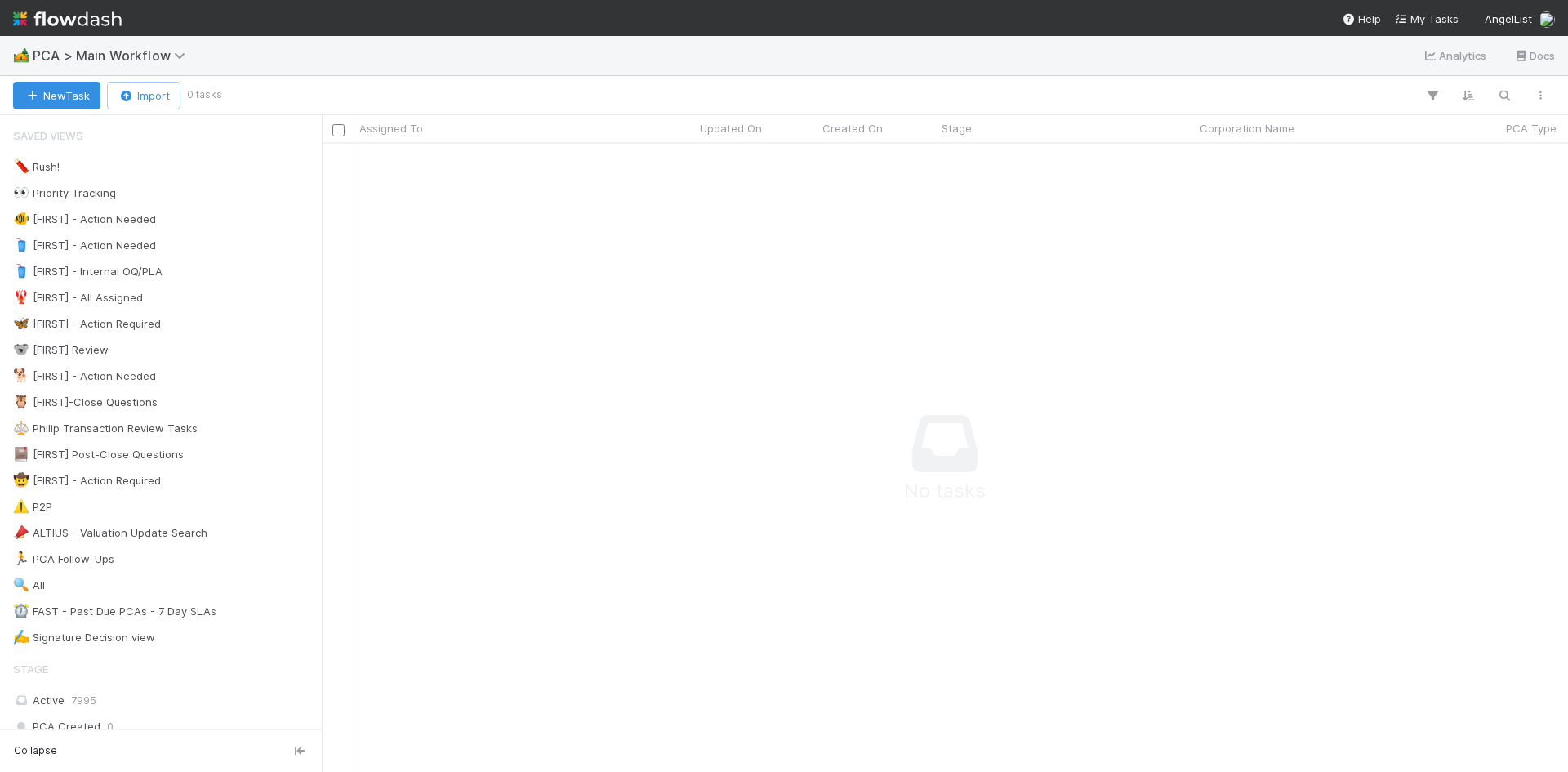 scroll, scrollTop: 13, scrollLeft: 13, axis: both 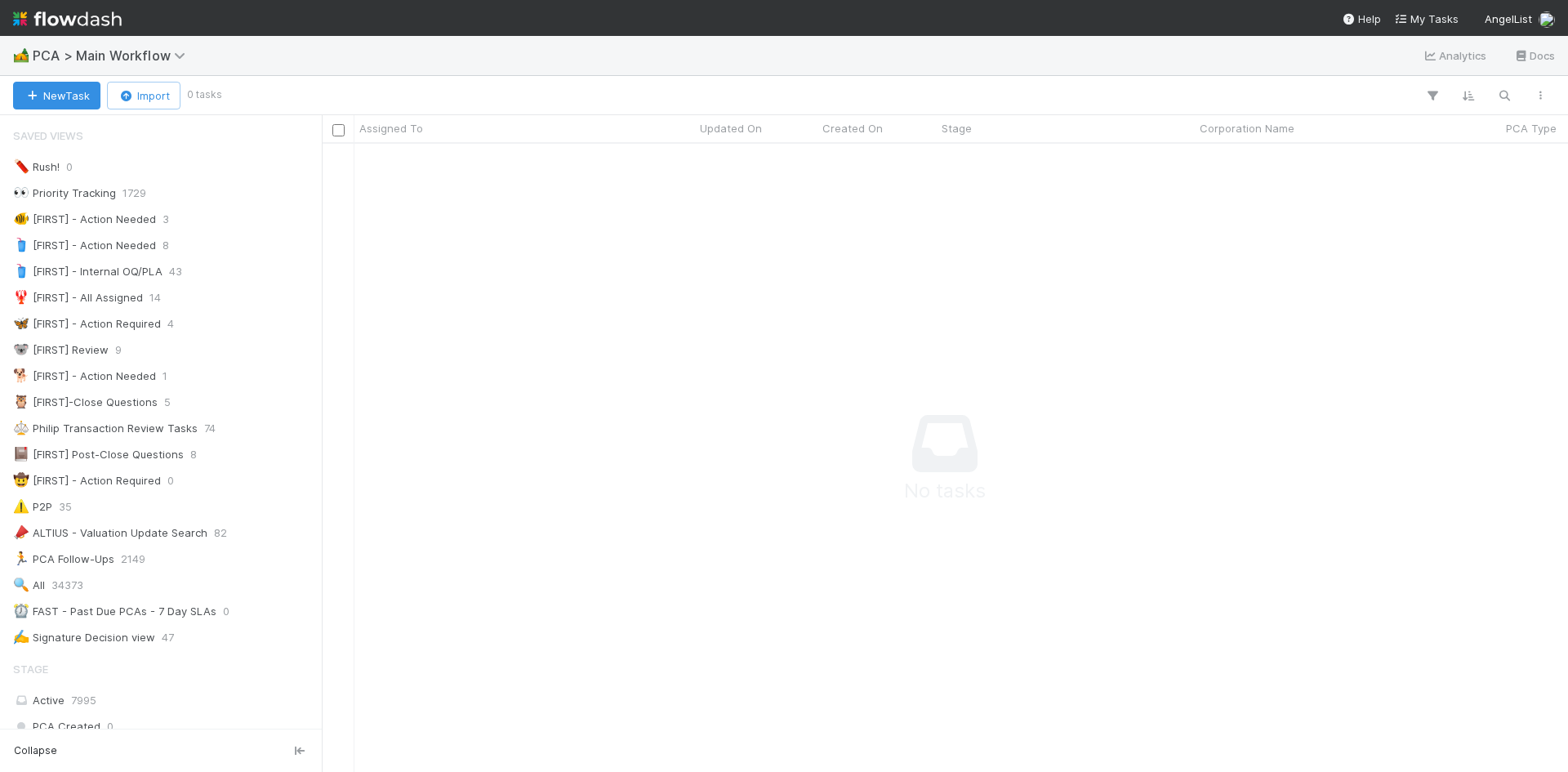 click at bounding box center [14308, 452] 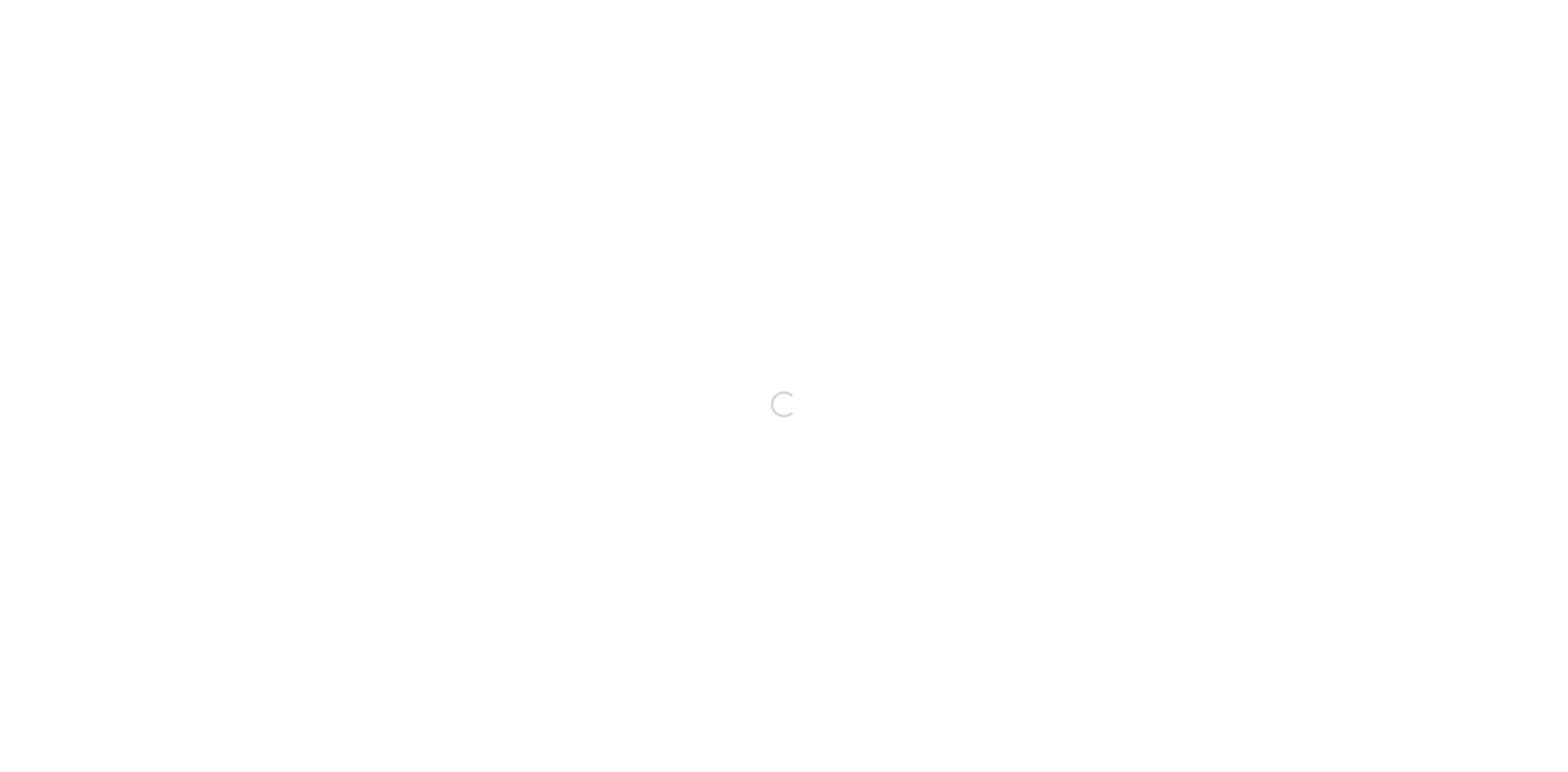 scroll, scrollTop: 0, scrollLeft: 0, axis: both 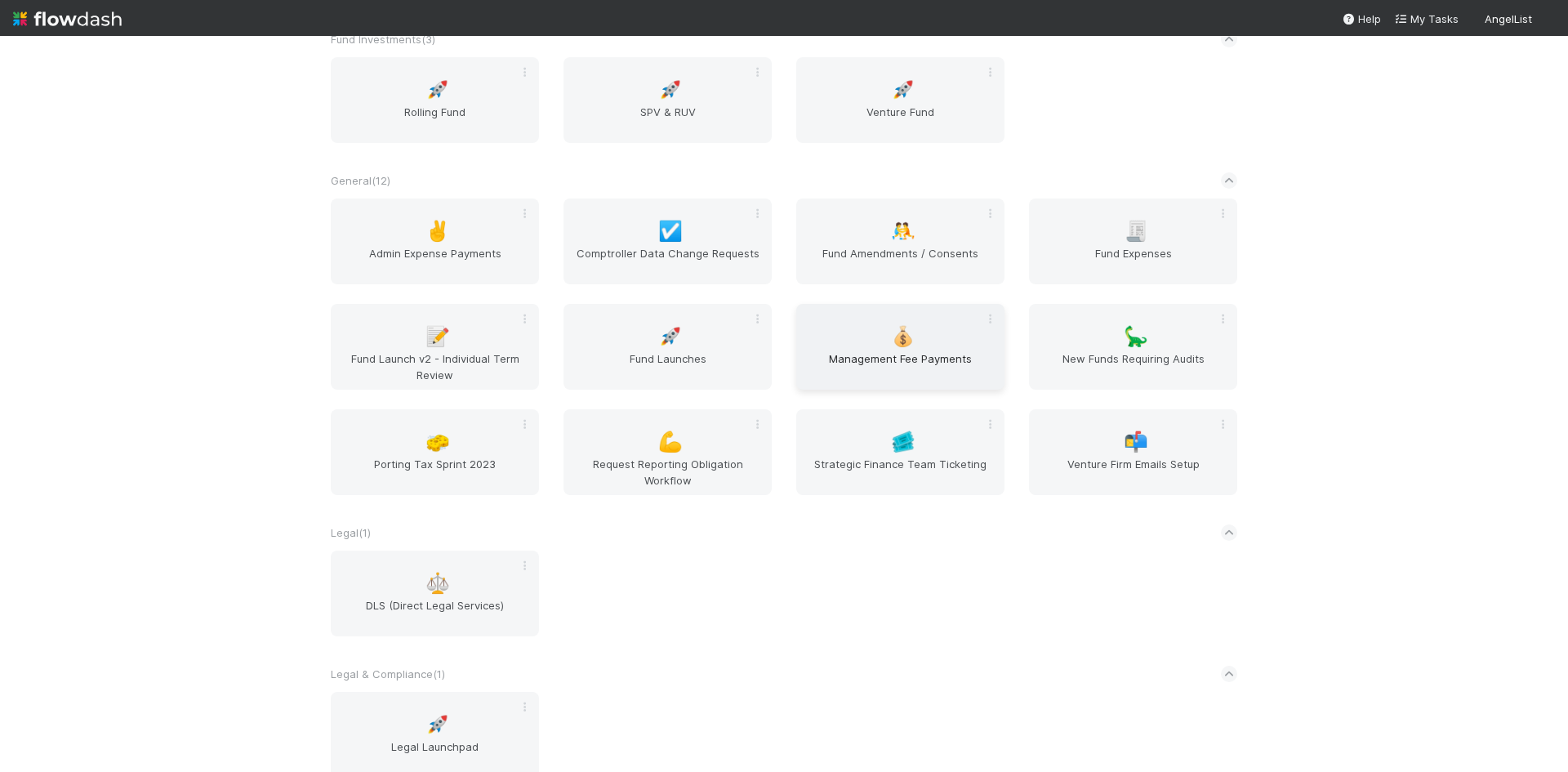click on "Management Fee Payments" at bounding box center (900, 367) 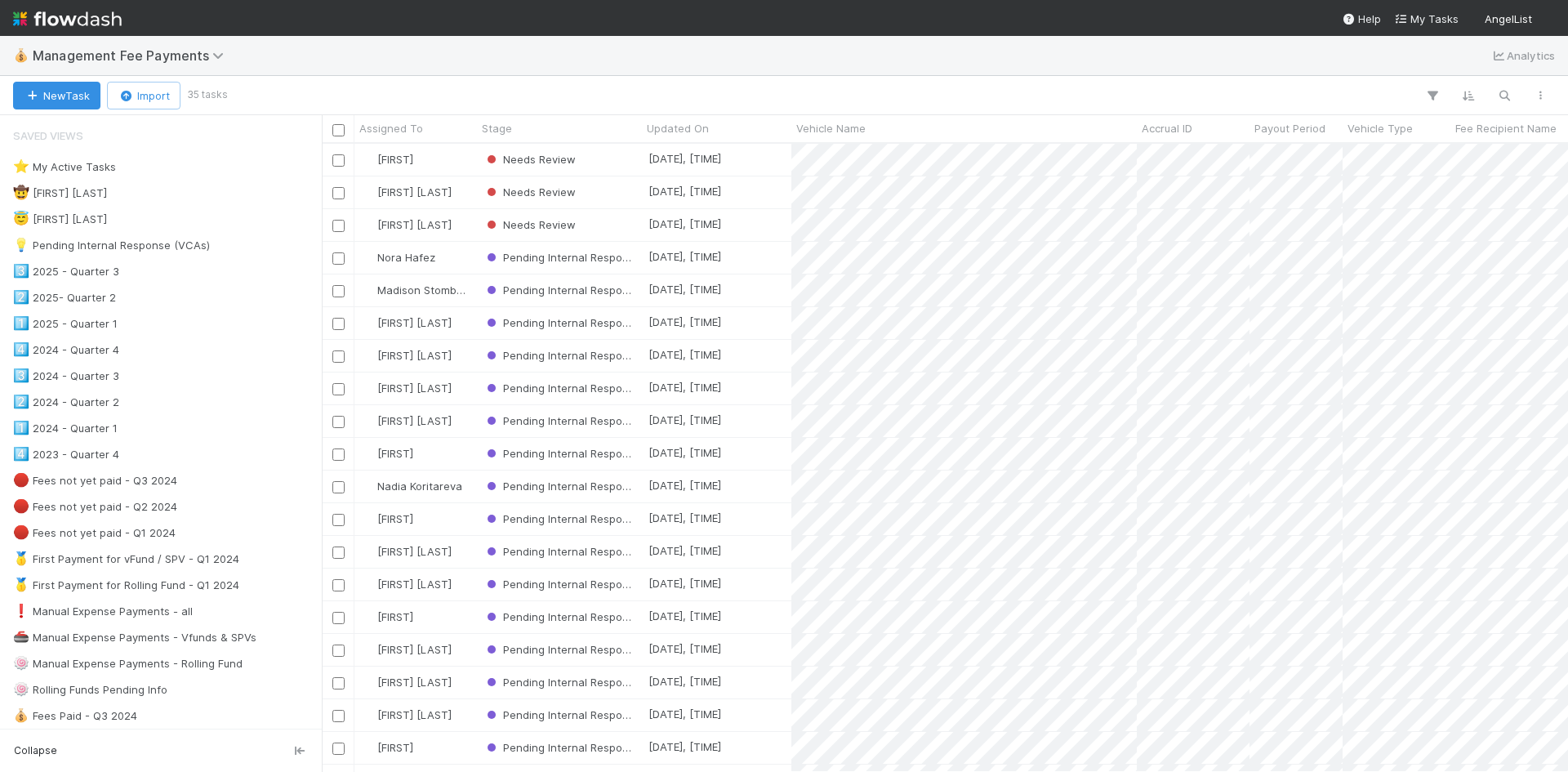 scroll, scrollTop: 13, scrollLeft: 13, axis: both 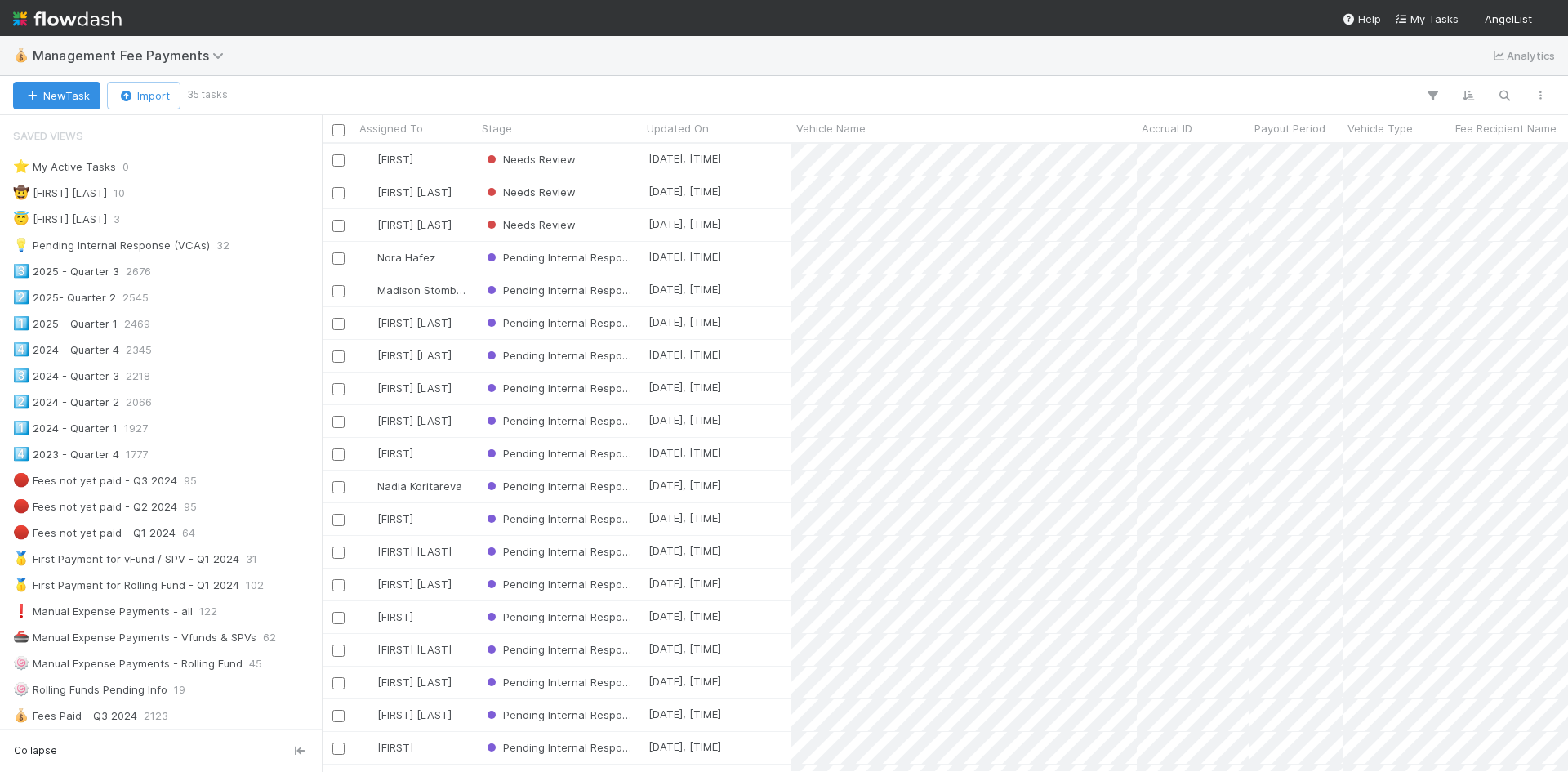 click at bounding box center [891, 96] 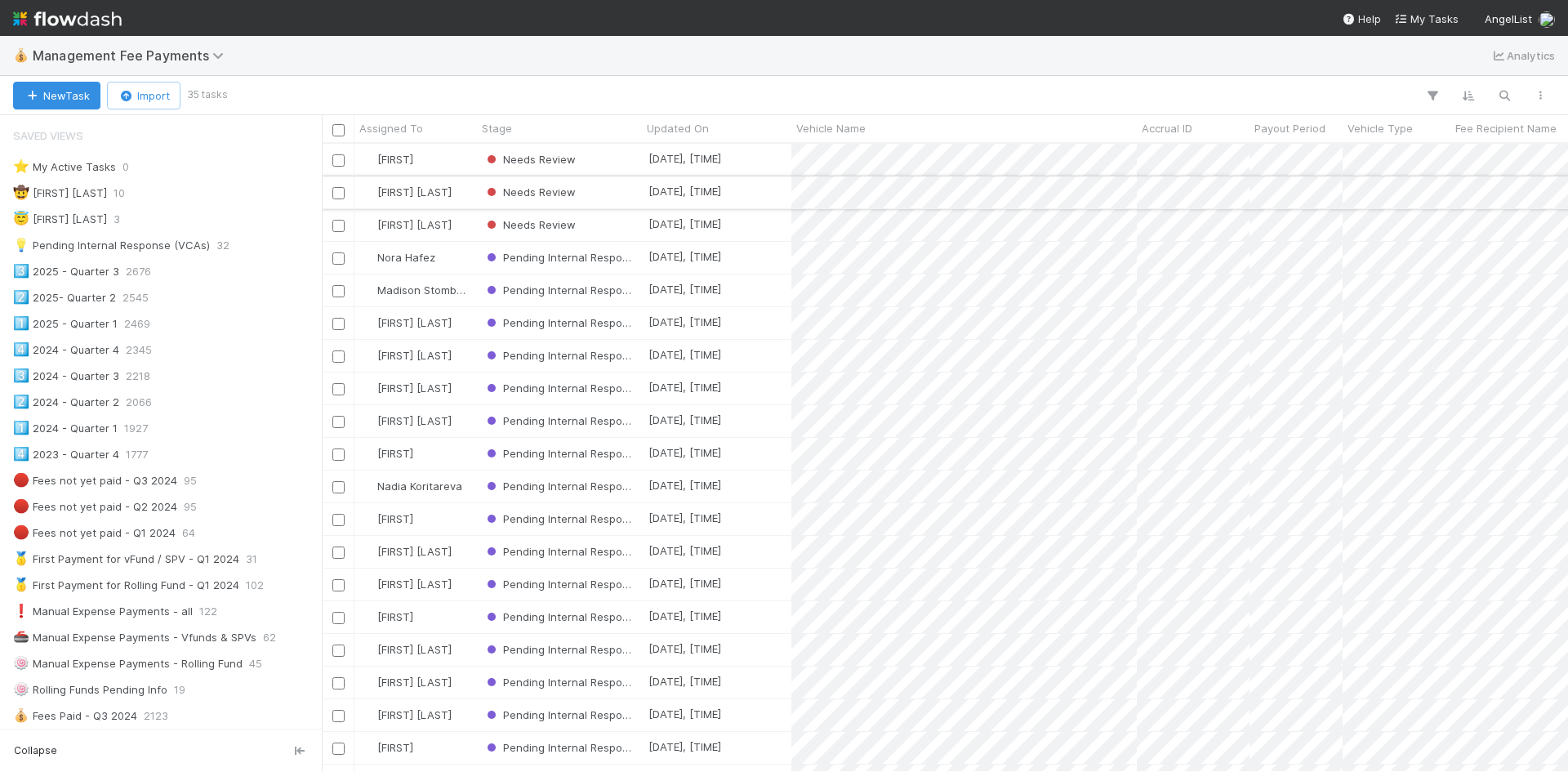 click on "Needs Review" at bounding box center [559, 192] 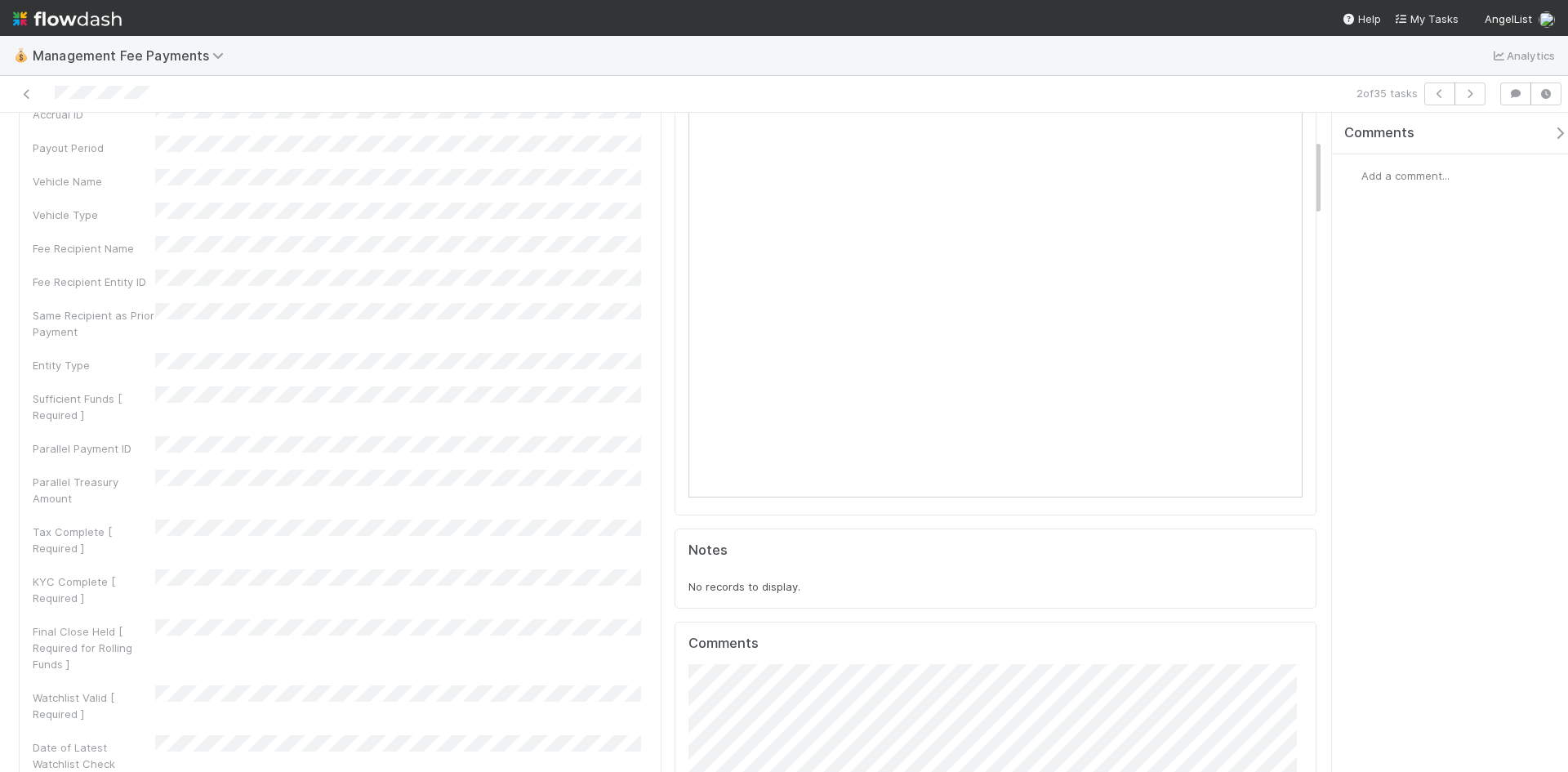 scroll, scrollTop: 0, scrollLeft: 0, axis: both 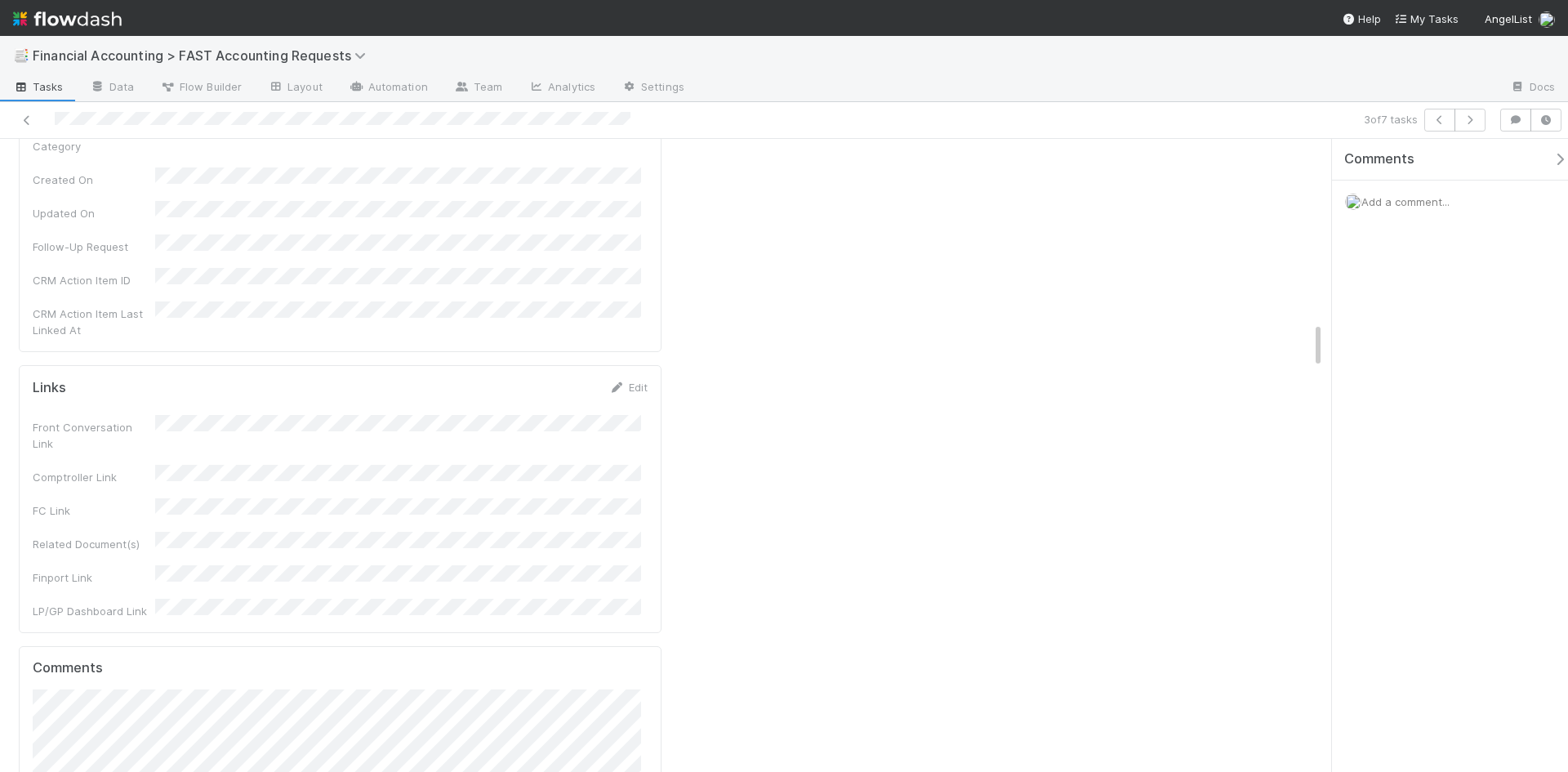 click on "Add Comment" at bounding box center (80, 946) 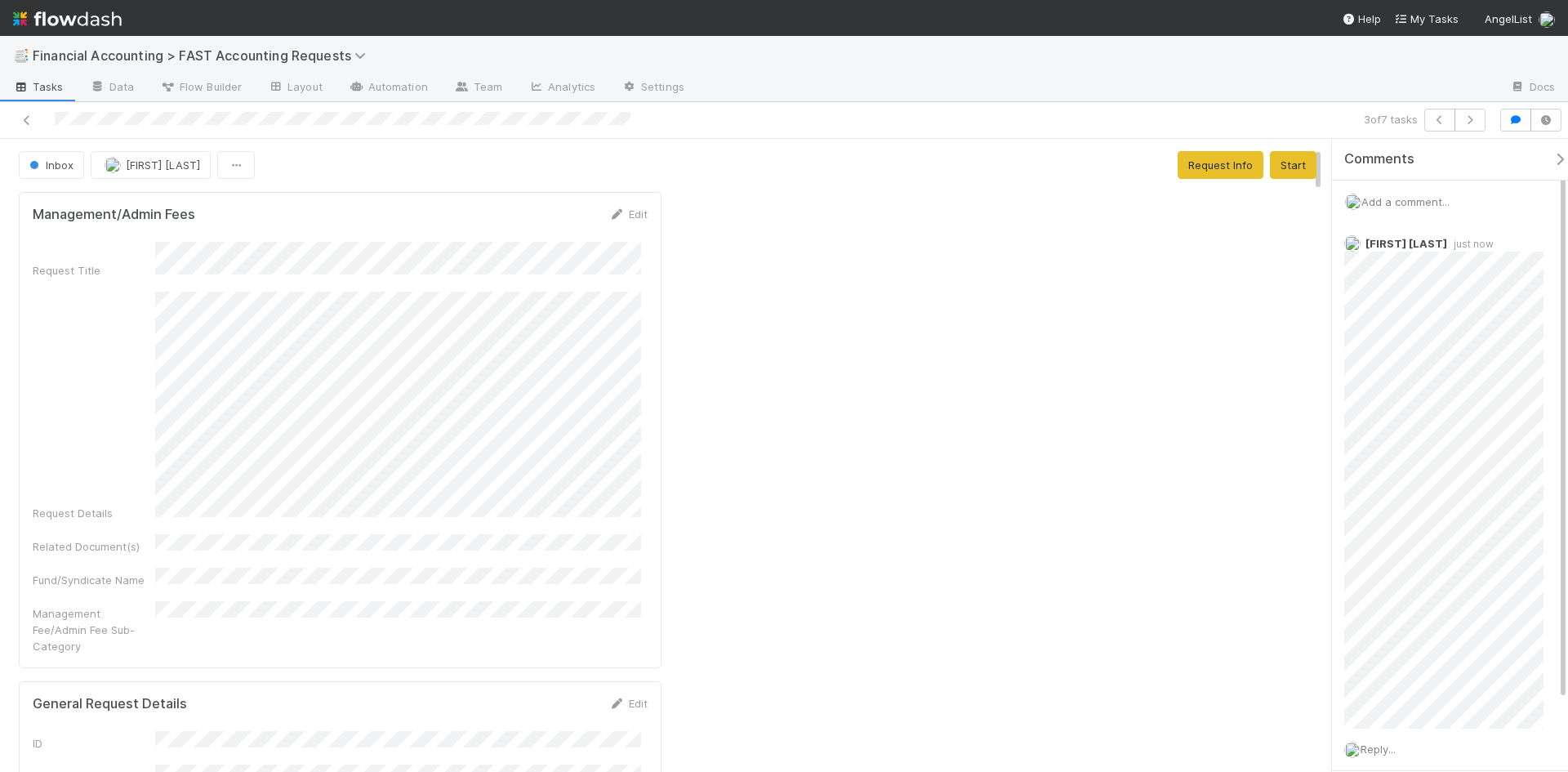 scroll, scrollTop: 0, scrollLeft: 0, axis: both 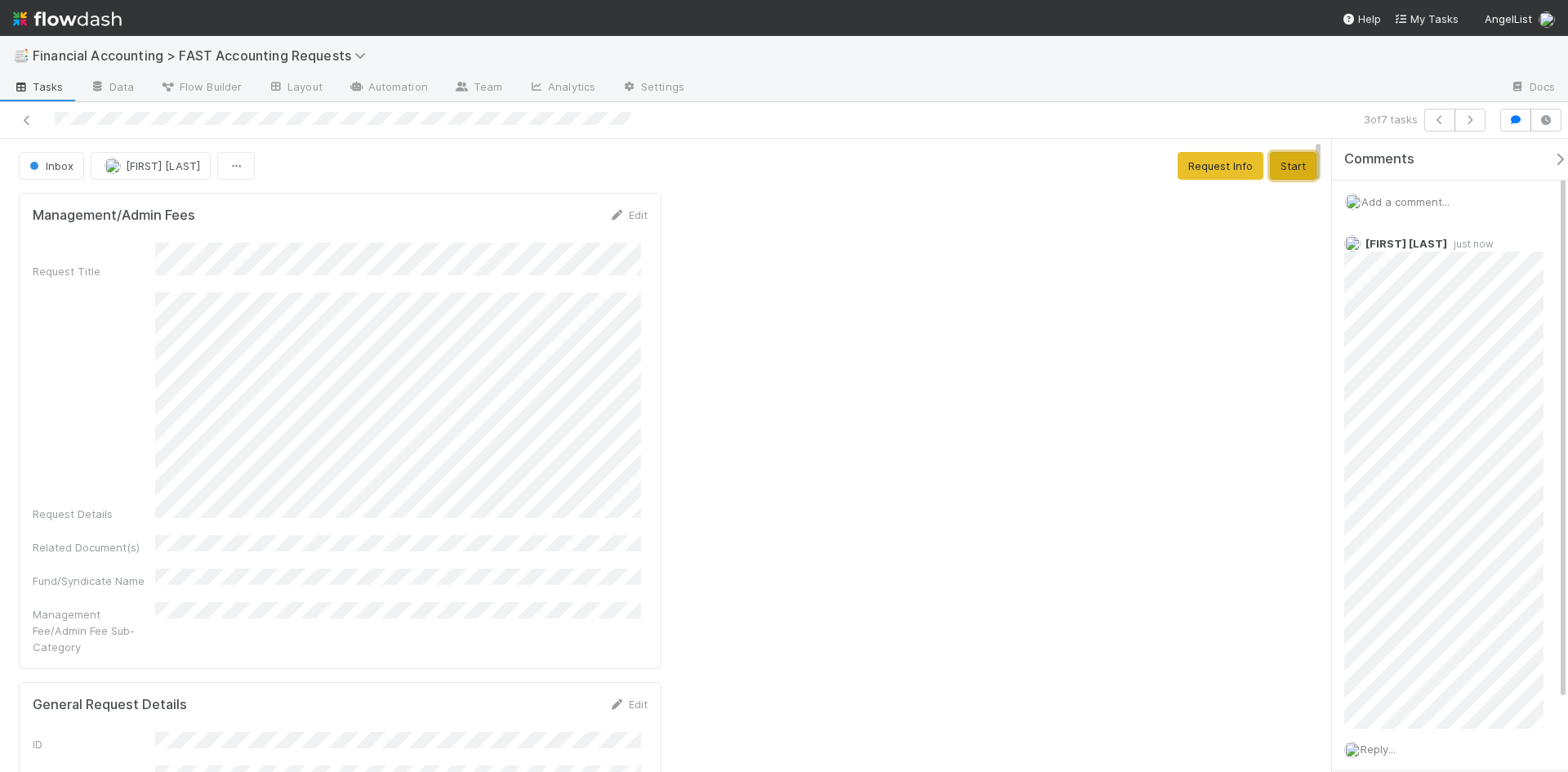 click on "Start" at bounding box center (1293, 166) 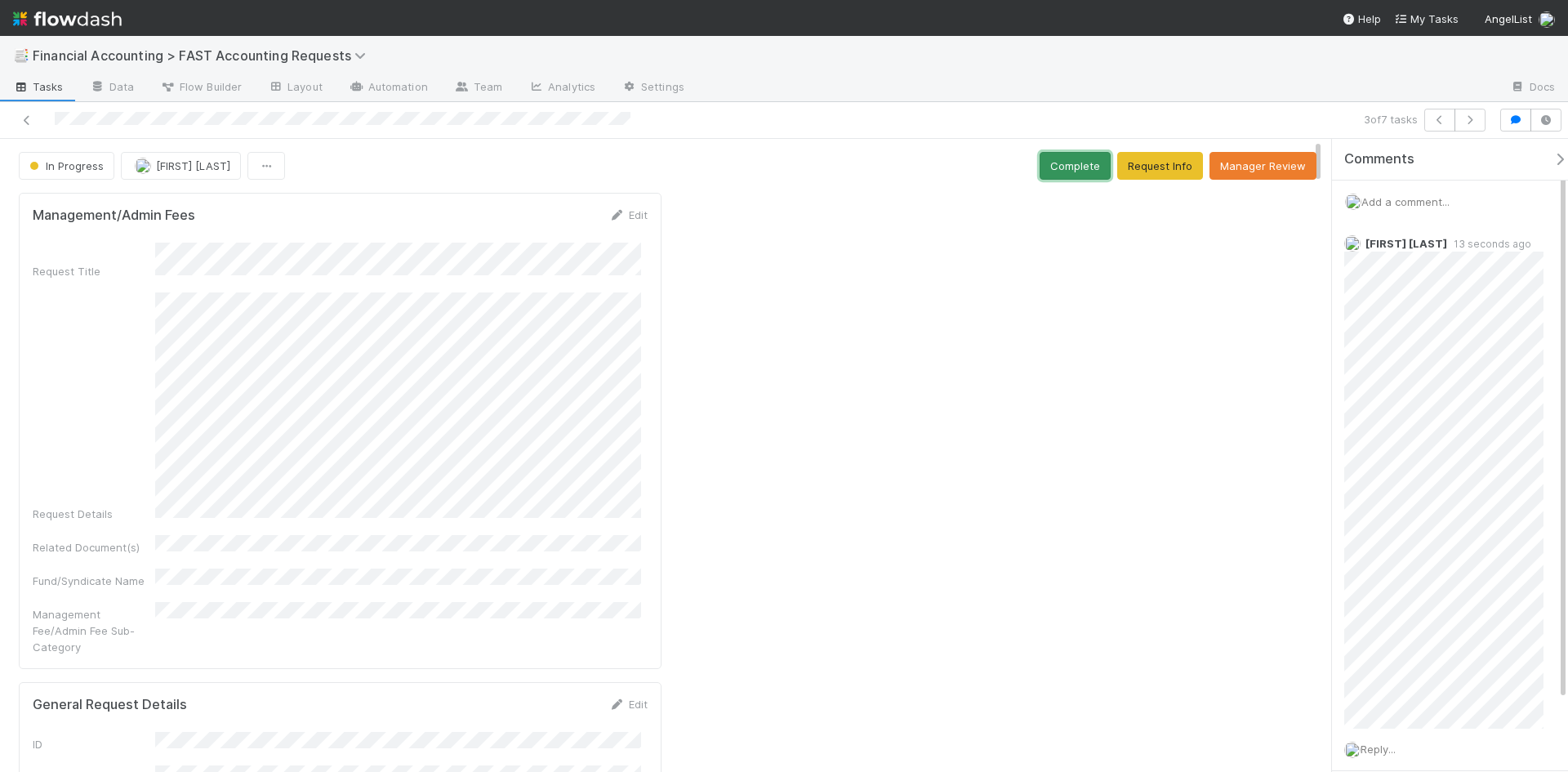 click on "Complete" at bounding box center (1075, 166) 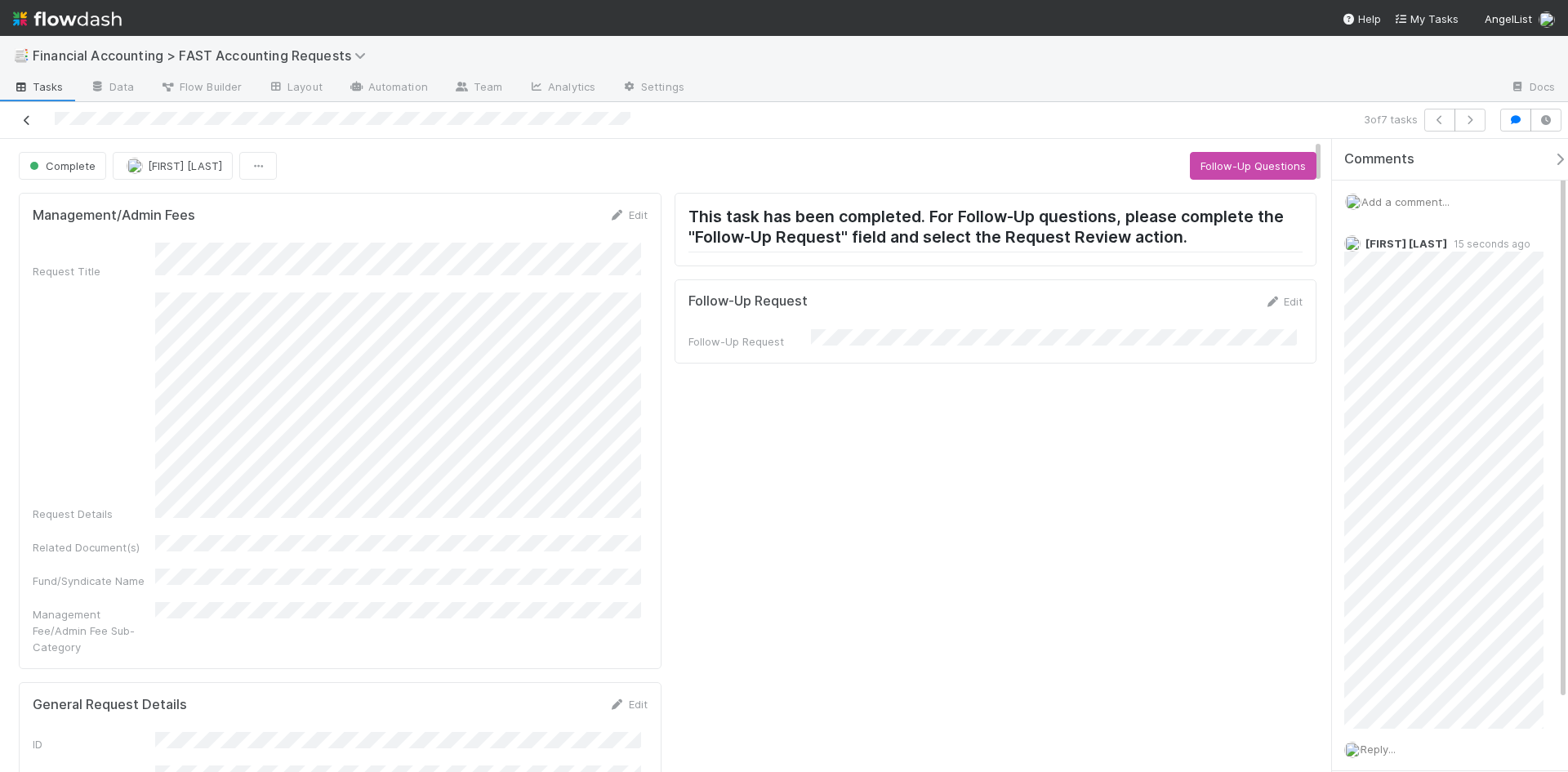 click at bounding box center [27, 120] 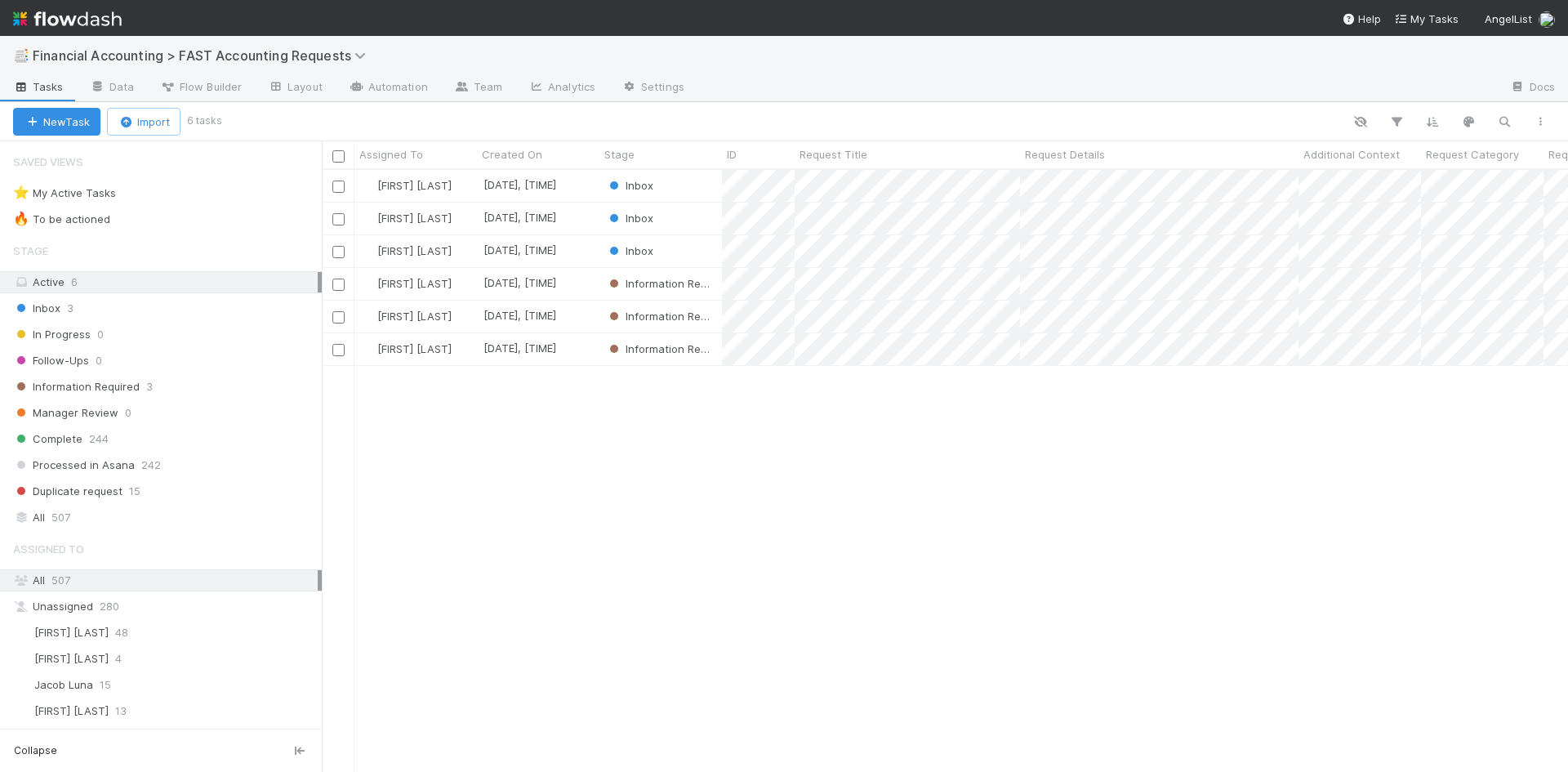 scroll, scrollTop: 13, scrollLeft: 13, axis: both 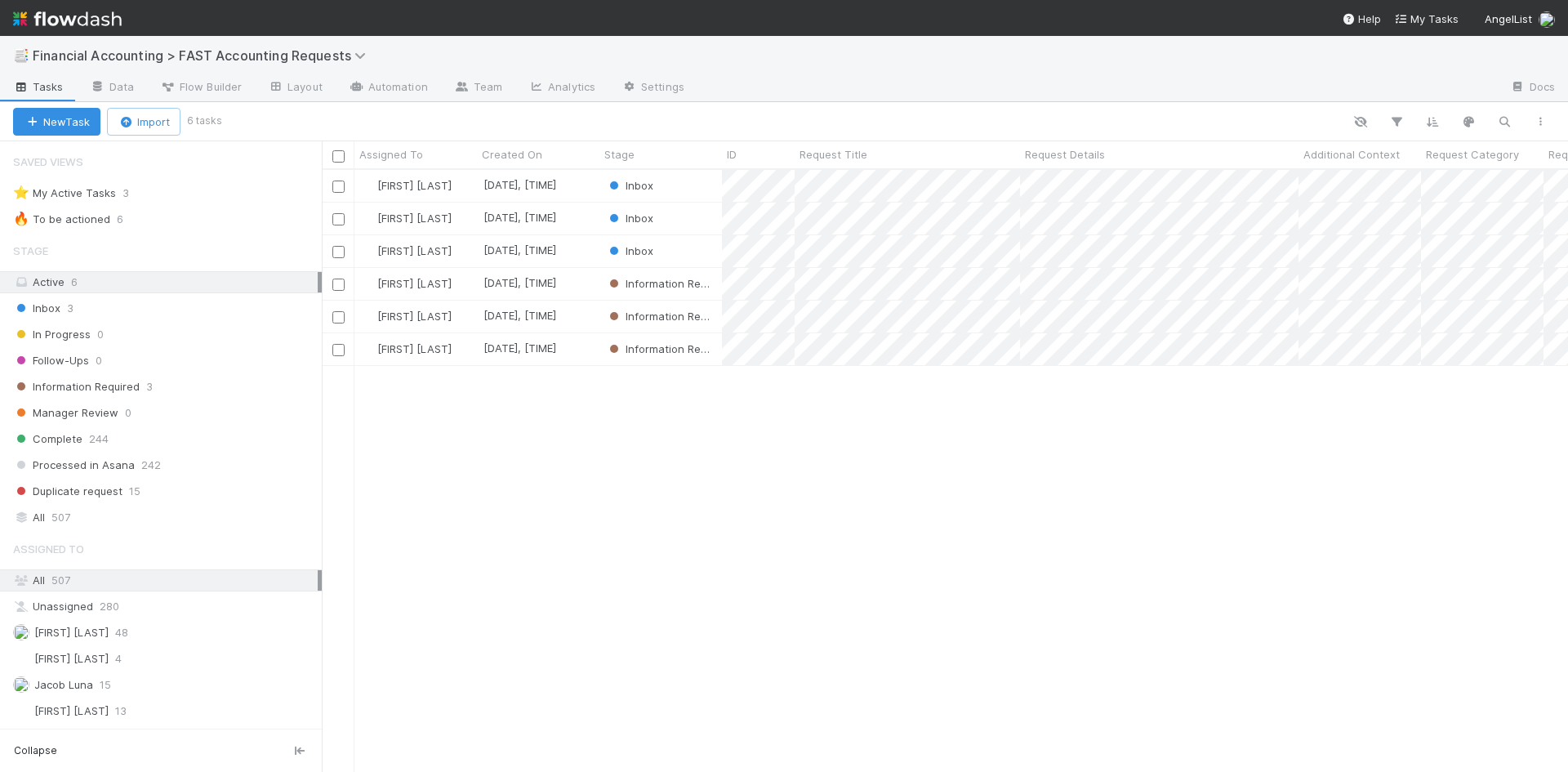 click on "[FIRST] [LAST] [DATE], [TIME]   Inbox 0 0 0 0 [DATE], [TIME] [FIRST] [LAST] [DATE], [TIME]   Inbox 0 0 0 0 [DATE], [TIME] [FIRST] [LAST] [DATE], [TIME]   Inbox 0 0 0 0 [DATE], [TIME] [FIRST] [LAST] [DATE], [TIME]   Information Required 0 0 0 1 [DATE], [TIME] [FIRST] [LAST] [DATE], [TIME]   Information Required 0 0 0 0 [DATE], [TIME] [FIRST] [LAST] [DATE], [TIME]   Information Required 0 0 0 1 [DATE], [TIME]" at bounding box center (945, 471) 